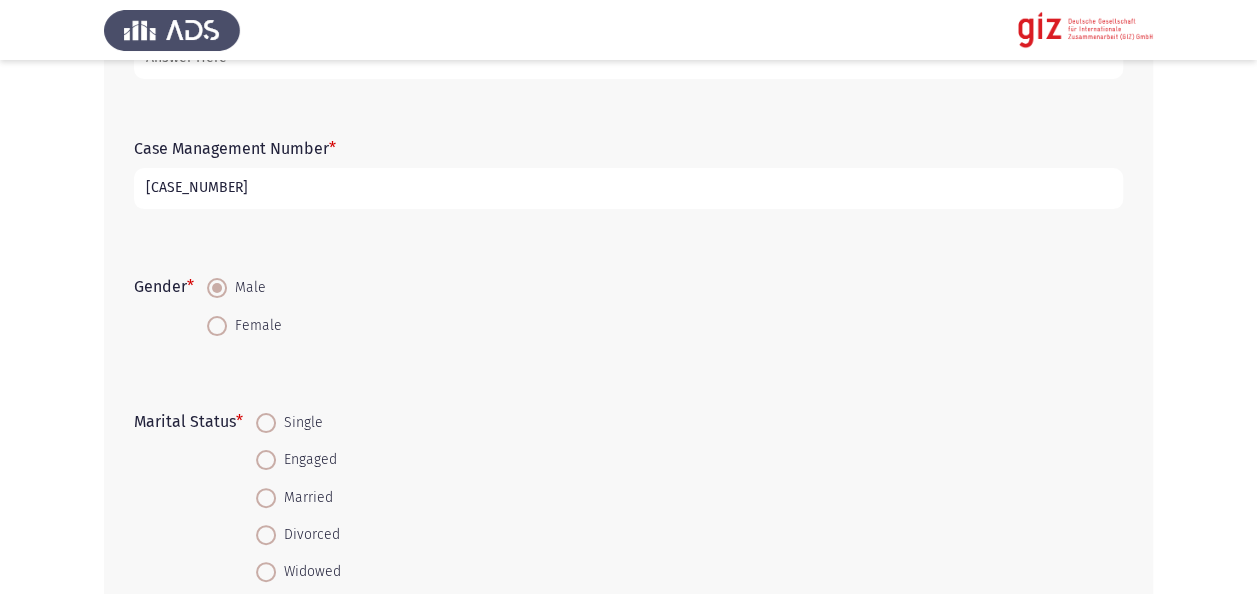 click on "Personal Information Next First Name [FIRST] [LAST] Last Name Case Management Number * [CASE_NUMBER] Gender * Male Female Marital Status Single Engaged Married Divorced Widowed Separated Current employment status * --- Select --- In which industry do you currently work in? Please select N/A if not applicable. * Healthcare Education Information Technology Finance and Banking Retail and Sales Hospitality and Tourism Manufacturing Construction Transportation and Logistics Media & Communications Legal Services Government and Public Administration Non-Profit and Social Services Agriculture Arts and Entertainment Other N/A If you selected "Other", please specify. Write N/A if not applicable. What are the main reasons that would make you want to leave Egypt? * Search for employment Education Invitation by family member Family reunification Marriage" at bounding box center (628, 920) 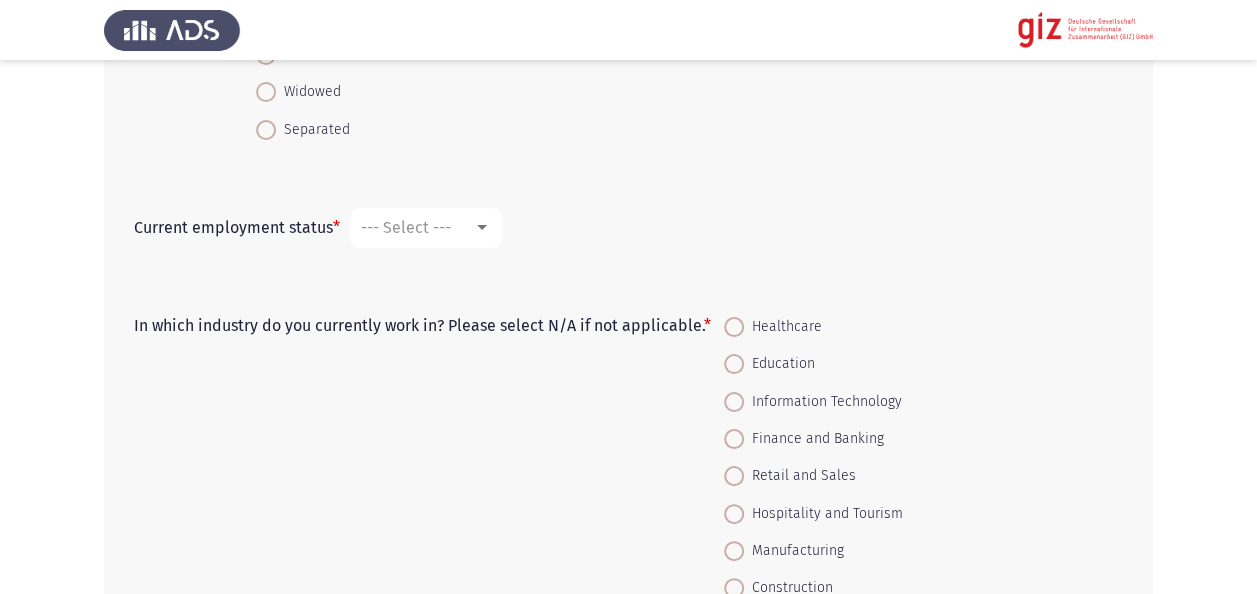 scroll, scrollTop: 760, scrollLeft: 0, axis: vertical 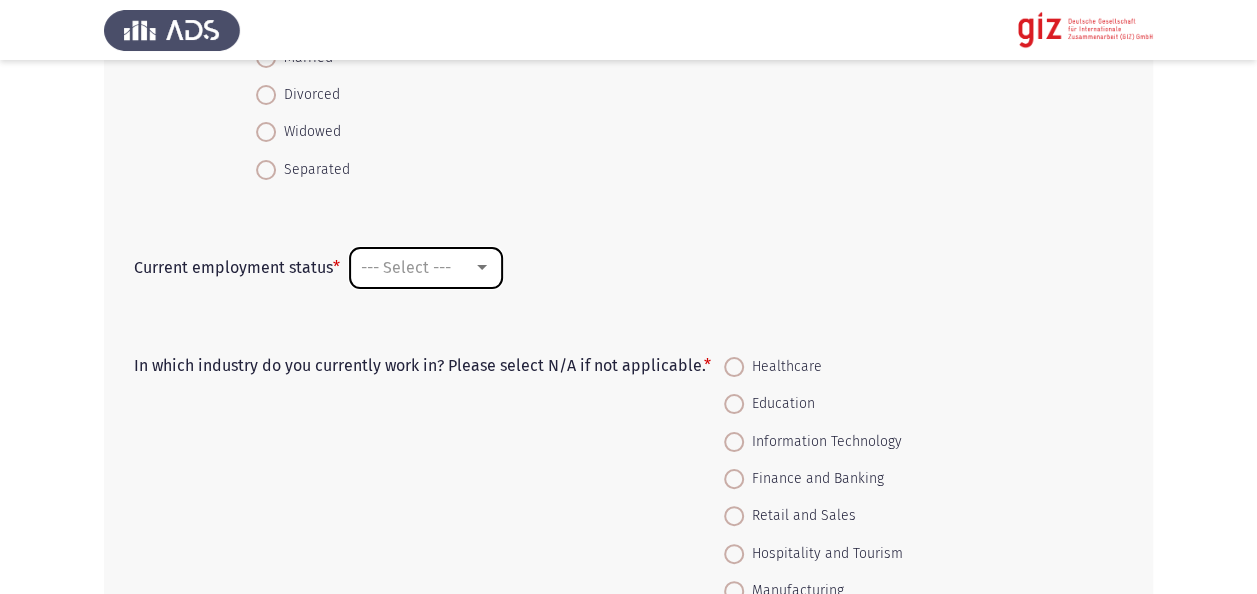 click on "--- Select ---" at bounding box center (406, 267) 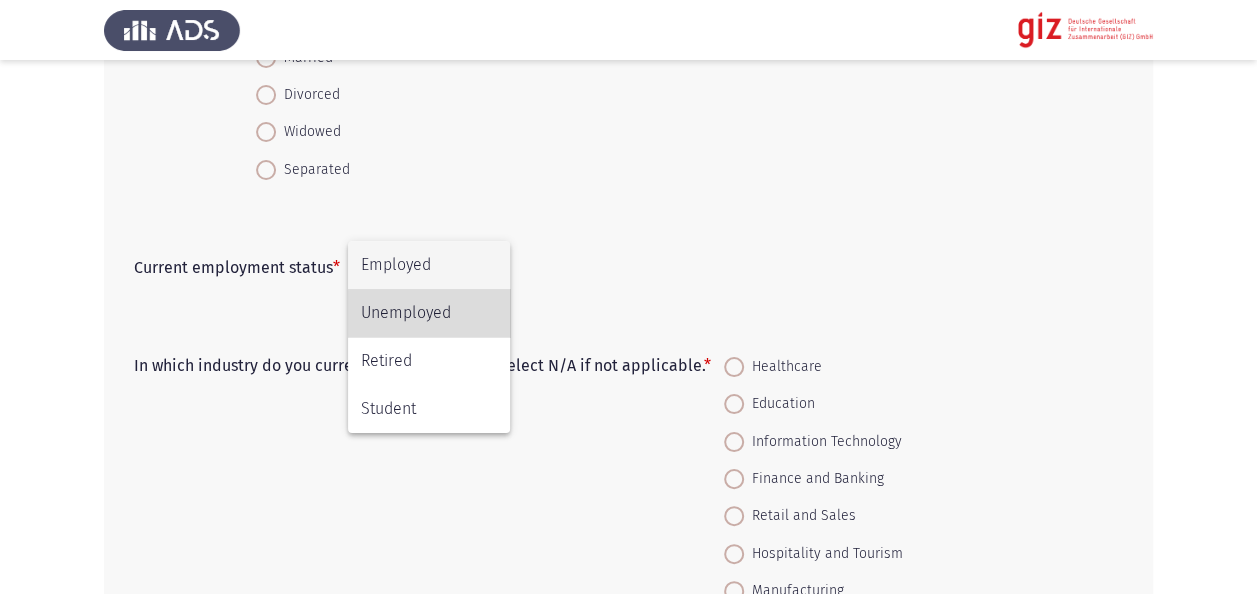 click on "Unemployed" at bounding box center [429, 313] 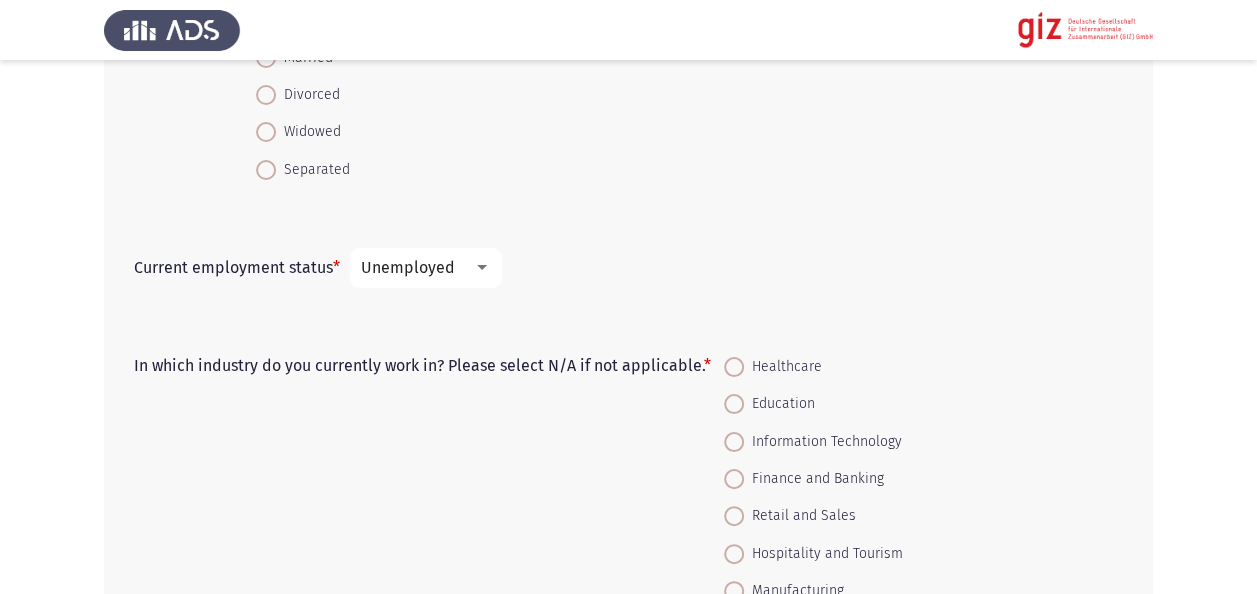 click on "Current employment status   * Unemployed" 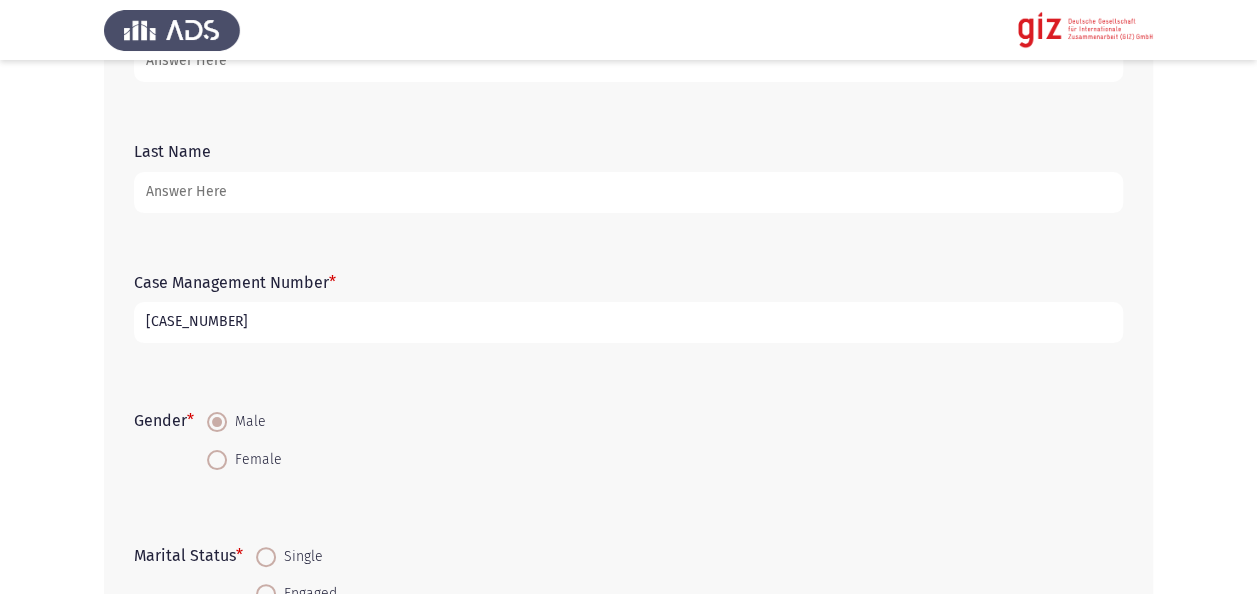 scroll, scrollTop: 160, scrollLeft: 0, axis: vertical 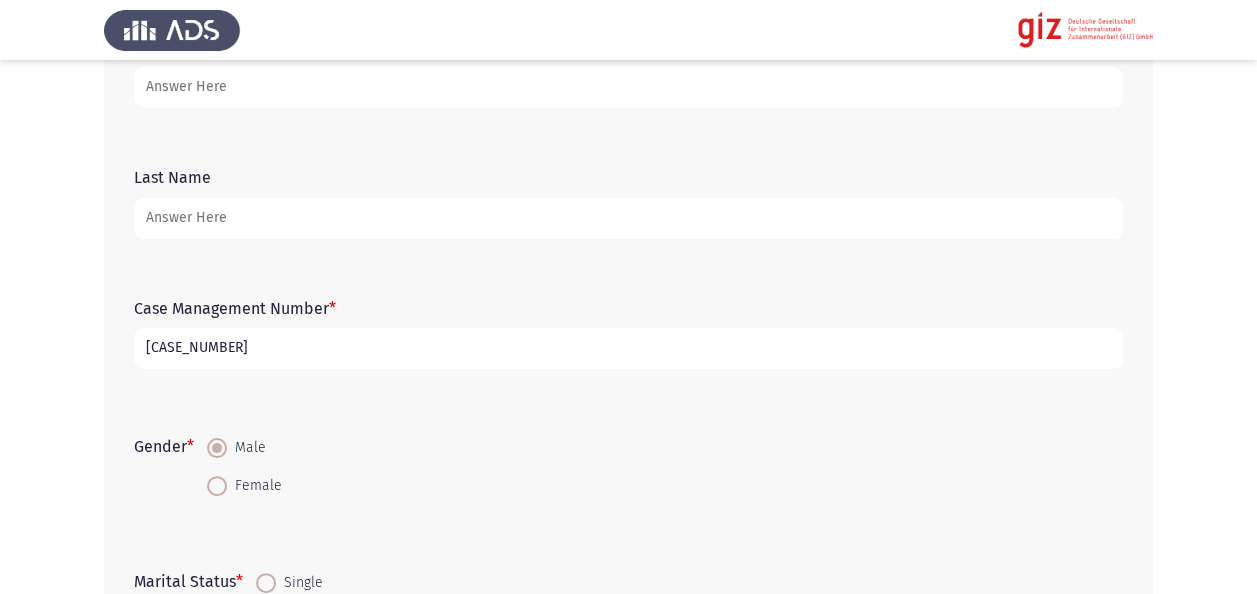 click on "Last Name" at bounding box center (628, 218) 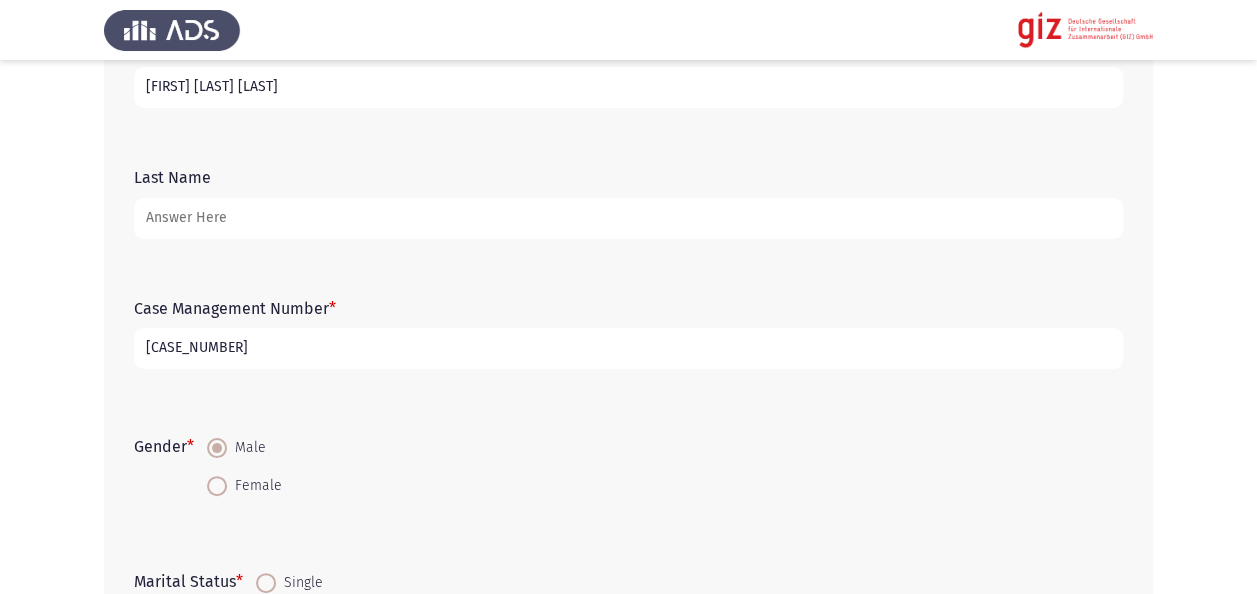 type on "[FIRST] [LAST] [LAST]" 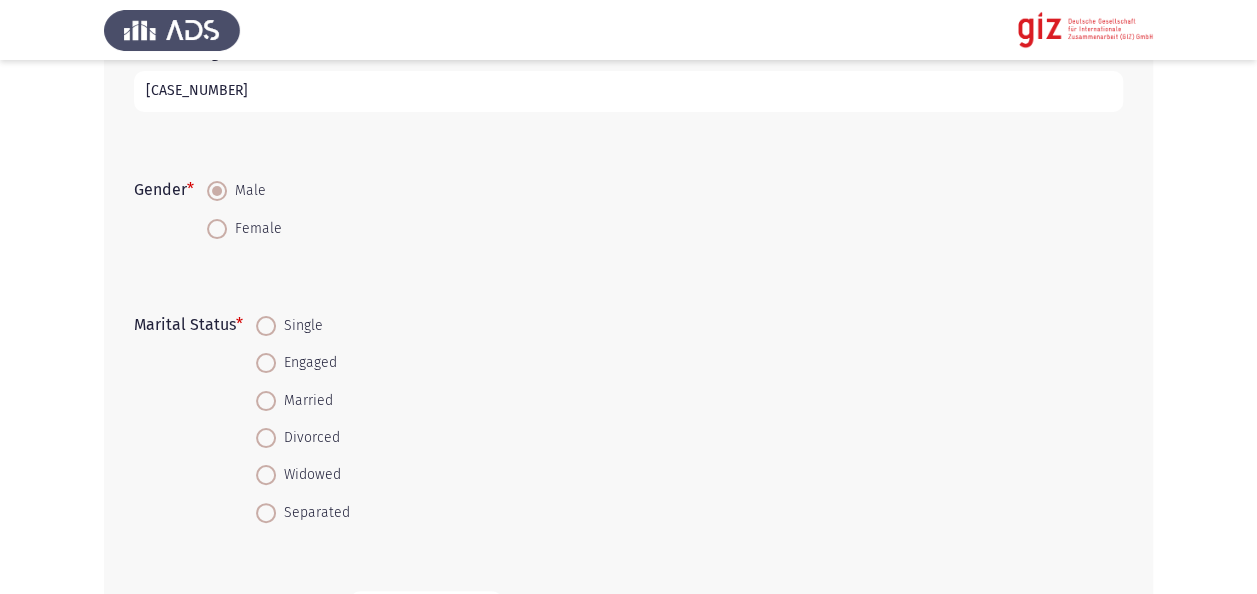 scroll, scrollTop: 480, scrollLeft: 0, axis: vertical 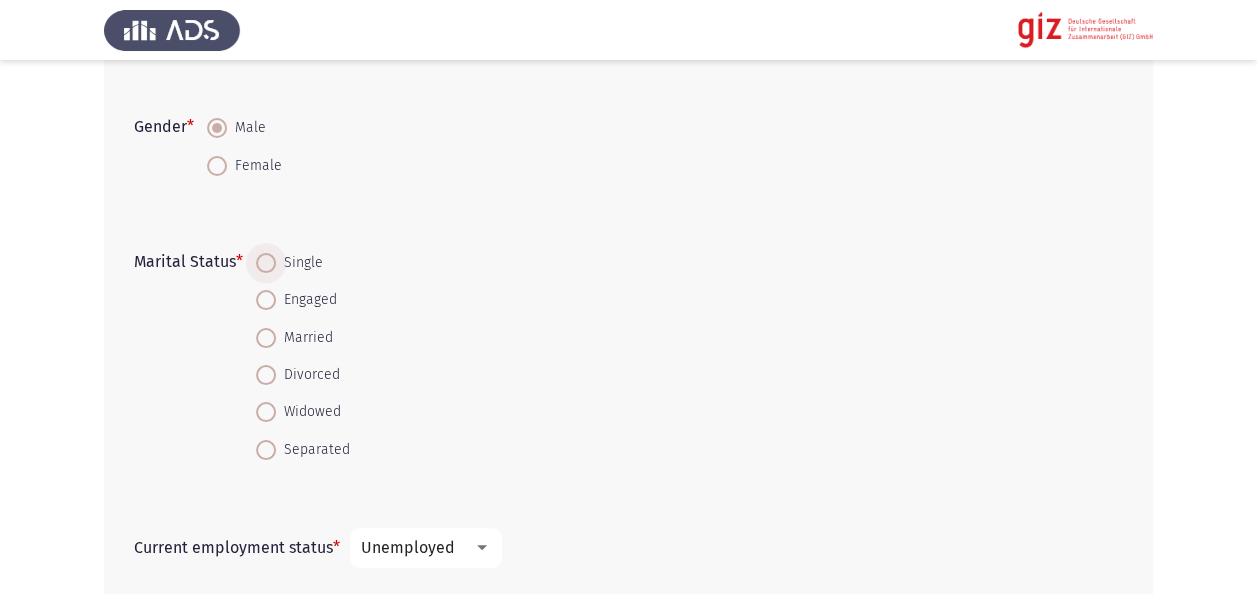 click on "Single" at bounding box center [299, 263] 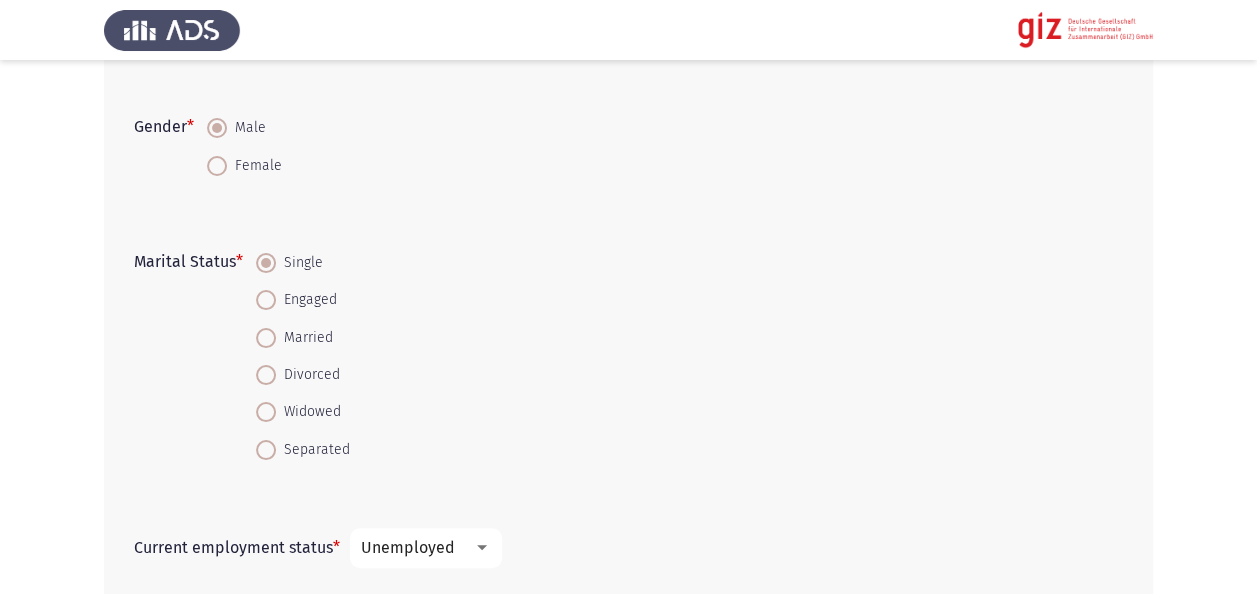 click on "Personal Information Next First Name [FIRST] [LAST] [LAST] Last Name Case Management Number * [CASE_NUMBER] Gender * Male Female Marital Status Single Engaged Married Divorced Widowed Separated Current employment status * Unemployed In which industry do you currently work in? Please select N/A if not applicable. * Healthcare Education Information Technology Finance and Banking Retail and Sales Hospitality and Tourism Manufacturing Construction Transportation and Logistics Media & Communications Legal Services Government and Public Administration Non-Profit and Social Services Agriculture Arts and Entertainment Other N/A If you selected "Other", please specify. Write N/A if not applicable. What are the main reasons that would make you want to leave Egypt? * Search for employment Education Invitation by family member Marriage" at bounding box center (628, 760) 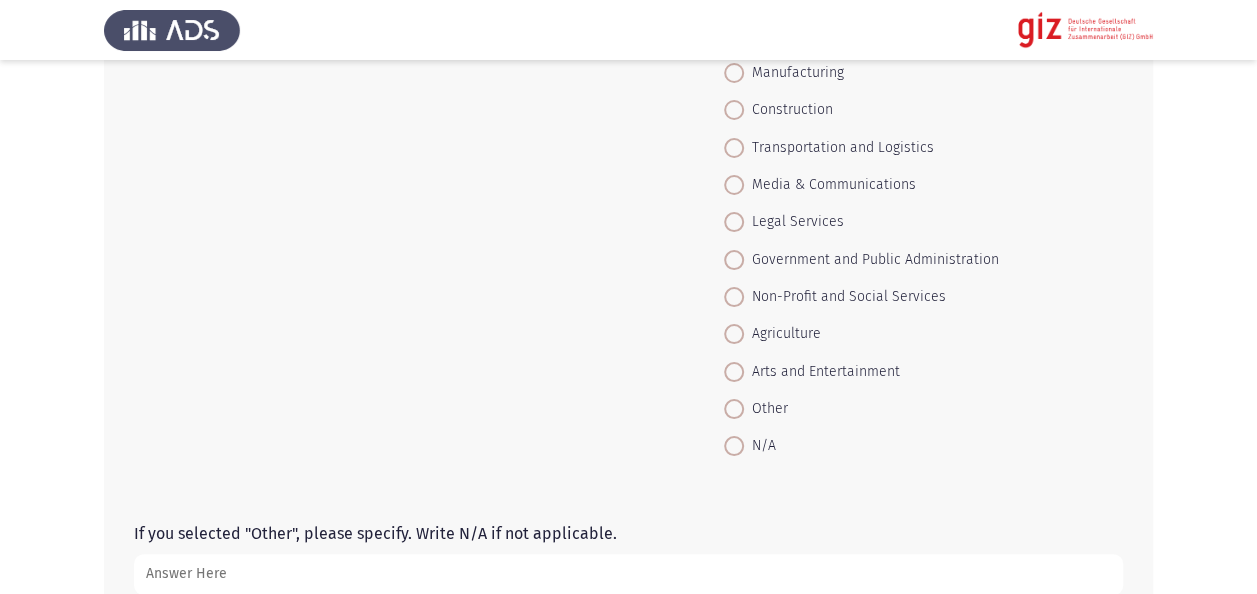 scroll, scrollTop: 1280, scrollLeft: 0, axis: vertical 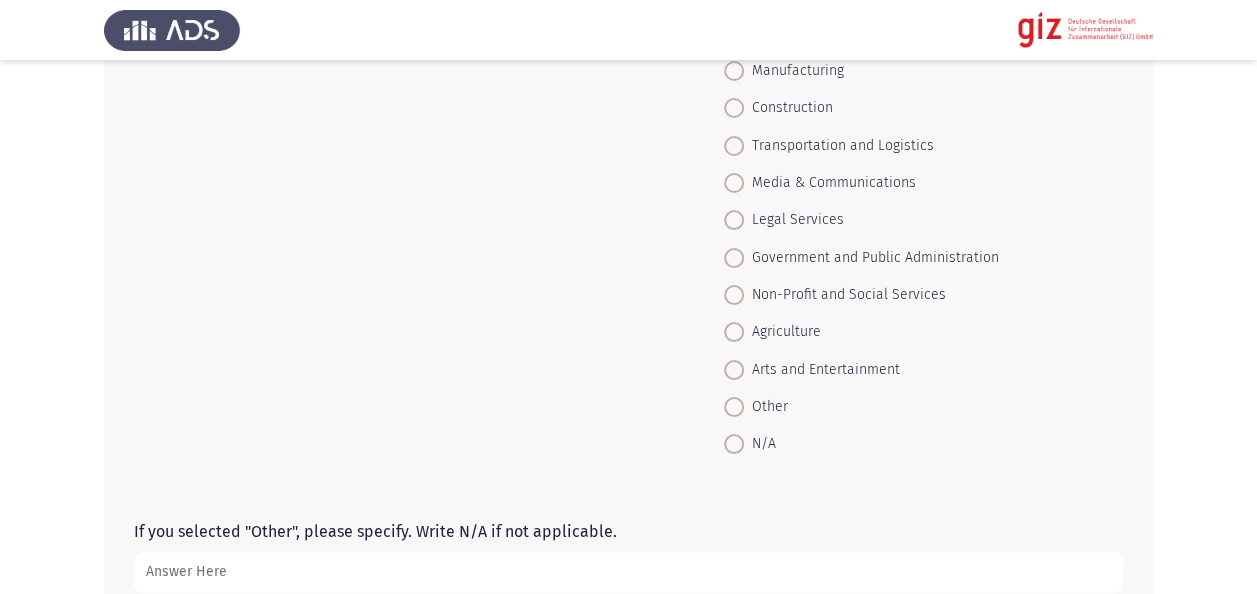 click on "Other" at bounding box center [766, 407] 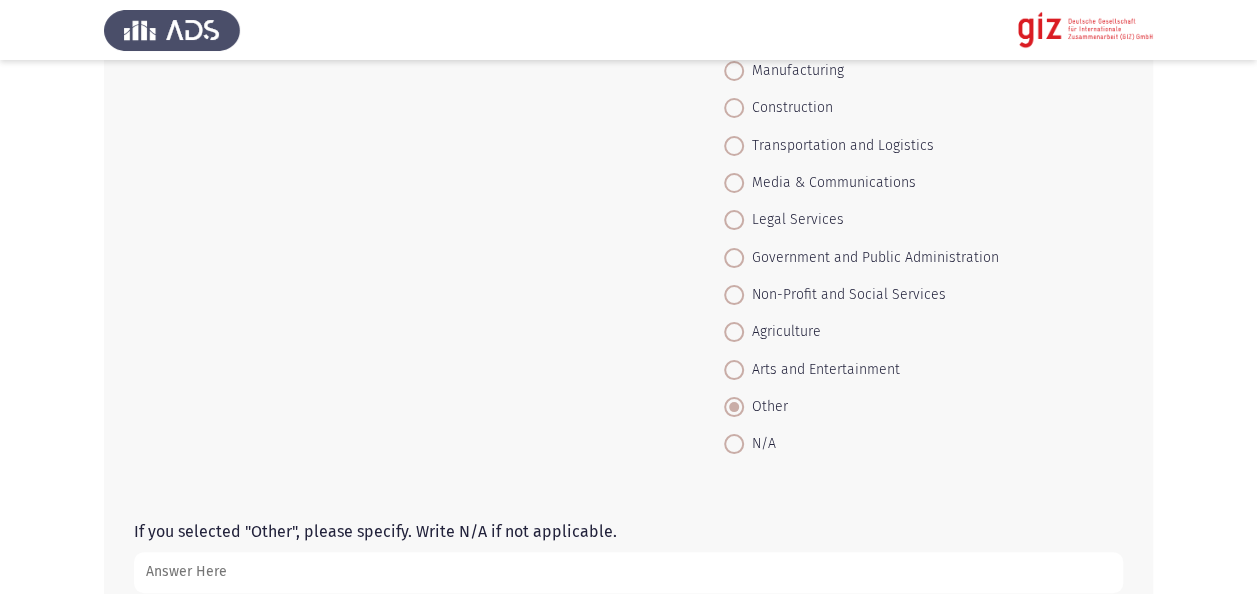 click on "In which industry do you currently work in? Please select N/A if not applicable.   *    Healthcare     Education     Information Technology     Finance and Banking     Retail and Sales     Hospitality and Tourism     Manufacturing     Construction     Transportation and Logistics     Media & Communications     Legal Services     Government and Public Administration     Non-Profit and Social Services     Agriculture     Arts and Entertainment     Other     N/A" 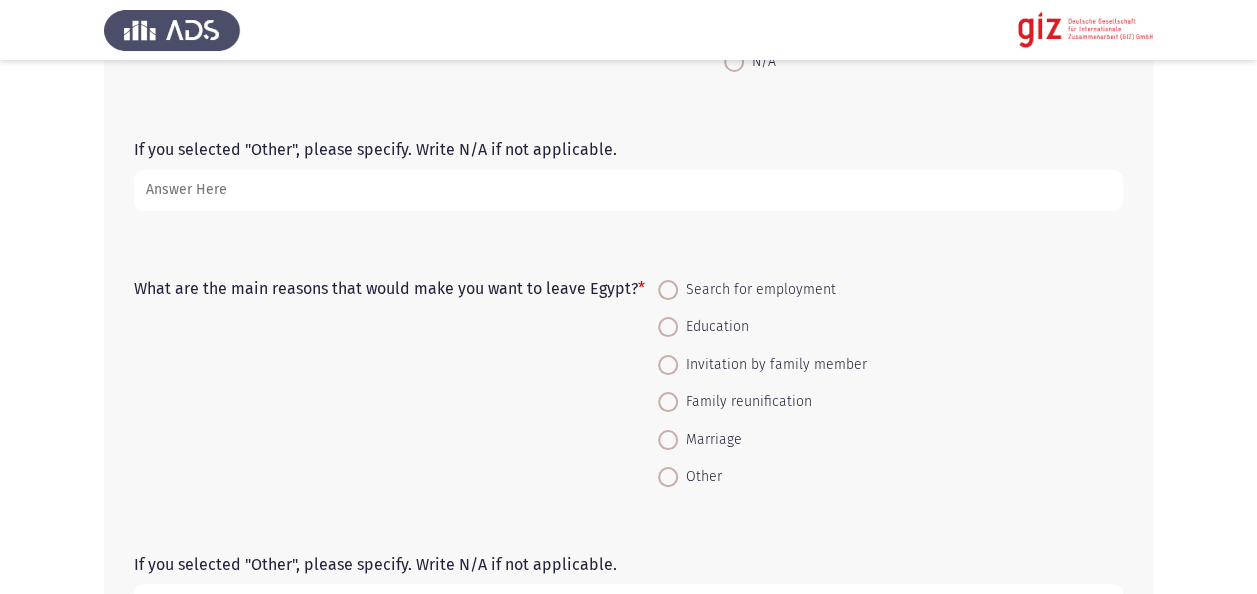 scroll, scrollTop: 1600, scrollLeft: 0, axis: vertical 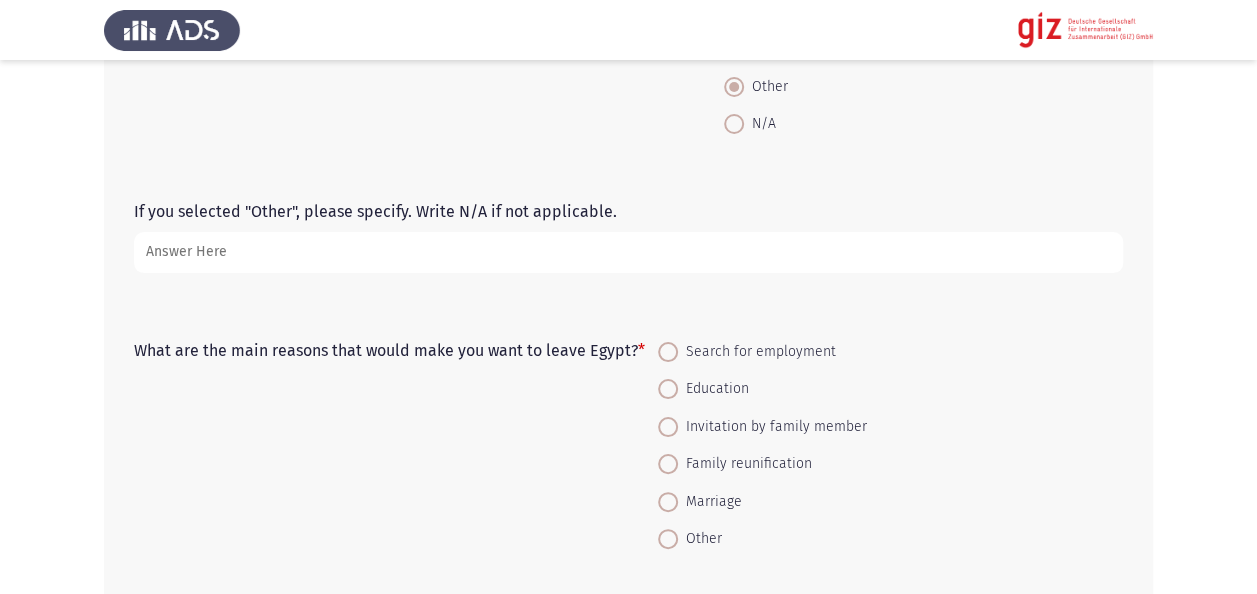 type on "d" 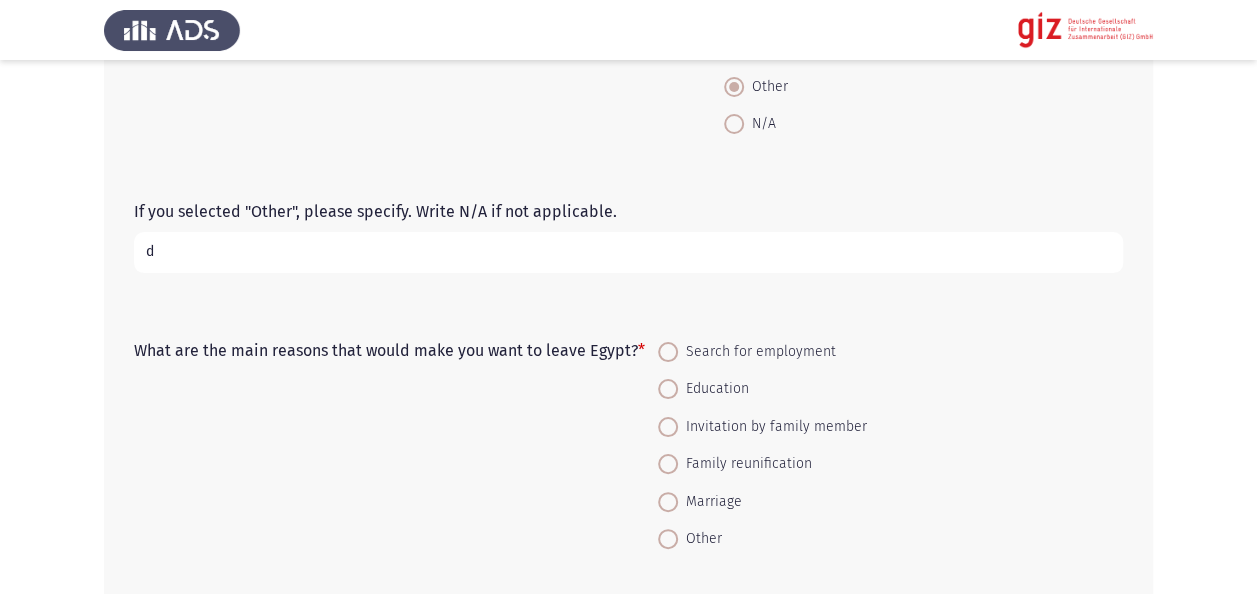 click on "d" at bounding box center [628, 252] 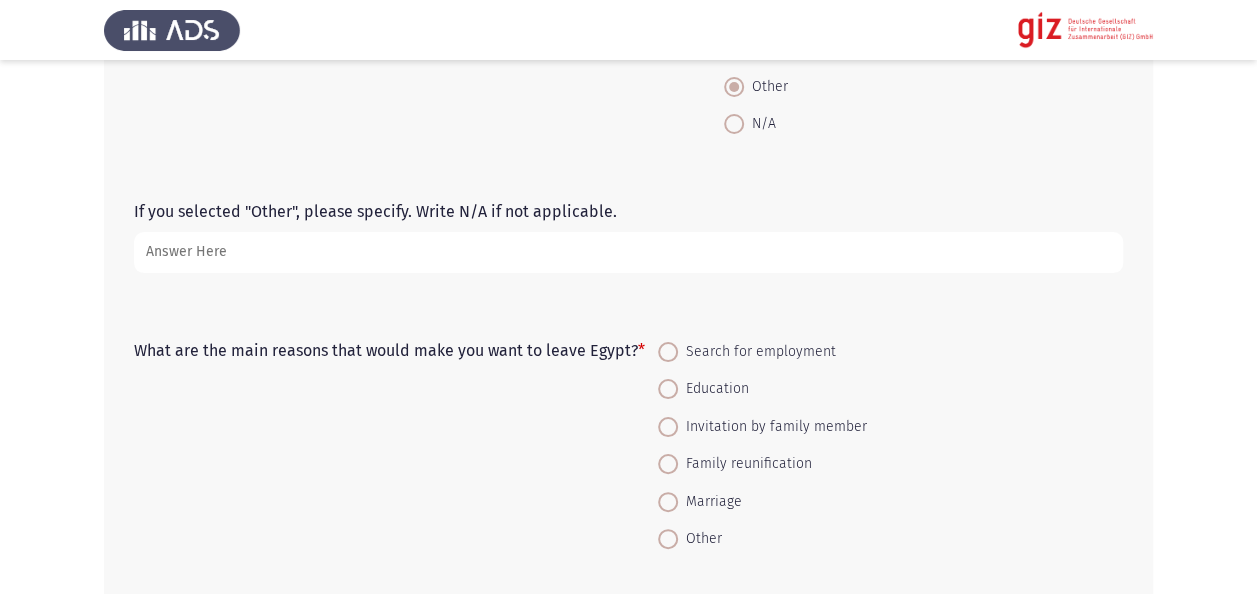 type on "d" 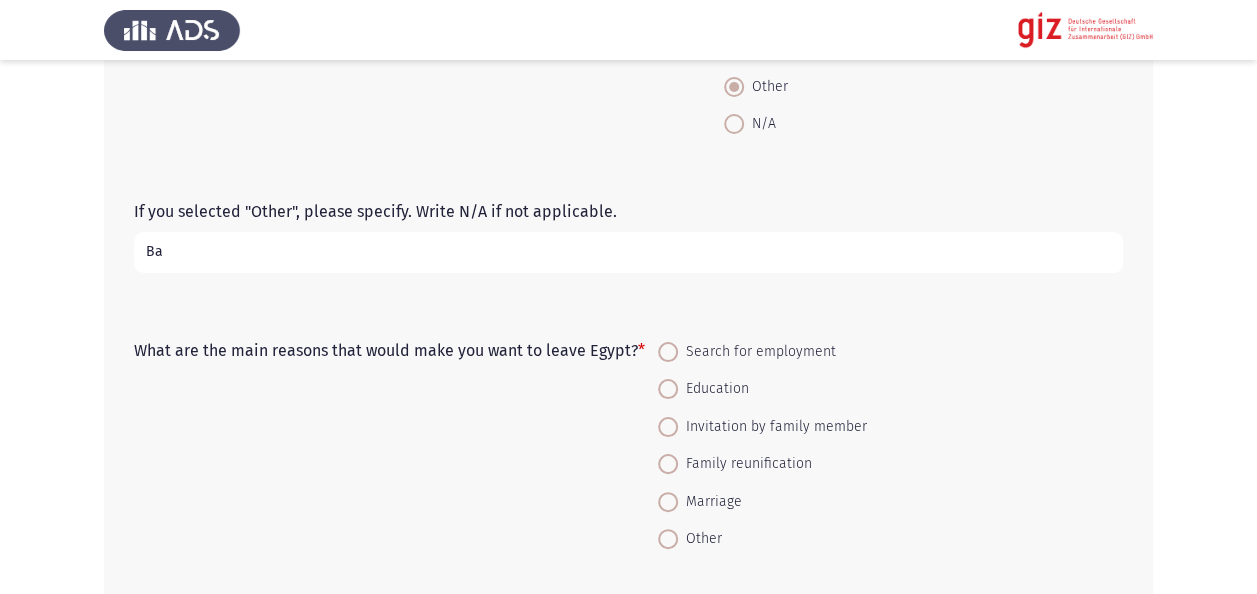 type on "B" 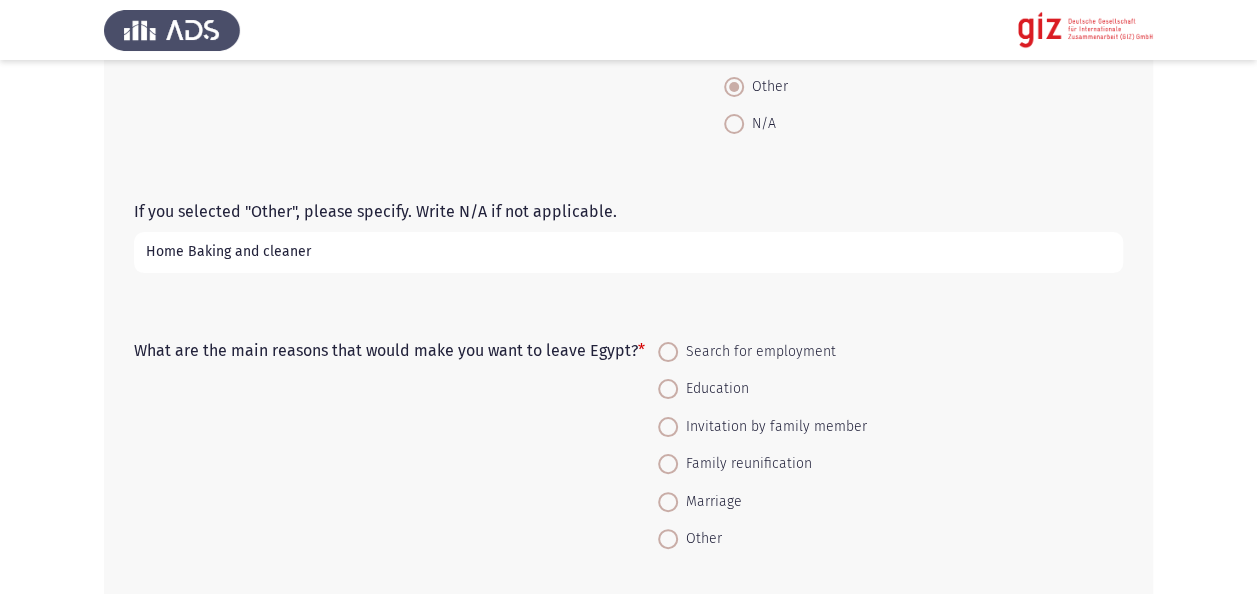 type on "Home Baking and cleaner" 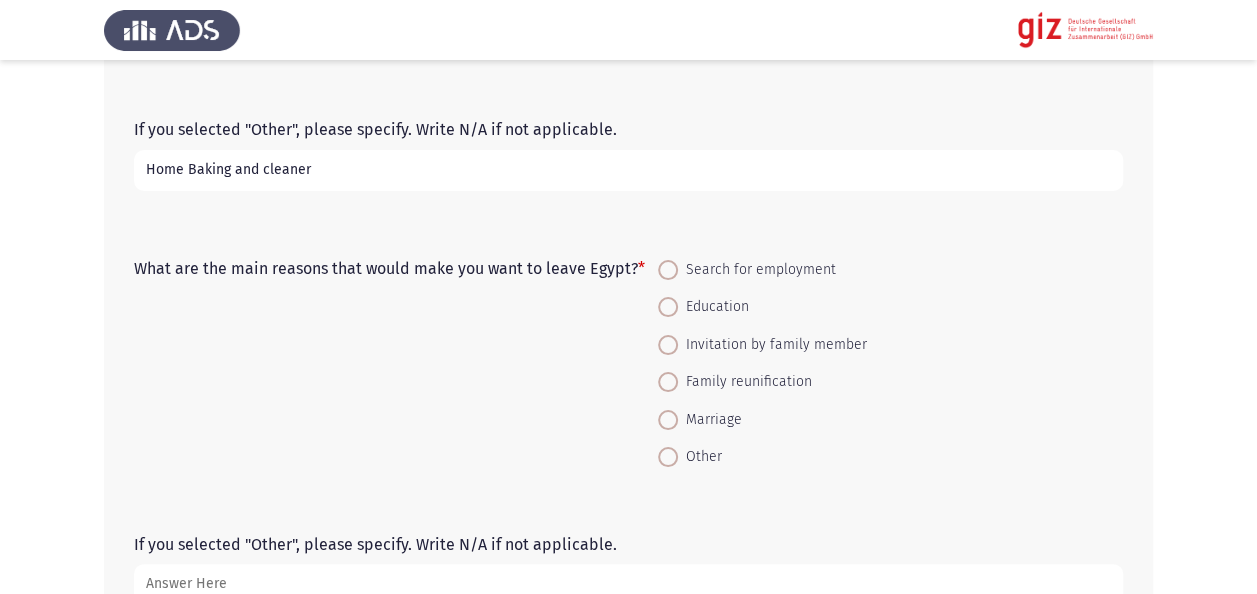 scroll, scrollTop: 1720, scrollLeft: 0, axis: vertical 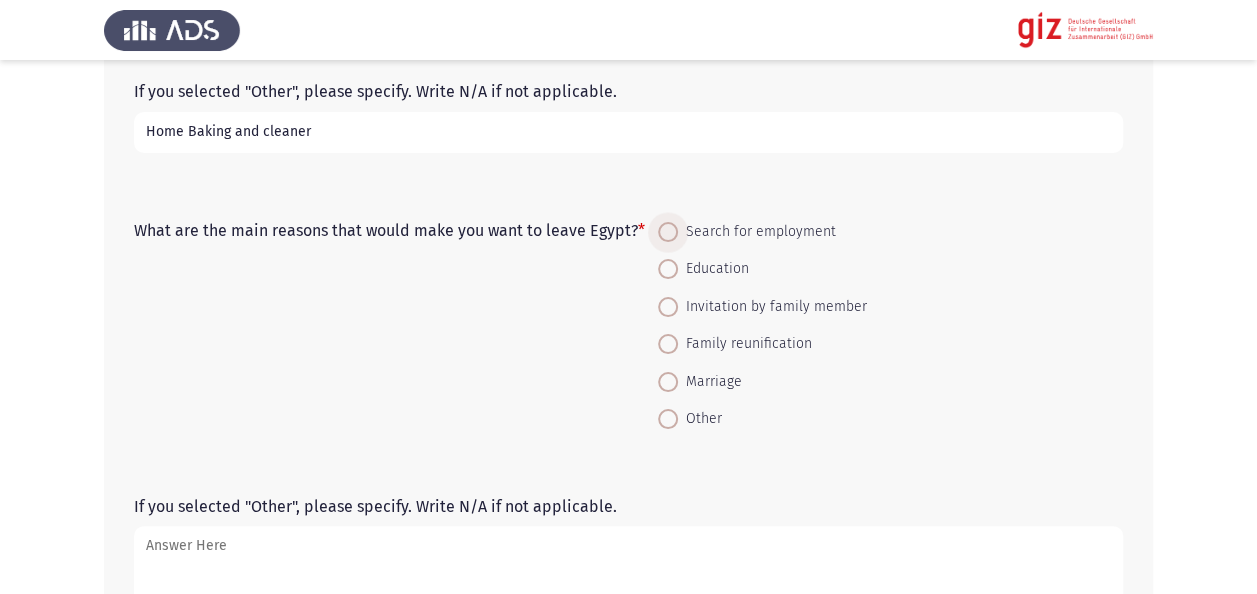 click on "Search for employment" at bounding box center (757, 232) 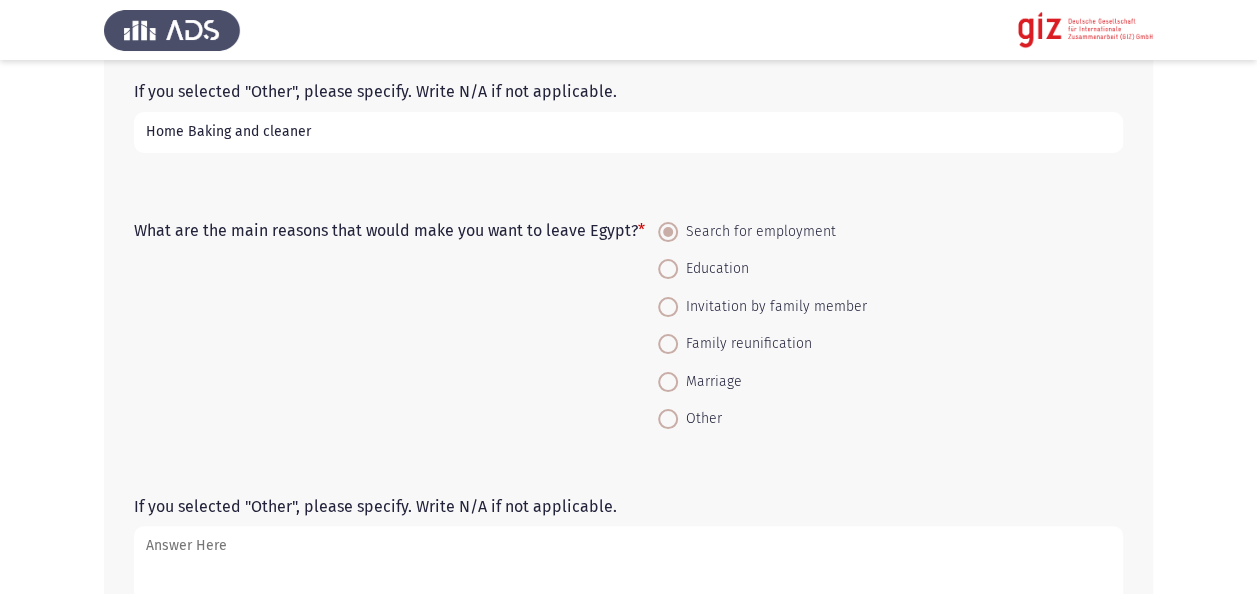 click on "What are the main reasons that would make you want to leave Egypt?   *    Search for employment     Education     Invitation by family member     Family reunification     Marriage     Other" 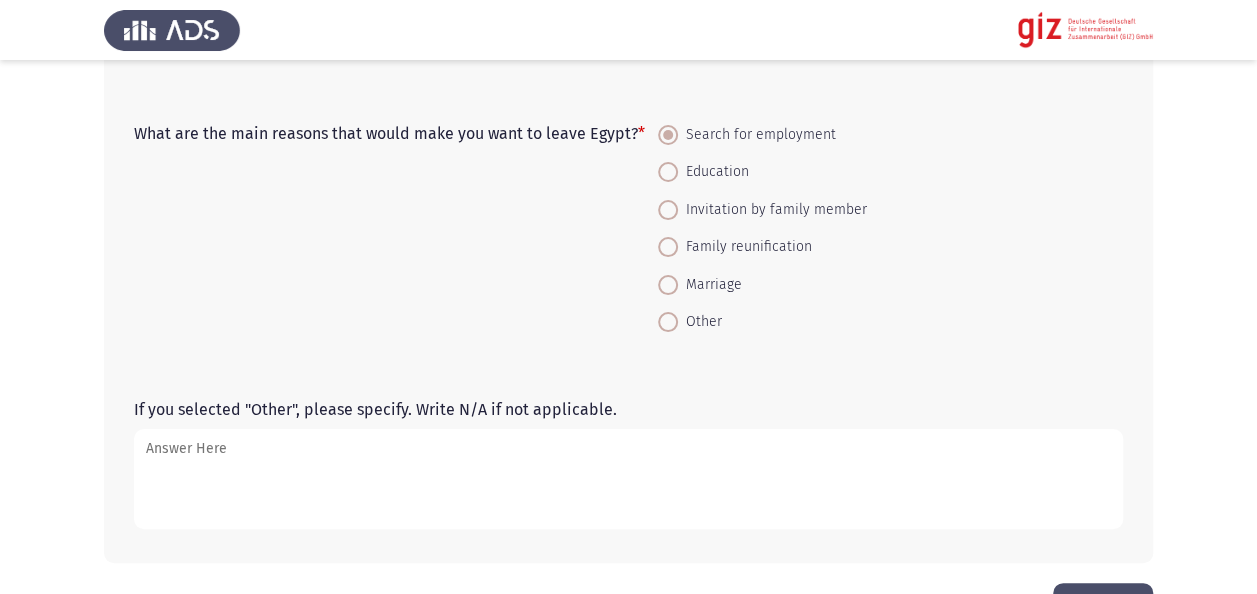 scroll, scrollTop: 1877, scrollLeft: 0, axis: vertical 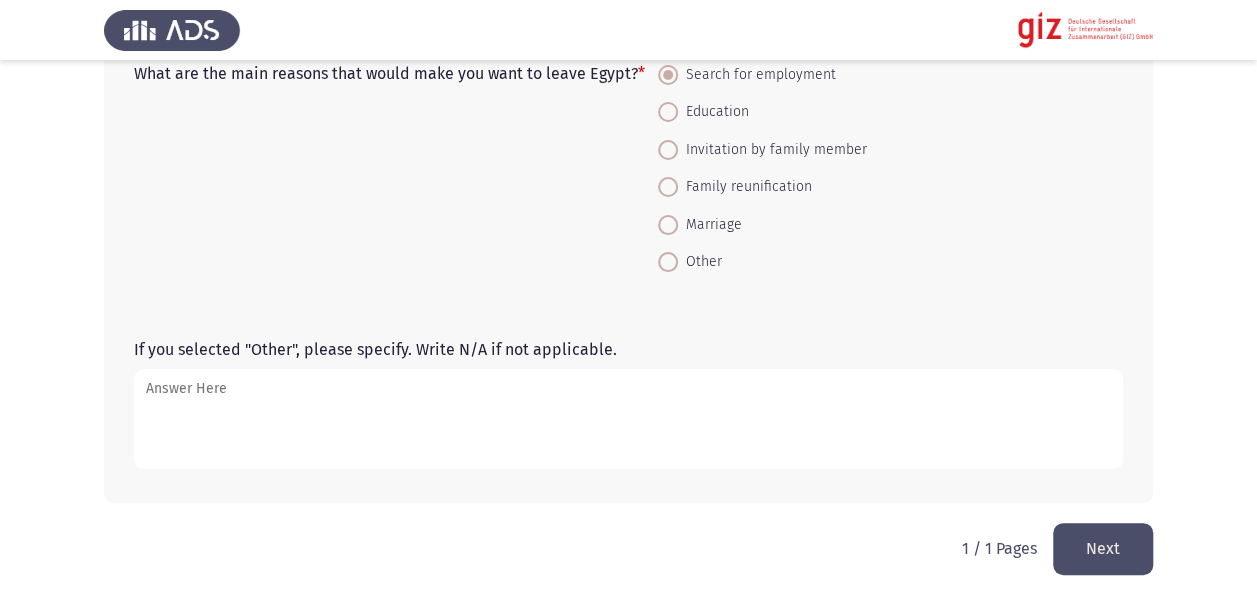 click on "Next" 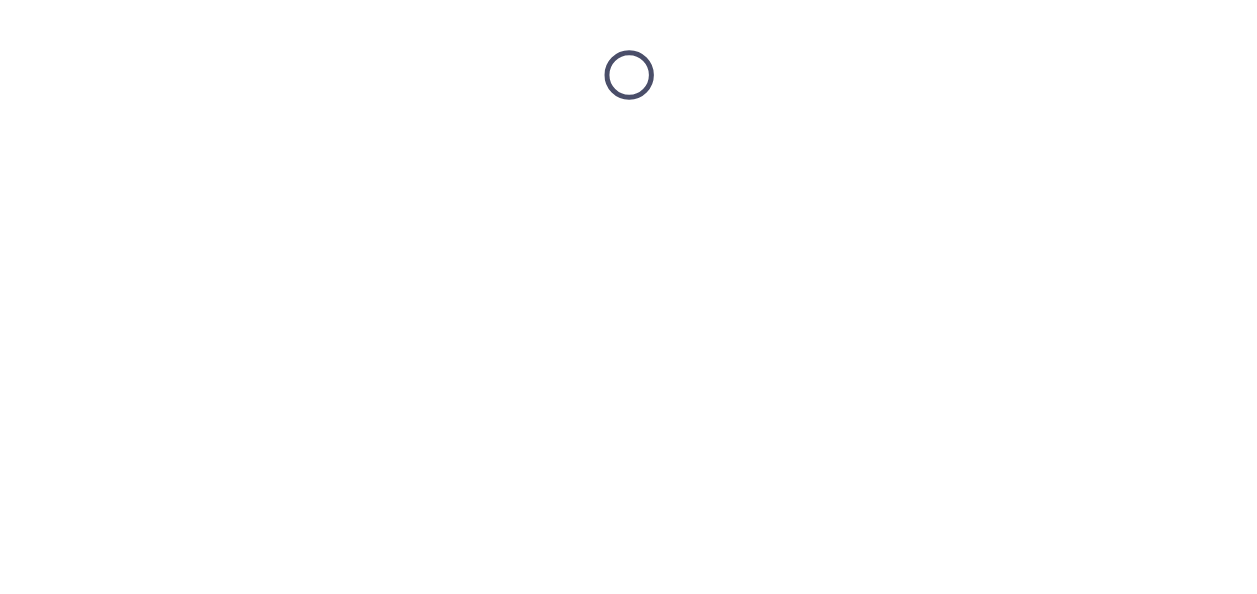 scroll, scrollTop: 0, scrollLeft: 0, axis: both 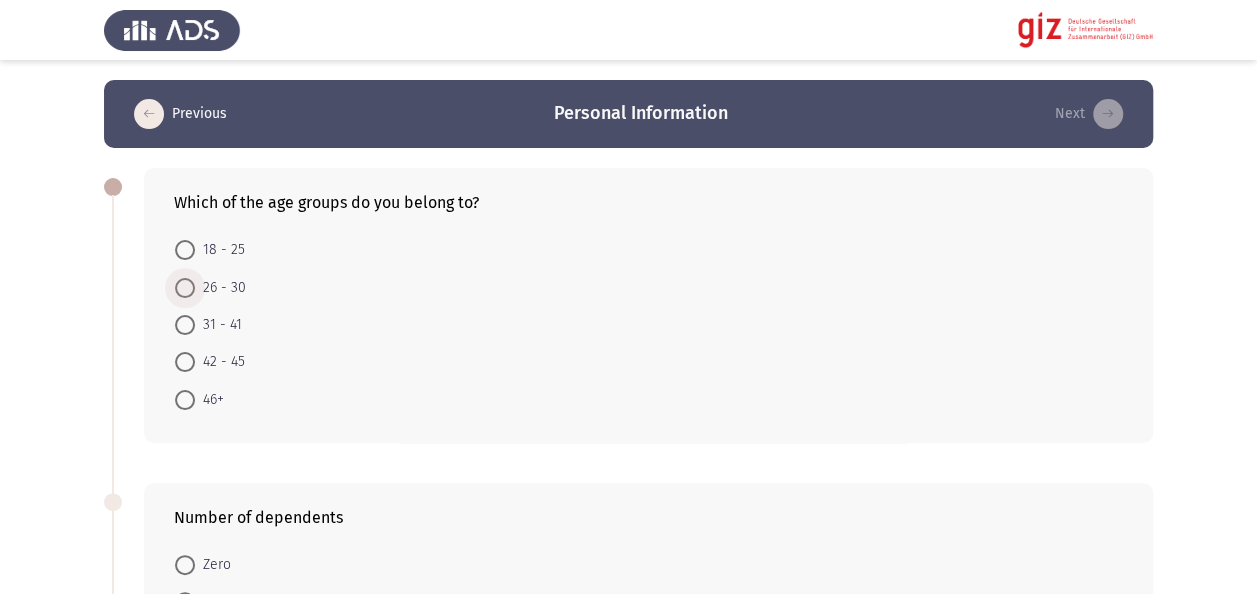 click on "26 - 30" at bounding box center (220, 288) 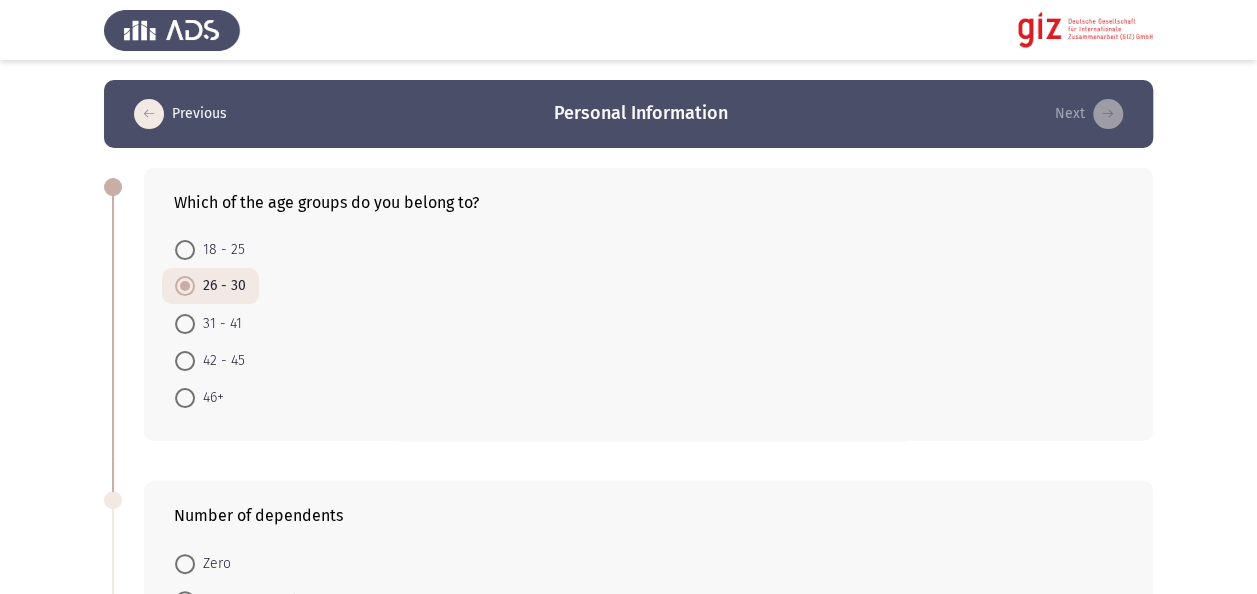 click on "Previous   Personal Information   Next  Which of the age groups do you belong to?    18 - 25     26 - 30     31 - 41     42 - 45     46+  Number of dependents    Zero     Between 1 and 3     4 or more  Place of residence    Alexandria     Aswan     Asyut     Beheira     Beni Suef     Cairo     Dakahlia     Damietta     Faiyum     Gharbia     Giza     Ismailia     Kafr El Sheikh      Luxor     Matruh     Minya     Monufia     New Valley     North Sinai     Port Said     Qalyubia     Qena     Red Sea     Sharqia     Sohag     South Sinai     Suez  Do you have any disabilities that you want to tell us about?    Yes     No   1 / 1 Pages   Previous   Next" 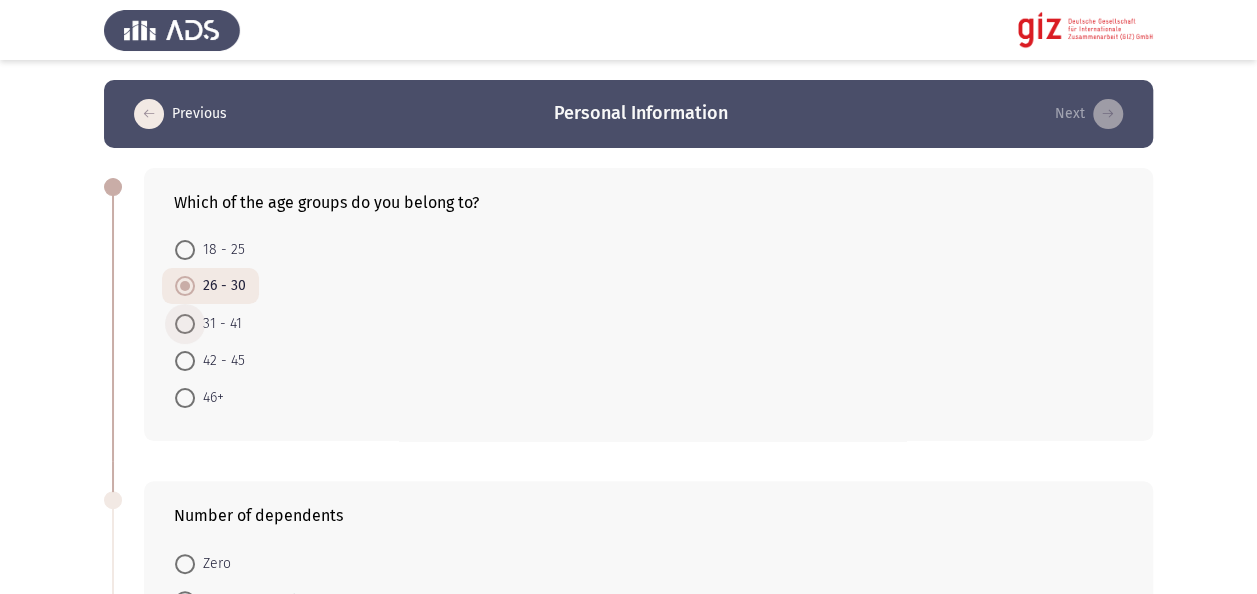 click on "31 - 41" at bounding box center [218, 324] 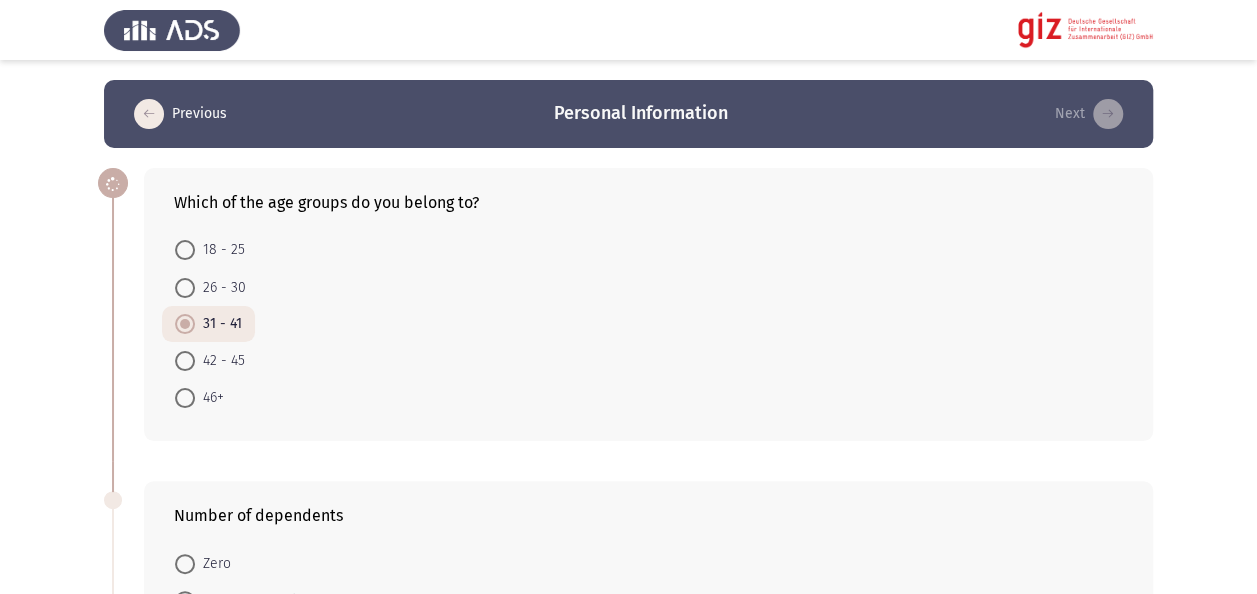 click on "Previous   Personal Information   Next  Which of the age groups do you belong to?    18 - 25     26 - 30     31 - 41     42 - 45     46+  Number of dependents    Zero     Between 1 and 3     4 or more  Place of residence    Alexandria     Aswan     Asyut     Beheira     Beni Suef     Cairo     Dakahlia     Damietta     Faiyum     Gharbia     Giza     Ismailia     Kafr El Sheikh      Luxor     Matruh     Minya     Monufia     New Valley     North Sinai     Port Said     Qalyubia     Qena     Red Sea     Sharqia     Sohag     South Sinai     Suez  Do you have any disabilities that you want to tell us about?    Yes     No   1 / 1 Pages   Previous   Next" 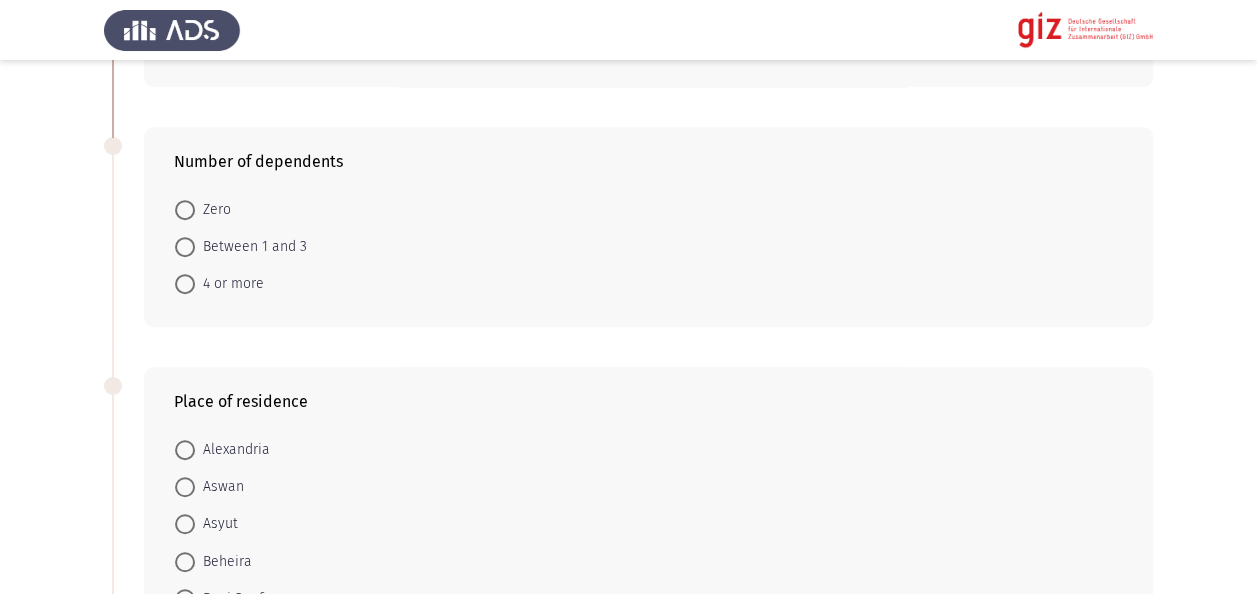 scroll, scrollTop: 360, scrollLeft: 0, axis: vertical 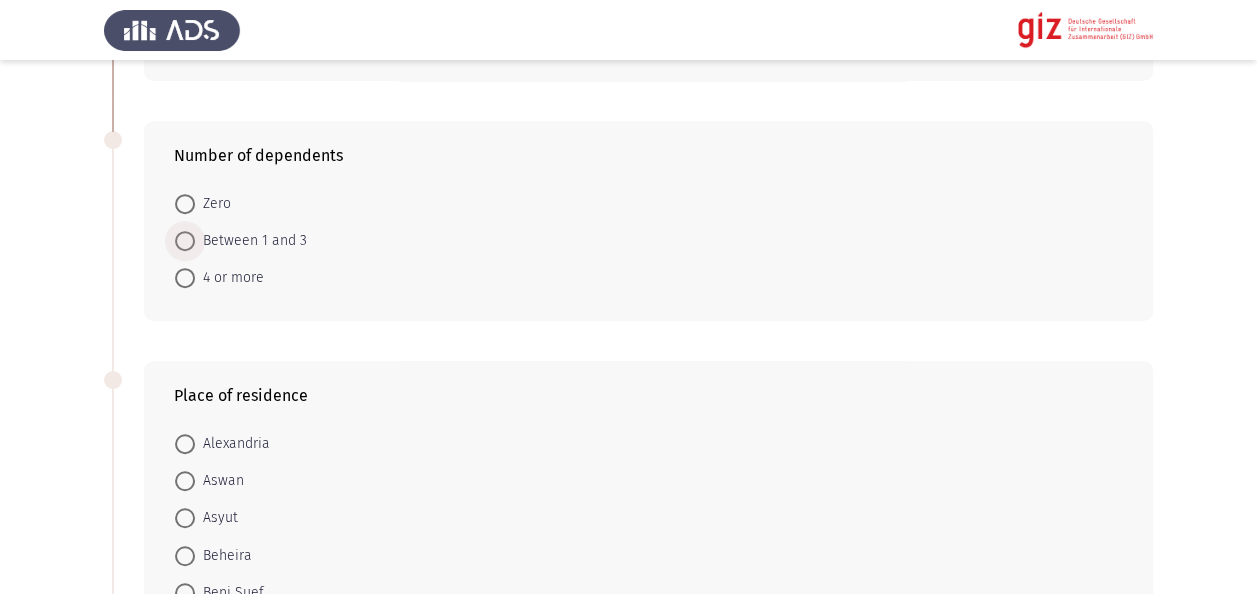 click on "Between 1 and 3" at bounding box center (251, 241) 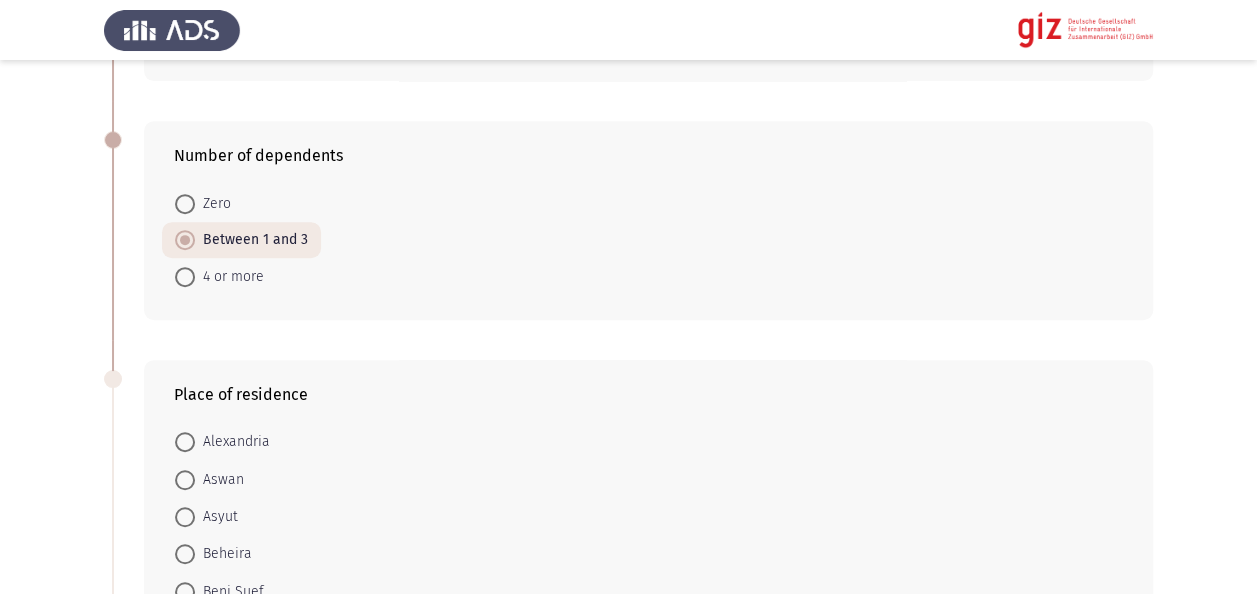 click on "Previous   Personal Information   Next  Which of the age groups do you belong to?    18 - 25     26 - 30     31 - 41     42 - 45     46+  Number of dependents    Zero     Between 1 and 3     4 or more  Place of residence    Alexandria     Aswan     Asyut     Beheira     Beni Suef     Cairo     Dakahlia     Damietta     Faiyum     Gharbia     Giza     Ismailia     Kafr El Sheikh      Luxor     Matruh     Minya     Monufia     New Valley     North Sinai     Port Said     Qalyubia     Qena     Red Sea     Sharqia     Sohag     South Sinai     Suez  Do you have any disabilities that you want to tell us about?    Yes     No   1 / 1 Pages   Previous   Next" 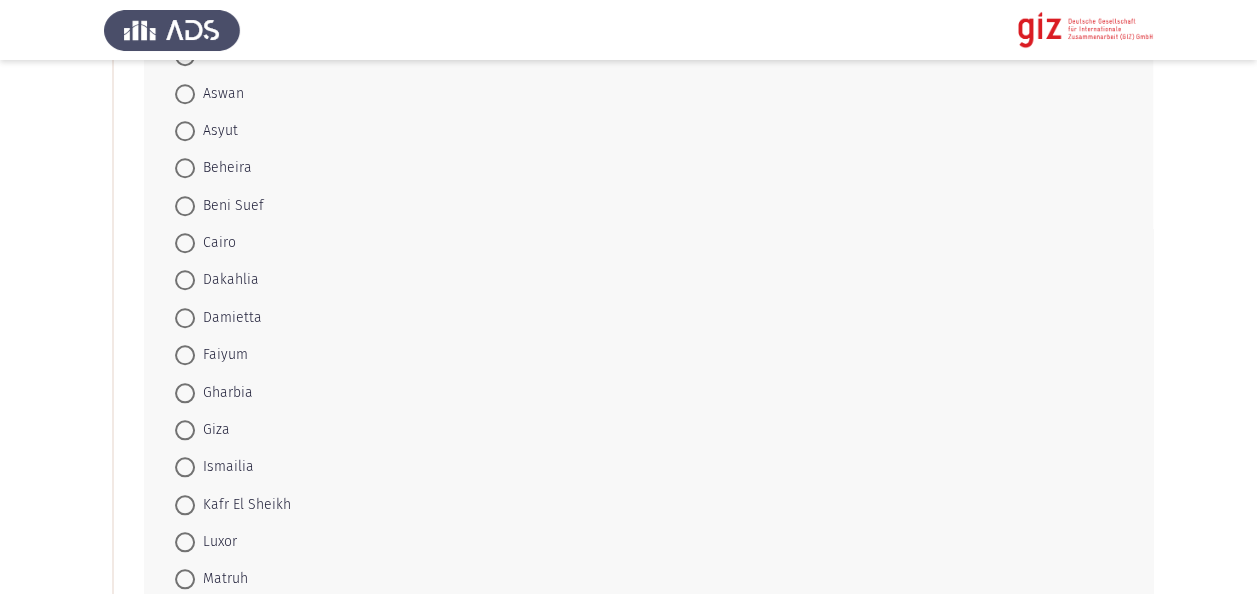 scroll, scrollTop: 760, scrollLeft: 0, axis: vertical 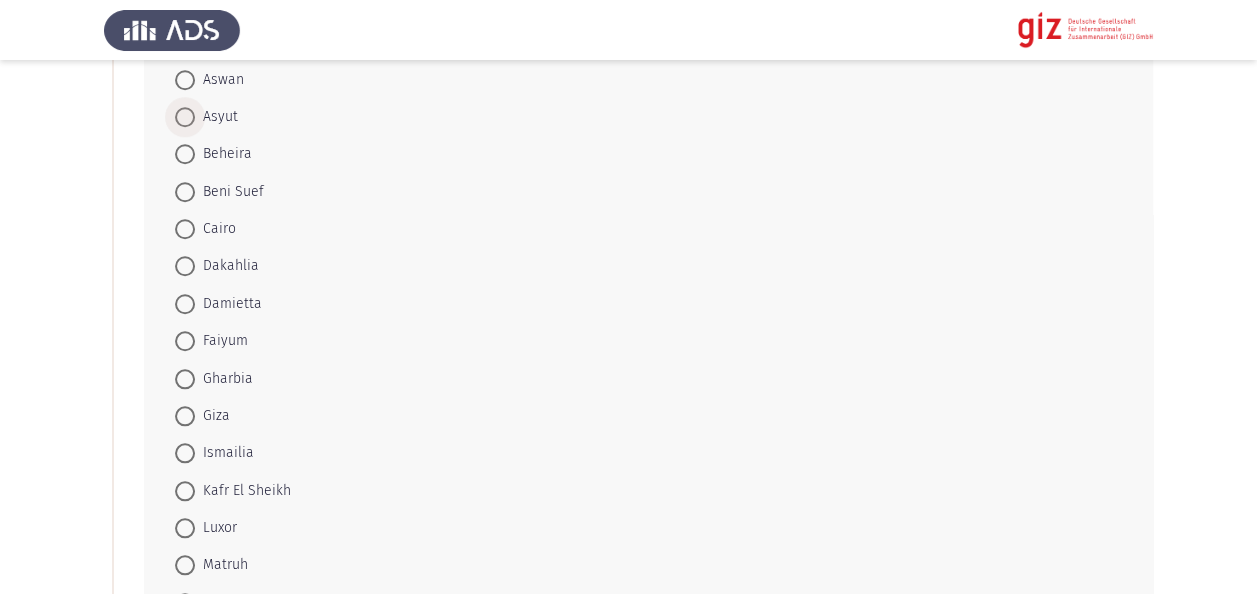 click at bounding box center (185, 117) 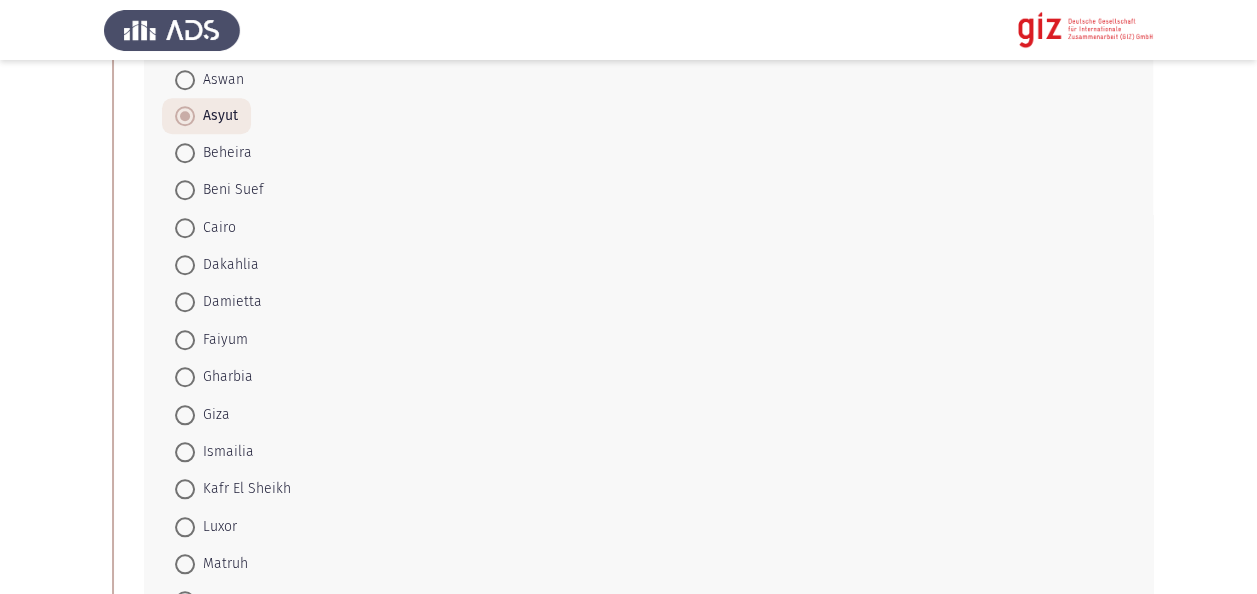 click on "Previous   Personal Information   Next  Which of the age groups do you belong to?    18 - 25     26 - 30     31 - 41     42 - 45     46+  Number of dependents    Zero     Between 1 and 3     4 or more  Place of residence    Alexandria     Aswan     Asyut     Beheira     Beni Suef     Cairo     Dakahlia     Damietta     Faiyum     Gharbia     Giza     Ismailia     Kafr El Sheikh      Luxor     Matruh     Minya     Monufia     New Valley     North Sinai     Port Said     Qalyubia     Qena     Red Sea     Sharqia     Sohag     South Sinai     Suez  Do you have any disabilities that you want to tell us about?    Yes     No   1 / 1 Pages   Previous   Next" 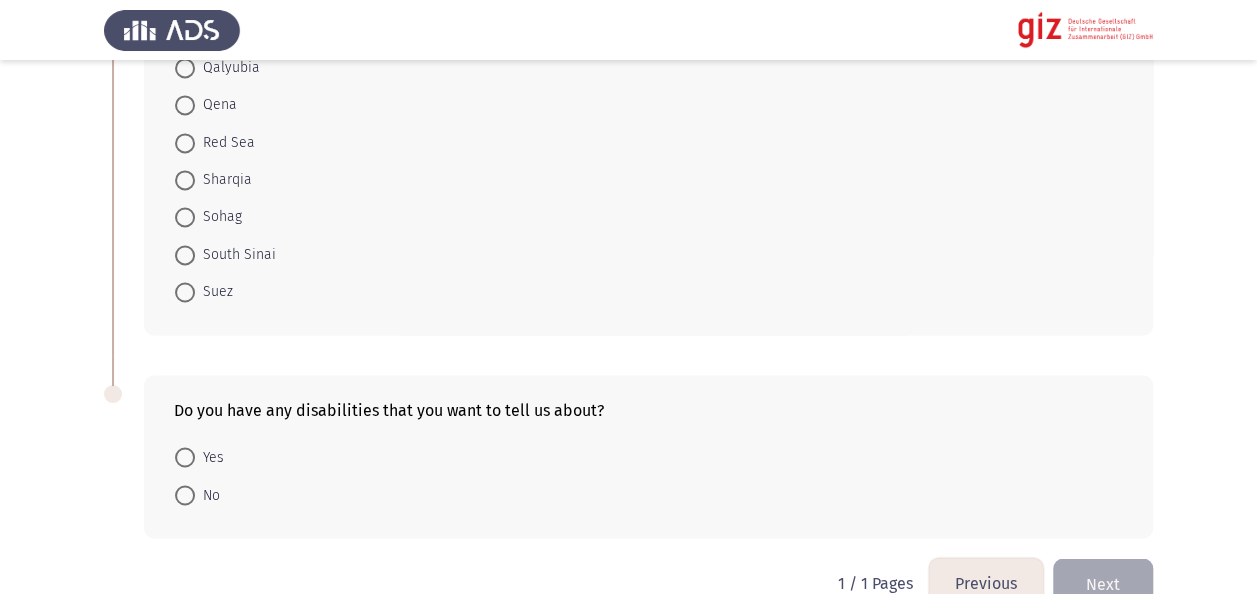 scroll, scrollTop: 1511, scrollLeft: 0, axis: vertical 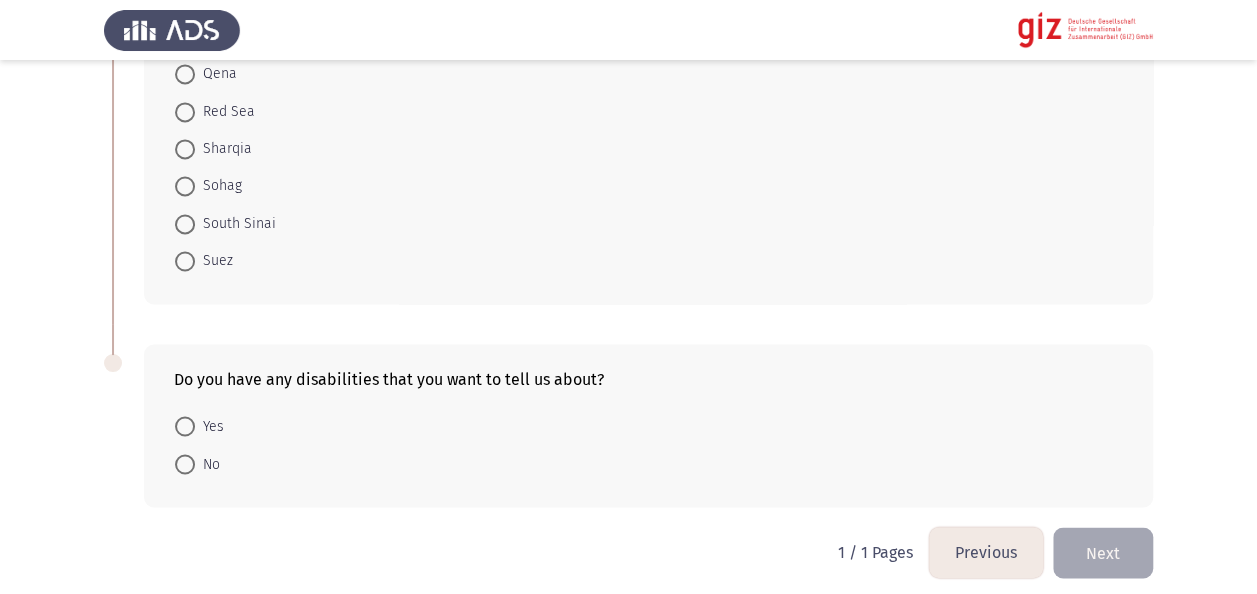 click on "No" at bounding box center [207, 464] 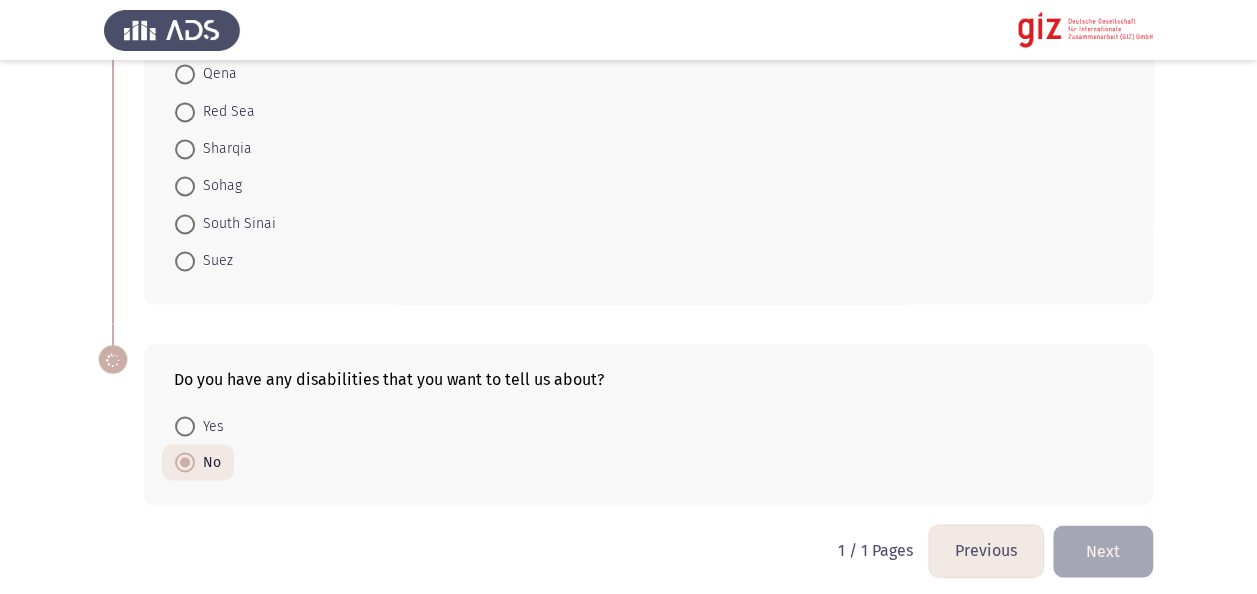 scroll, scrollTop: 1510, scrollLeft: 0, axis: vertical 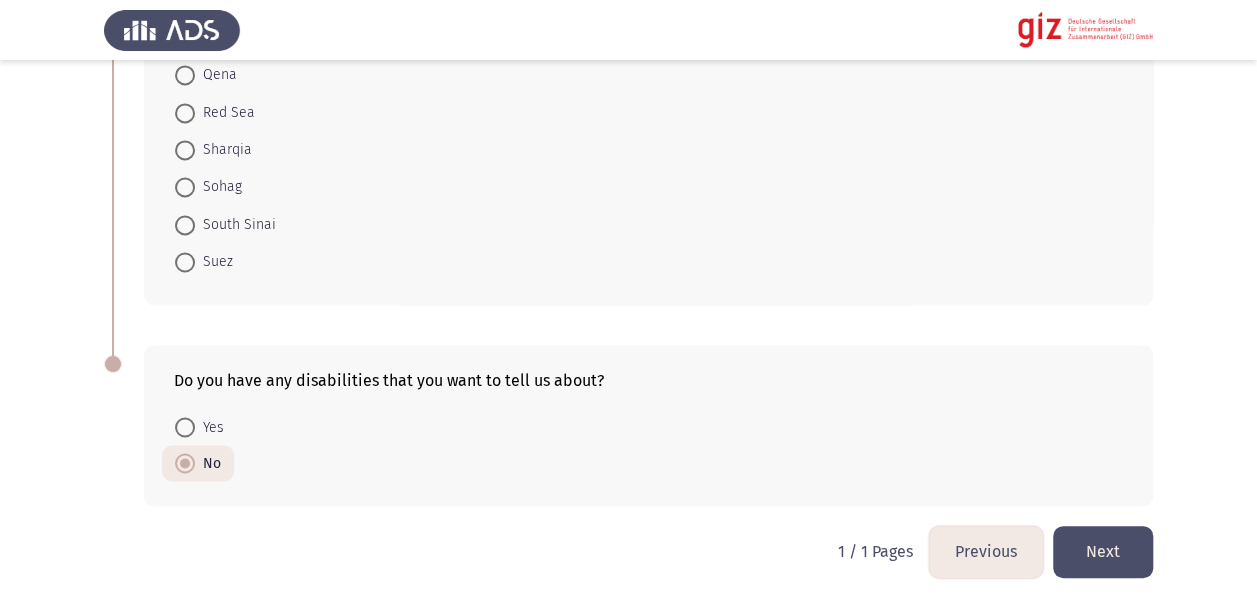 click on "Next" 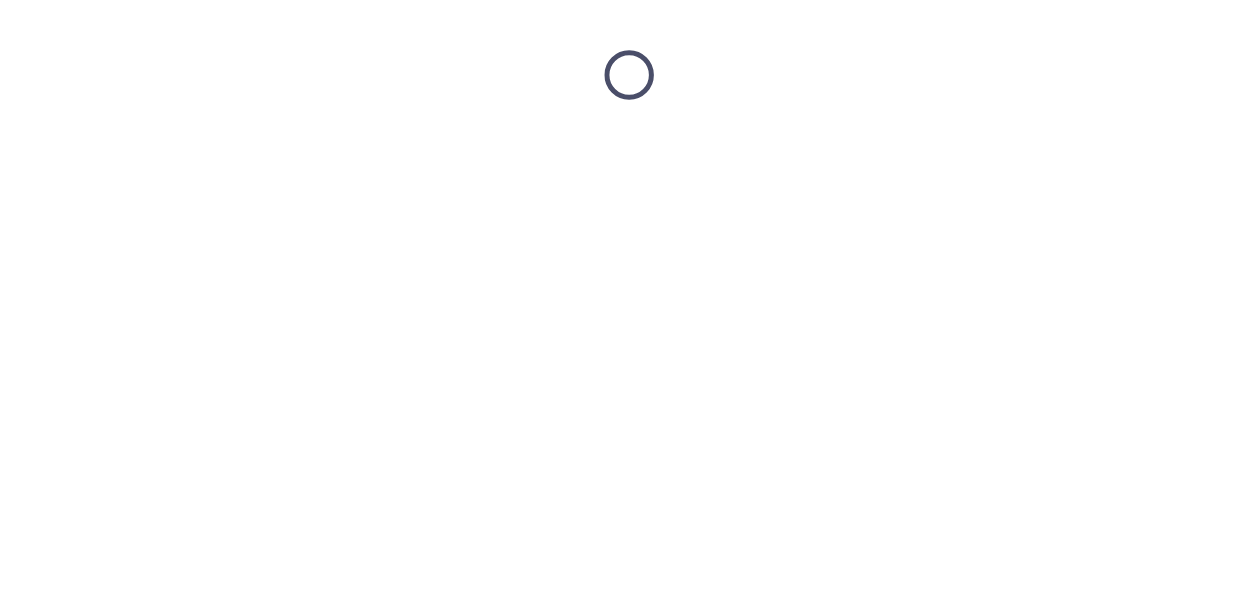 scroll, scrollTop: 0, scrollLeft: 0, axis: both 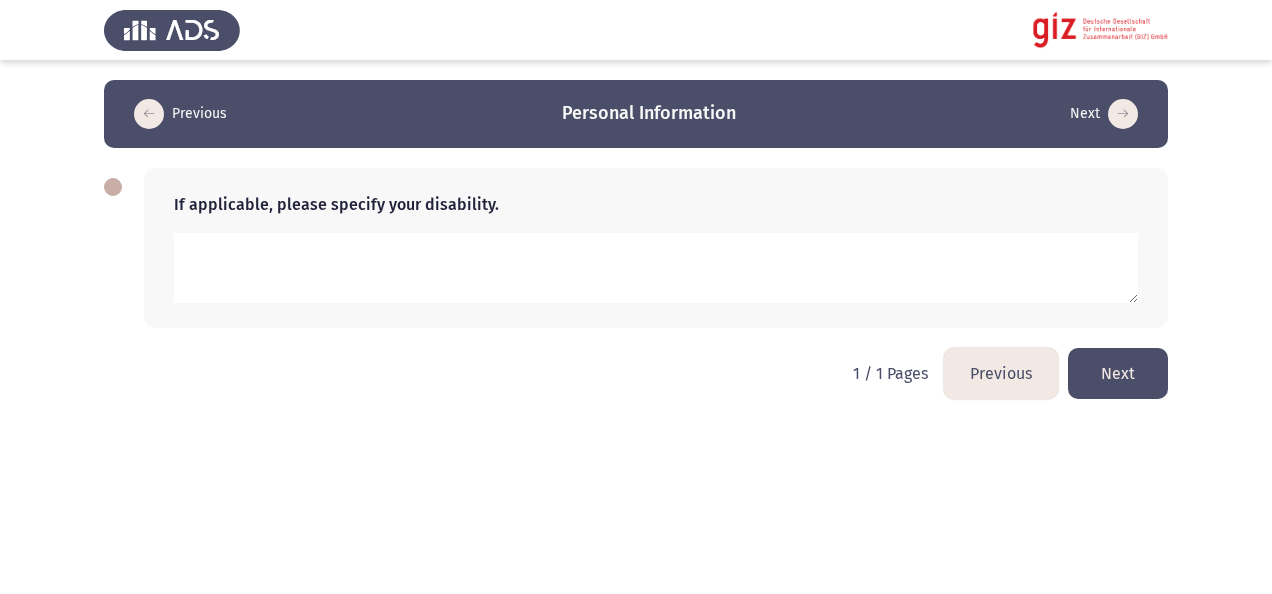 click on "Next" 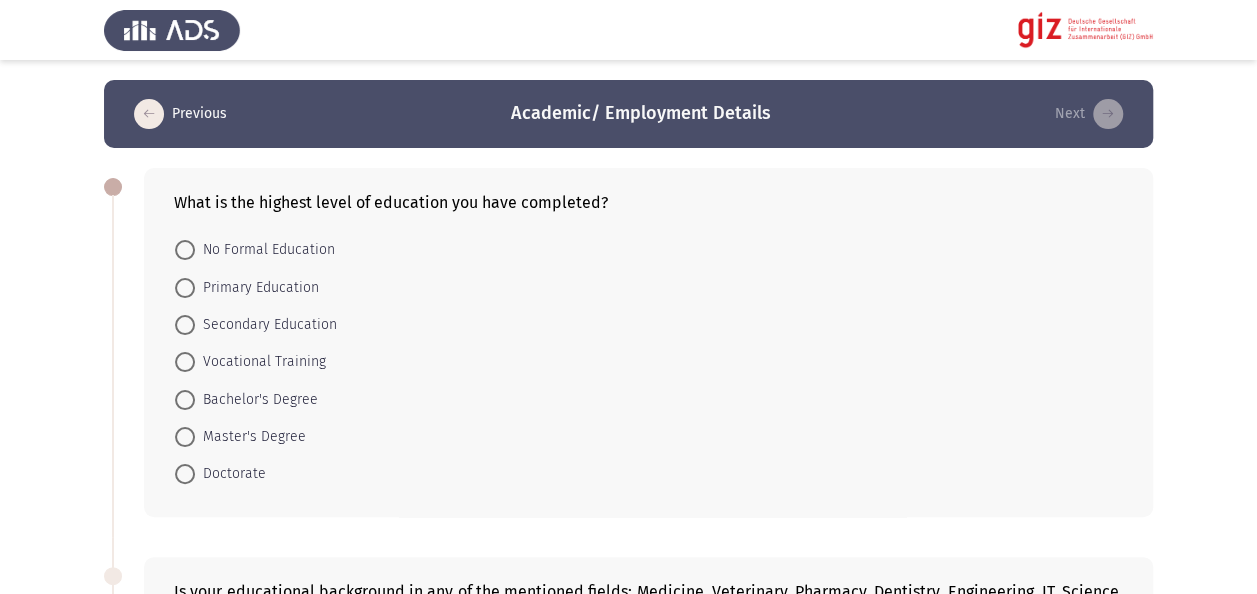 click on "Vocational Training" at bounding box center [260, 362] 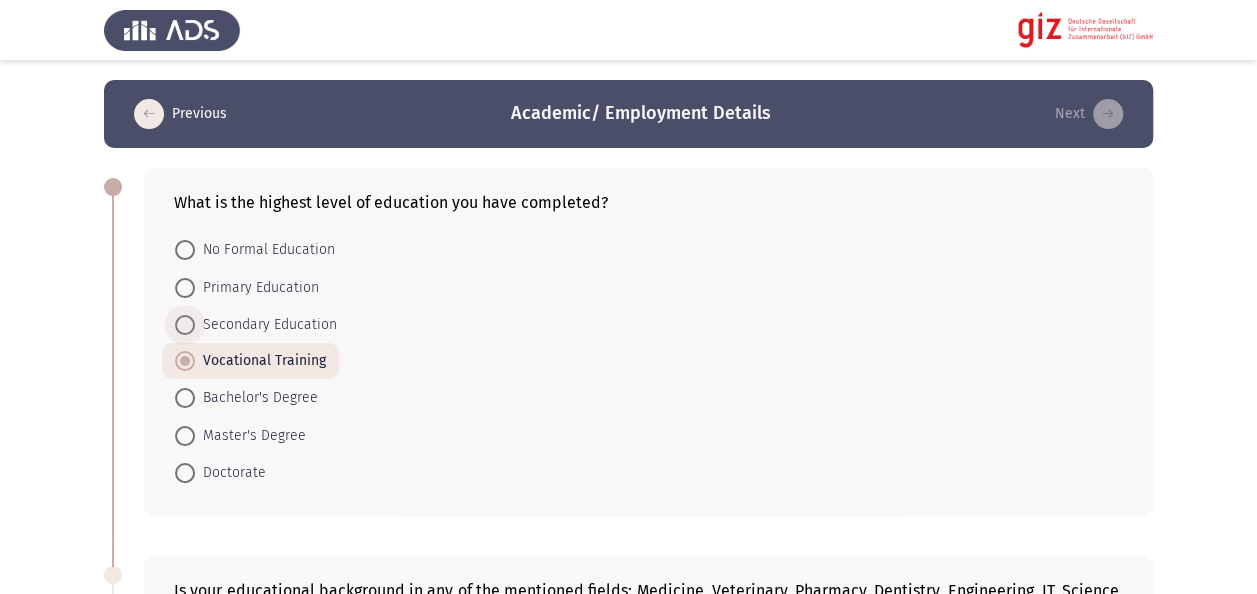 click on "Secondary Education" at bounding box center [266, 325] 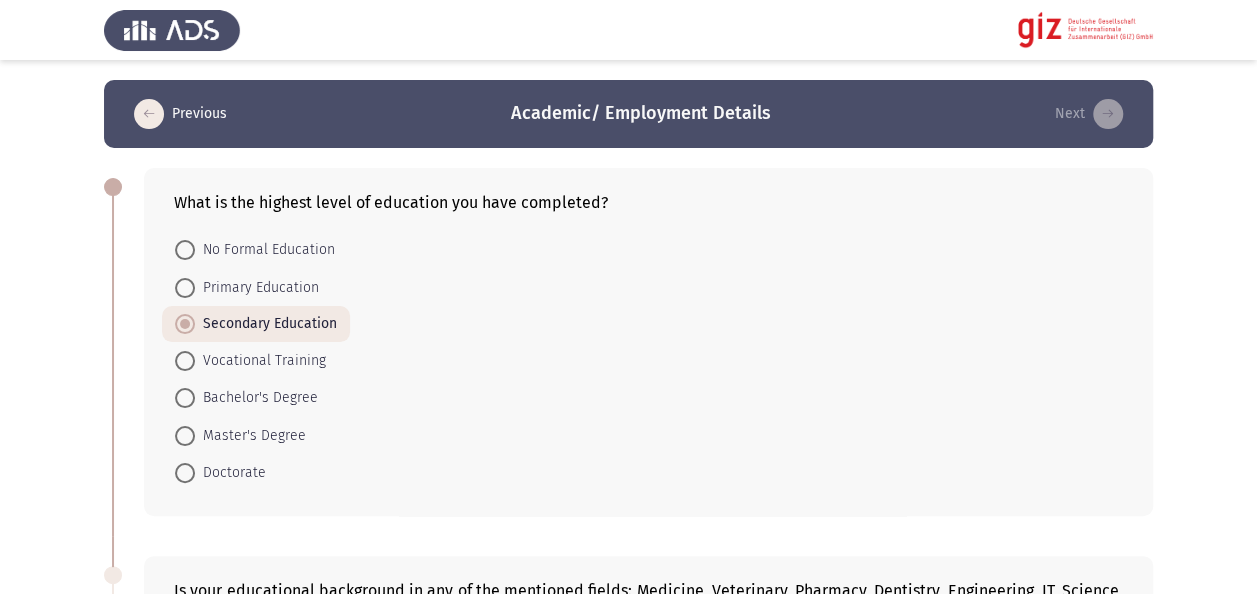 click on "No Formal Education Primary Education Secondary Education Vocational Training Bachelor's Degree Master's Degree Doctorate" 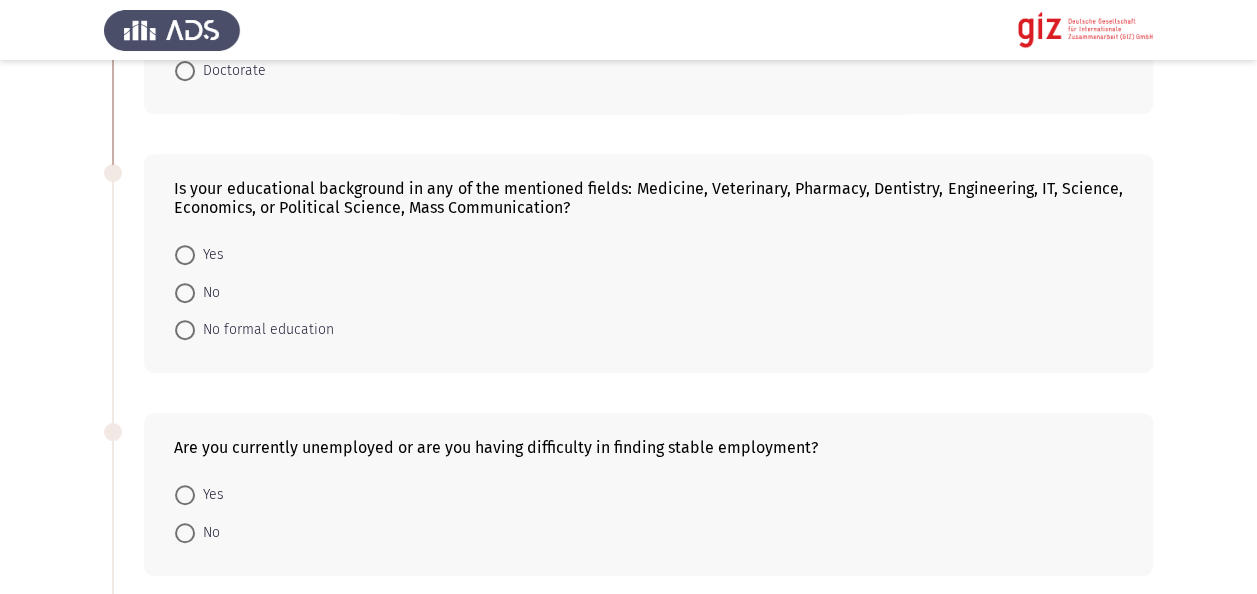 scroll, scrollTop: 440, scrollLeft: 0, axis: vertical 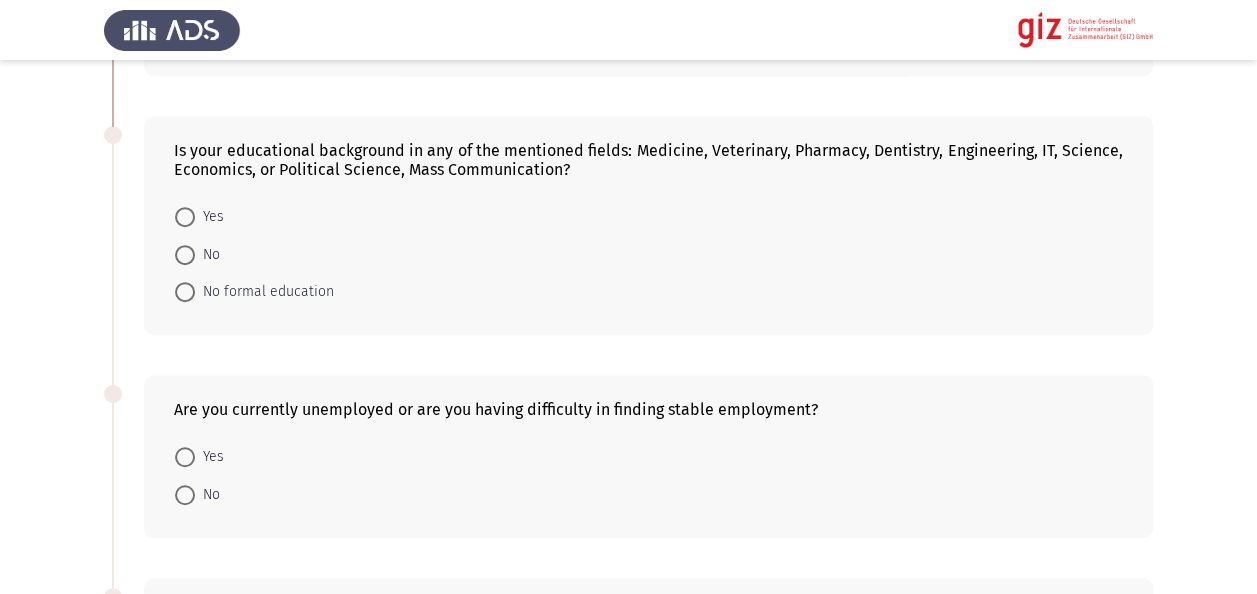 click on "No" at bounding box center [197, 253] 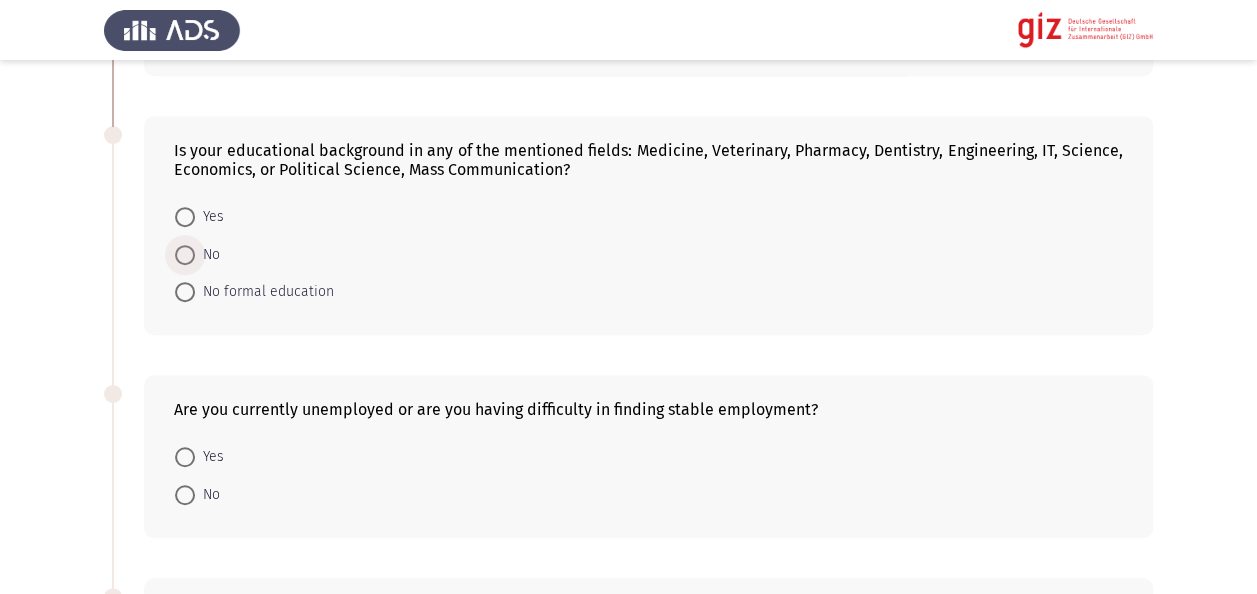 click at bounding box center [185, 255] 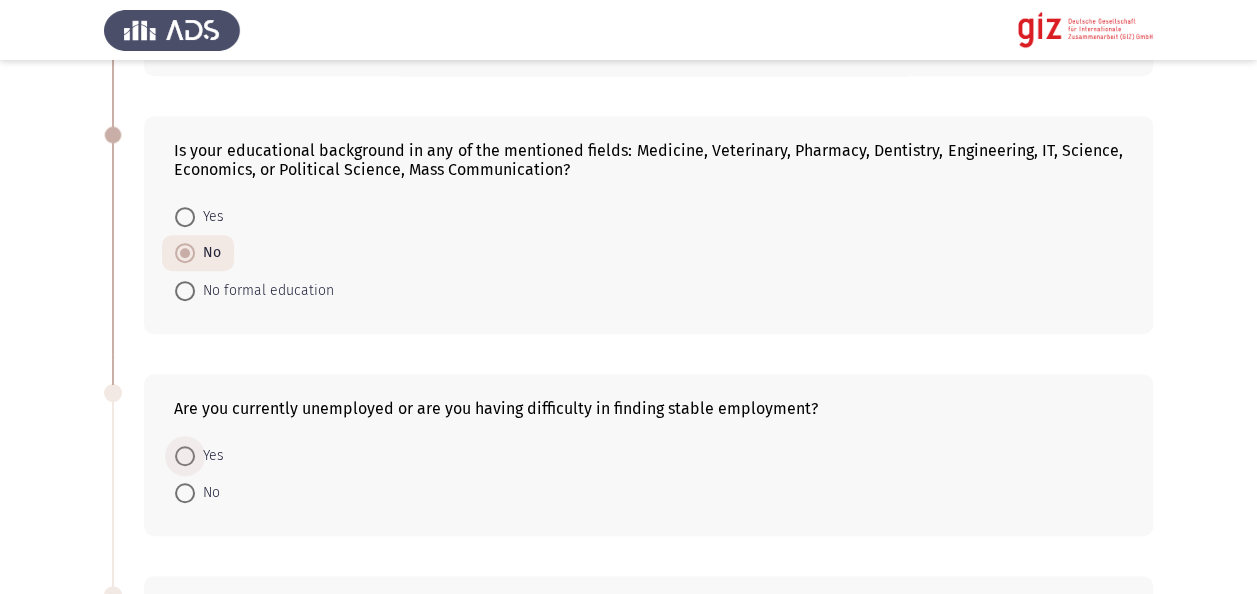 click on "Yes" at bounding box center [209, 456] 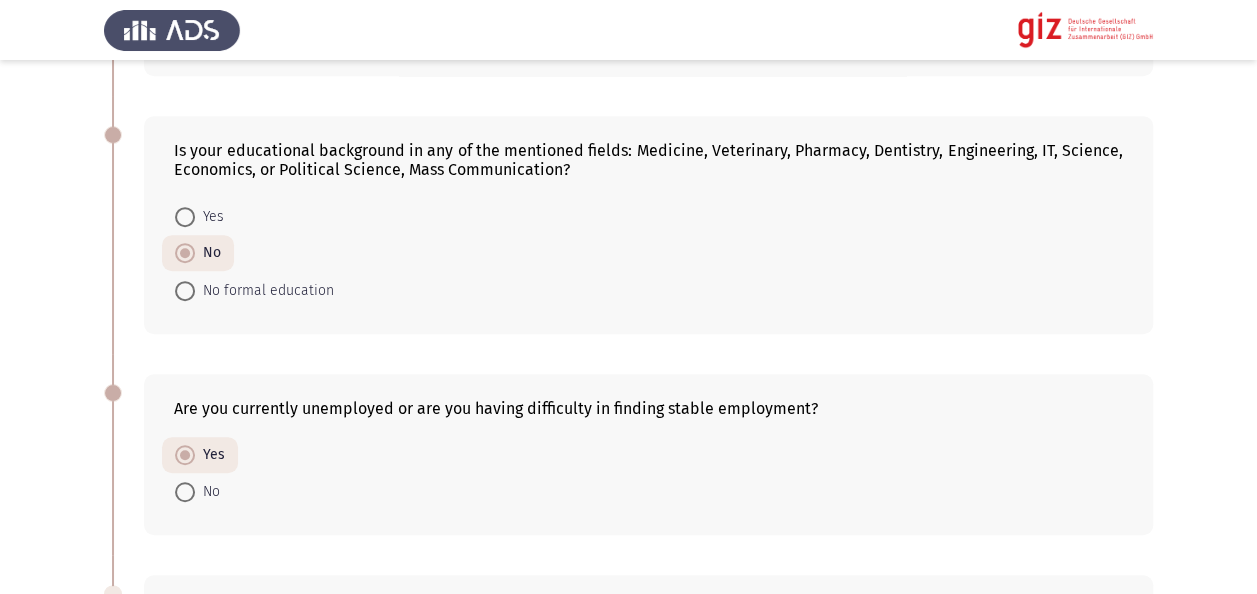 click on "Previous   Academic/ Employment Details   Next  What is the highest level of education you have completed?    No Formal Education     Primary Education     Secondary Education     Vocational Training     Bachelor's Degree     Master's Degree     Doctorate  Is your educational background in any of the mentioned fields: Medicine, Veterinary, Pharmacy, Dentistry, Engineering, IT, Science, Economics, or Political Science, Mass Communication?    Yes     No     No formal education  Are you currently unemployed or are you having difficulty in finding stable employment?    Yes     No  Are you currently engaged in informal economic activities (freelancing, day labor, seasonal work, vending, repair services) or facing underemployment?    Yes     No  Work Experience    Managerial     Business Owner     Administrative/Clerical     Technical     Freelancer     Unskilled Labor     None     Less than 1 month     1 to 3 months     3 to 6 months     6 to 12 months     1 to 2 years         Yes" 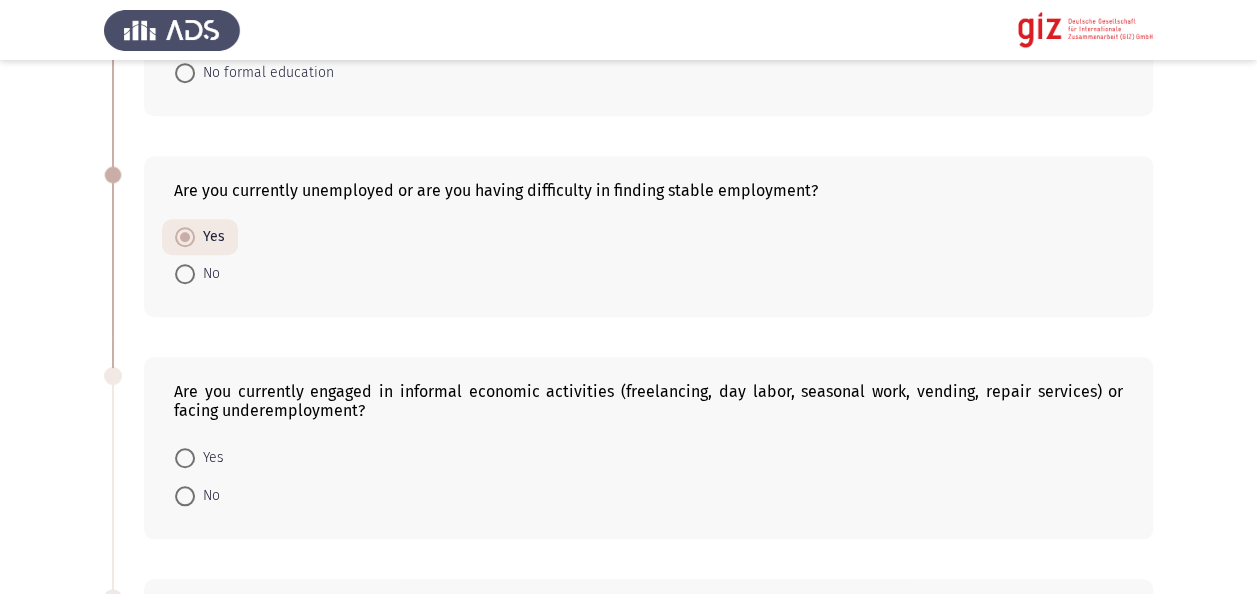 scroll, scrollTop: 840, scrollLeft: 0, axis: vertical 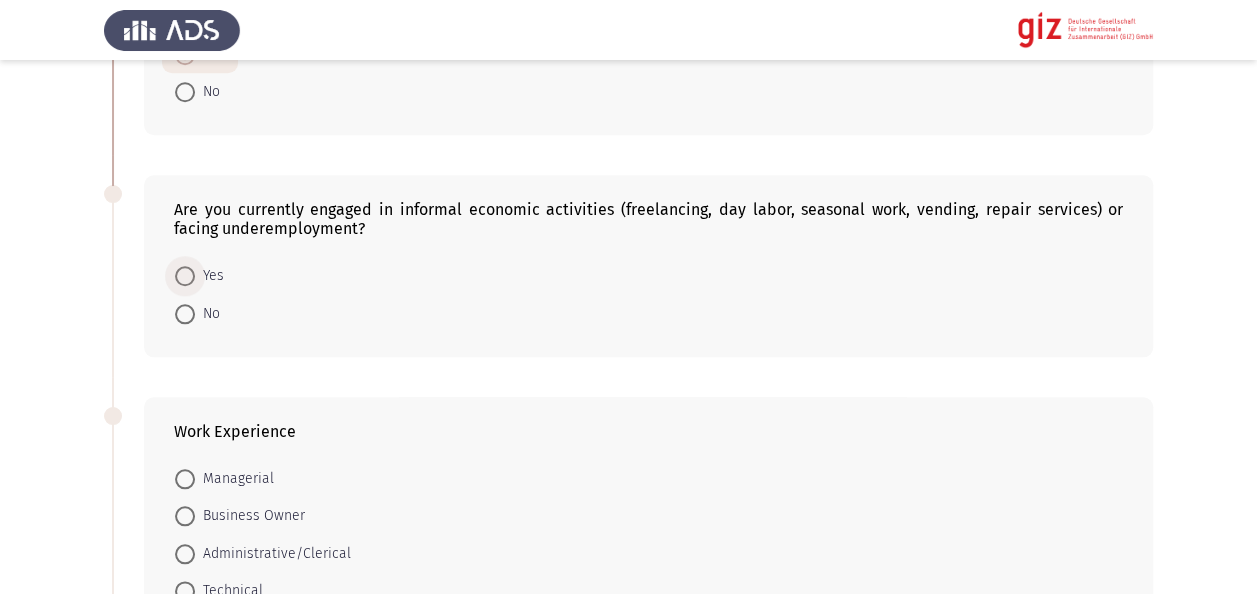 click on "Yes" at bounding box center [209, 276] 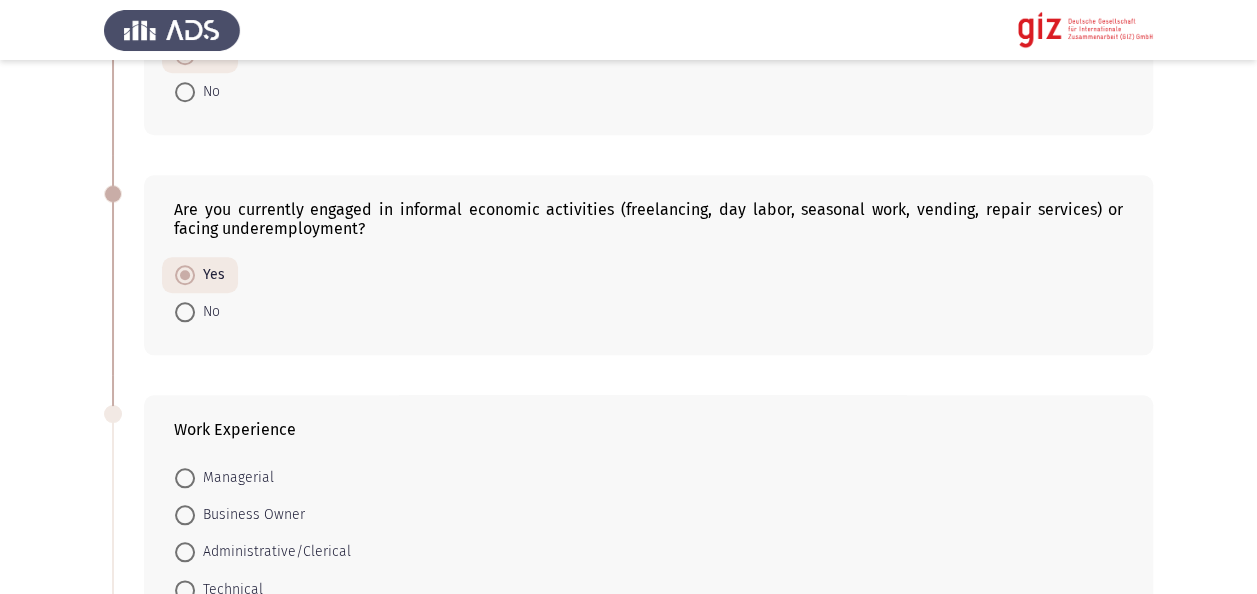 click on "Previous   Academic/ Employment Details   Next  What is the highest level of education you have completed?    No Formal Education     Primary Education     Secondary Education     Vocational Training     Bachelor's Degree     Master's Degree     Doctorate  Is your educational background in any of the mentioned fields: Medicine, Veterinary, Pharmacy, Dentistry, Engineering, IT, Science, Economics, or Political Science, Mass Communication?    Yes     No     No formal education  Are you currently unemployed or are you having difficulty in finding stable employment?    Yes     No  Are you currently engaged in informal economic activities (freelancing, day labor, seasonal work, vending, repair services) or facing underemployment?    Yes     No  Work Experience    Managerial     Business Owner     Administrative/Clerical     Technical     Freelancer     Unskilled Labor     None     Less than 1 month     1 to 3 months     3 to 6 months     6 to 12 months     1 to 2 years         Yes" 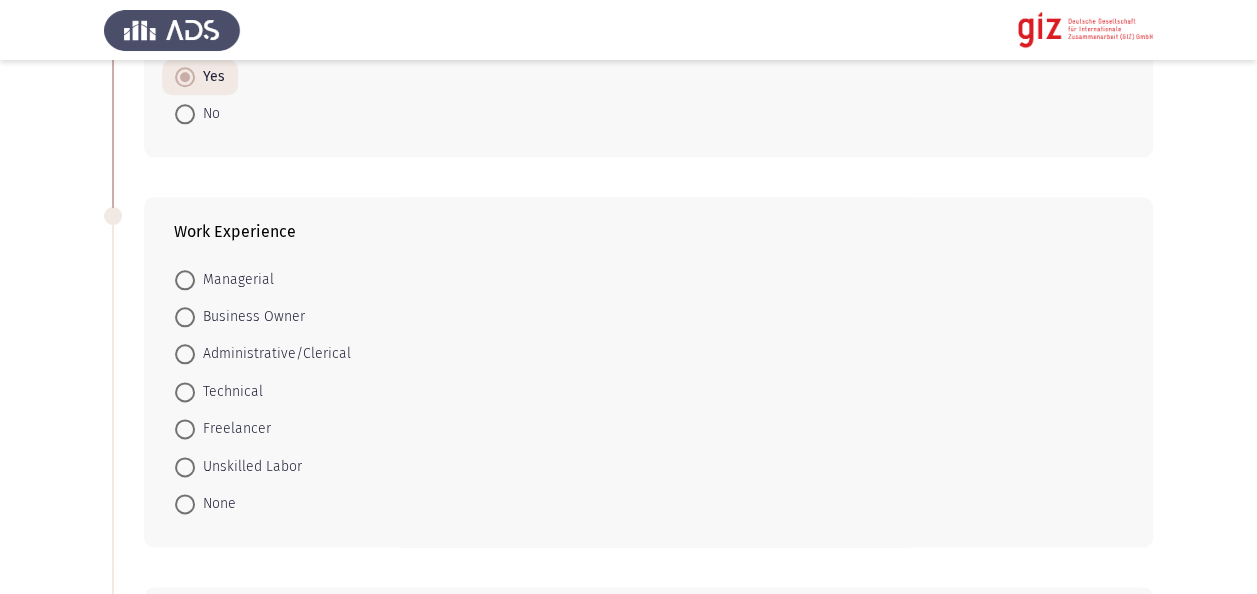 scroll, scrollTop: 1040, scrollLeft: 0, axis: vertical 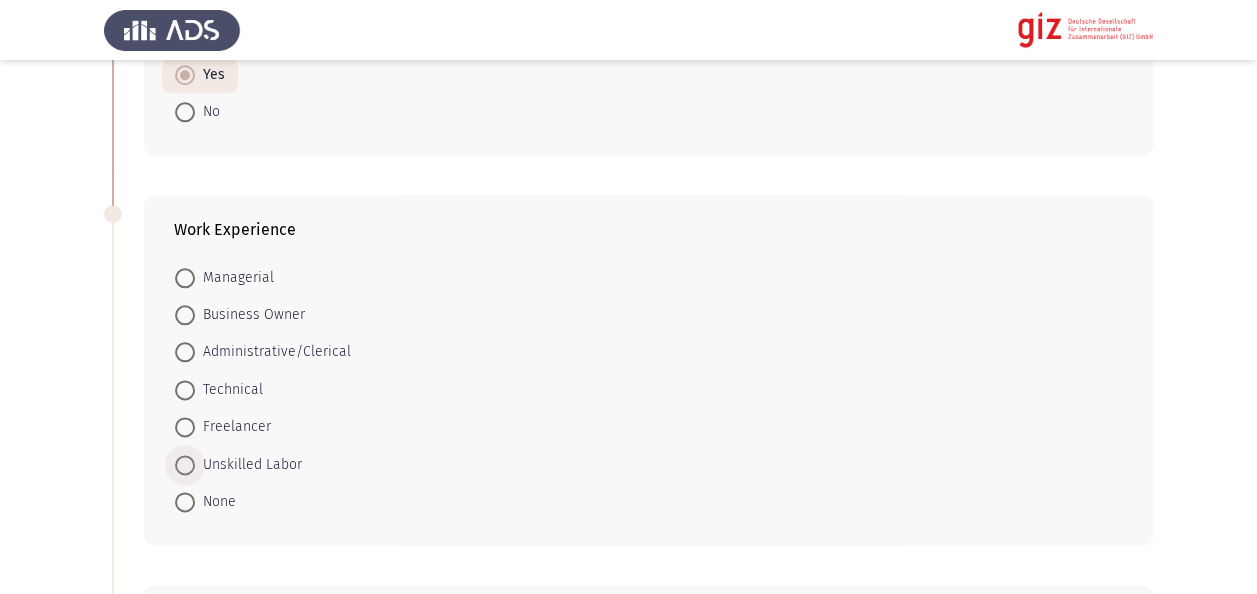 click at bounding box center [185, 465] 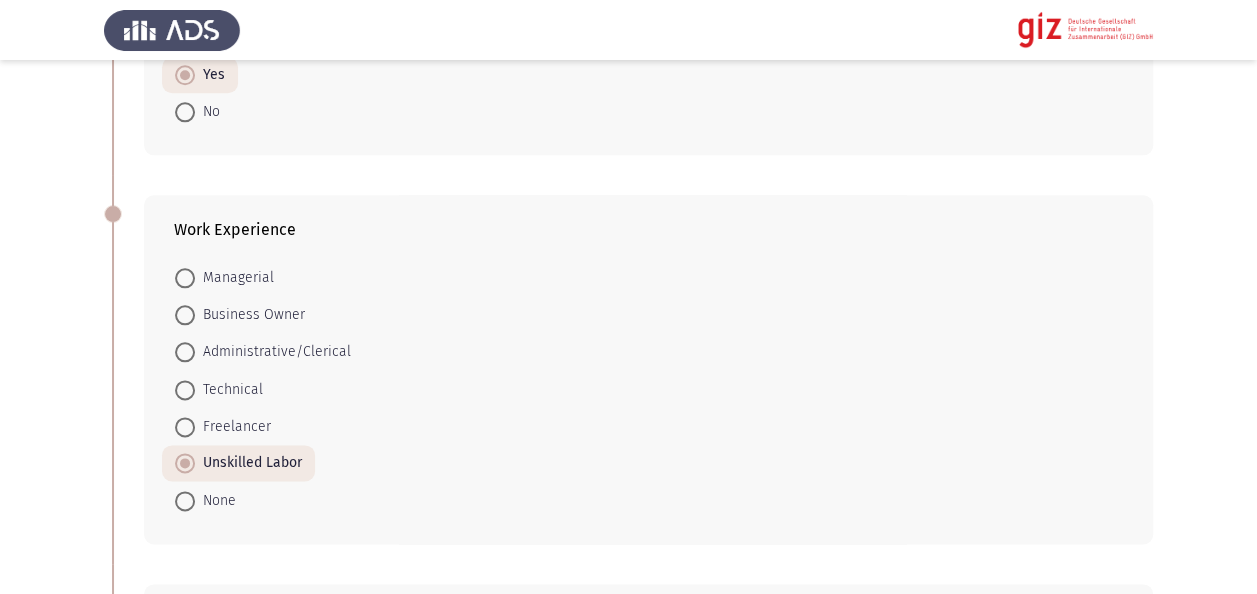 click on "Previous   Academic/ Employment Details   Next  What is the highest level of education you have completed?    No Formal Education     Primary Education     Secondary Education     Vocational Training     Bachelor's Degree     Master's Degree     Doctorate  Is your educational background in any of the mentioned fields: Medicine, Veterinary, Pharmacy, Dentistry, Engineering, IT, Science, Economics, or Political Science, Mass Communication?    Yes     No     No formal education  Are you currently unemployed or are you having difficulty in finding stable employment?    Yes     No  Are you currently engaged in informal economic activities (freelancing, day labor, seasonal work, vending, repair services) or facing underemployment?    Yes     No  Work Experience    Managerial     Business Owner     Administrative/Clerical     Technical     Freelancer     Unskilled Labor     None     Less than 1 month     1 to 3 months     3 to 6 months     6 to 12 months     1 to 2 years" at bounding box center (628, 420) 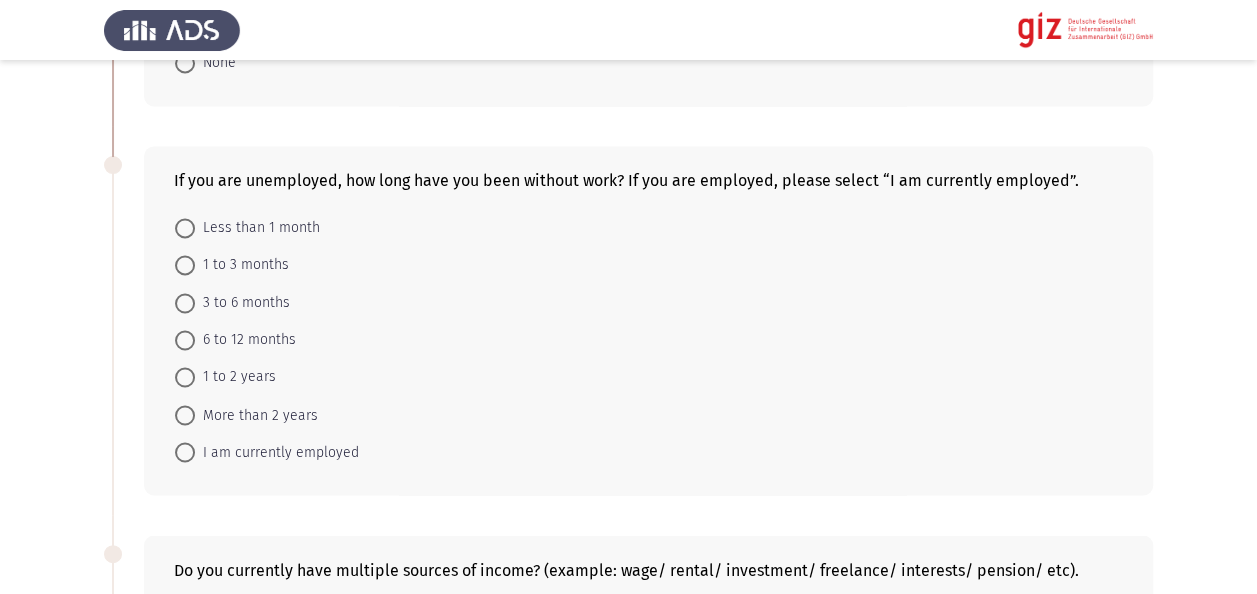 scroll, scrollTop: 1480, scrollLeft: 0, axis: vertical 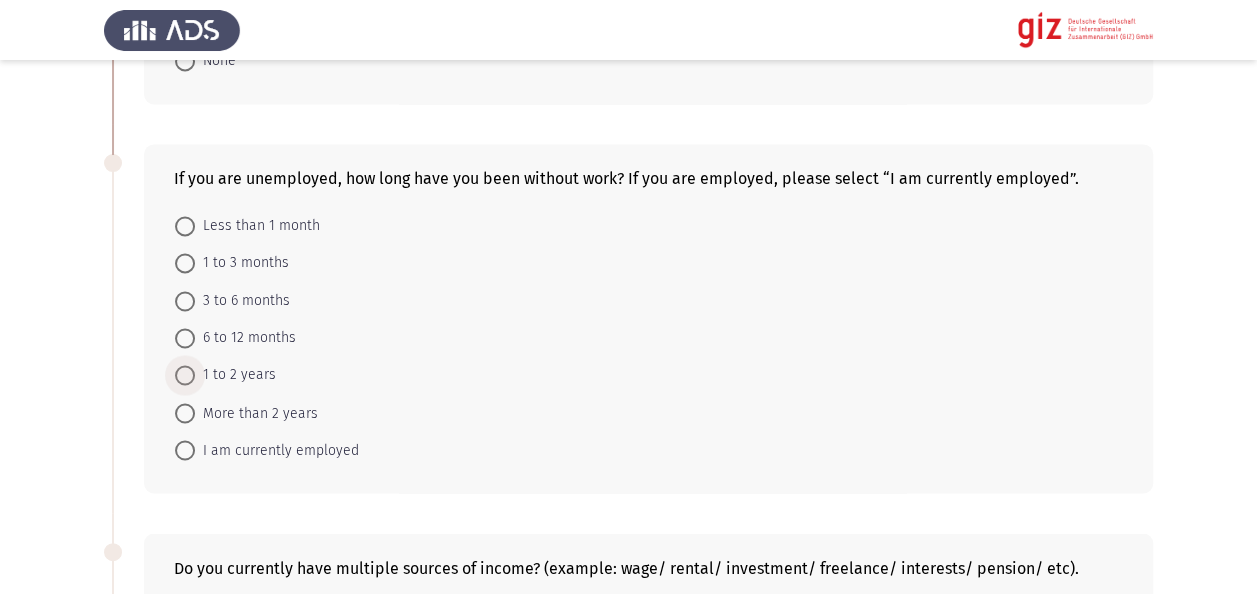 click on "1 to 2 years" at bounding box center [235, 375] 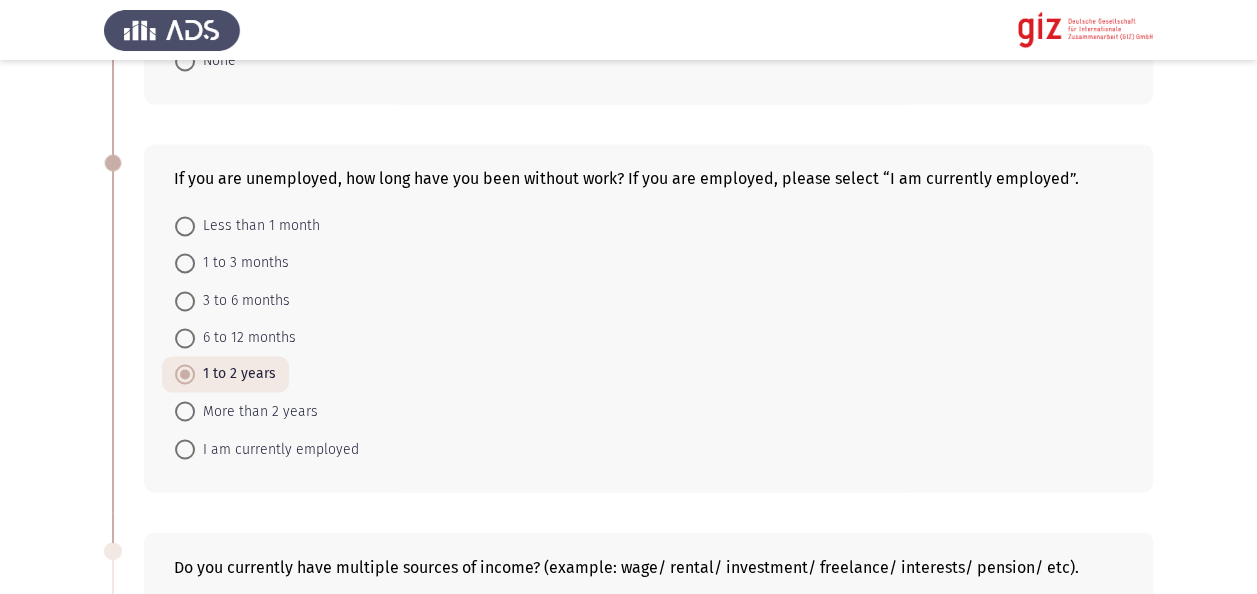click on "Previous   Academic/ Employment Details   Next  What is the highest level of education you have completed?    No Formal Education     Primary Education     Secondary Education     Vocational Training     Bachelor's Degree     Master's Degree     Doctorate  Is your educational background in any of the mentioned fields: Medicine, Veterinary, Pharmacy, Dentistry, Engineering, IT, Science, Economics, or Political Science, Mass Communication?    Yes     No     No formal education  Are you currently unemployed or are you having difficulty in finding stable employment?    Yes     No  Are you currently engaged in informal economic activities (freelancing, day labor, seasonal work, vending, repair services) or facing underemployment?    Yes     No  Work Experience    Managerial     Business Owner     Administrative/Clerical     Technical     Freelancer     Unskilled Labor     None     Less than 1 month     1 to 3 months     3 to 6 months     6 to 12 months     1 to 2 years         Yes" 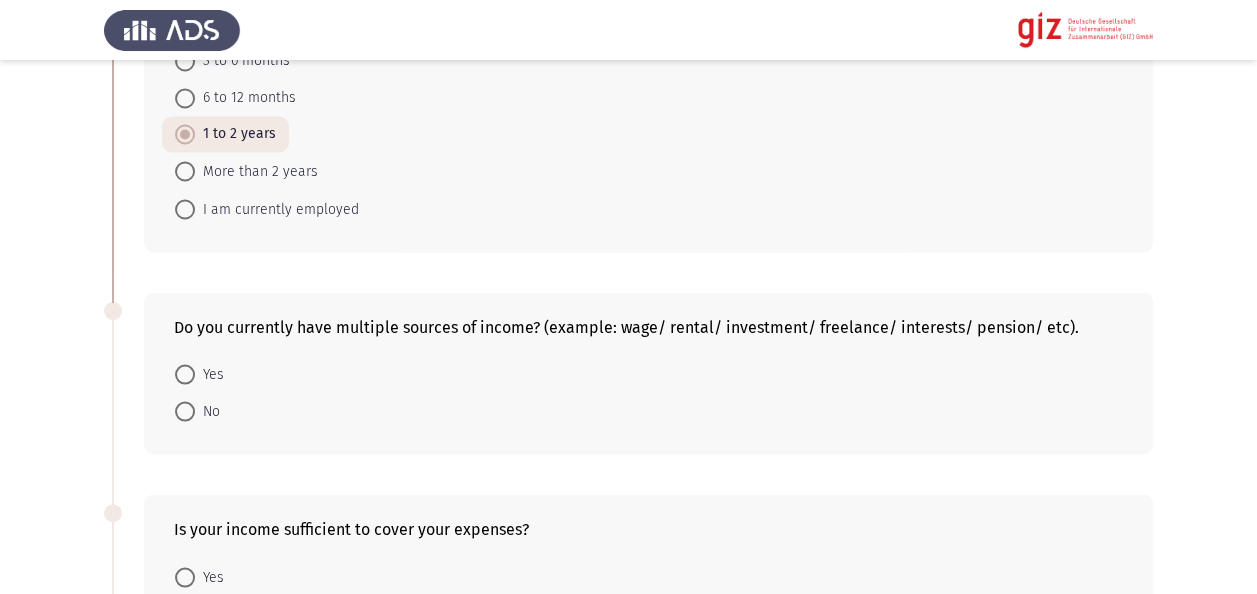 scroll, scrollTop: 1760, scrollLeft: 0, axis: vertical 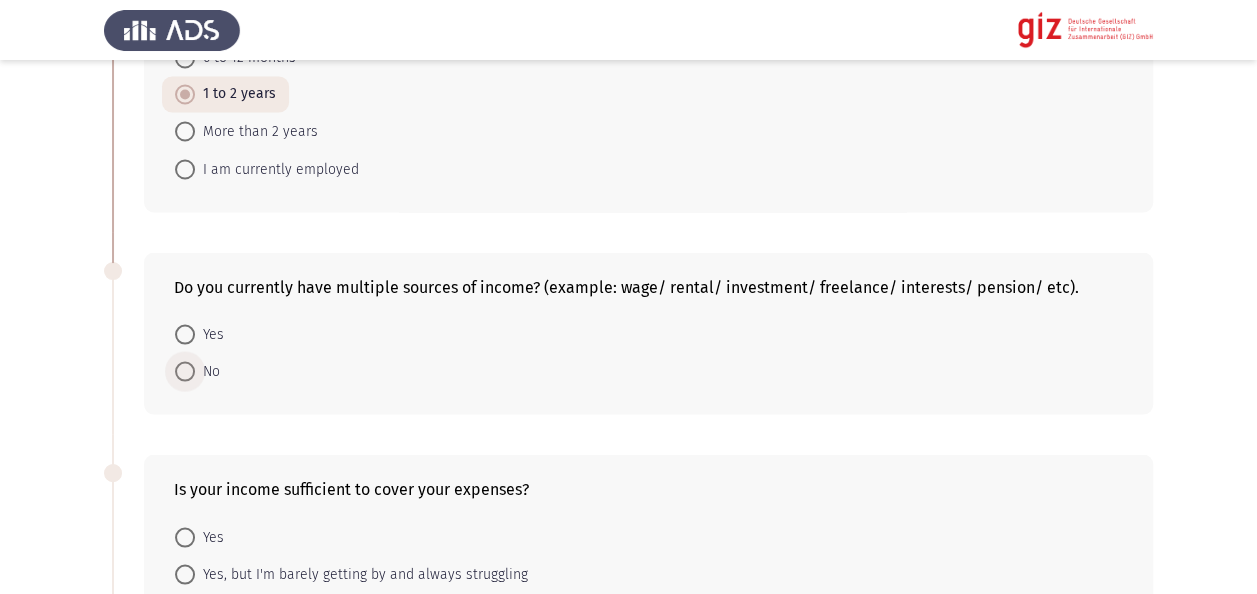 click at bounding box center [185, 371] 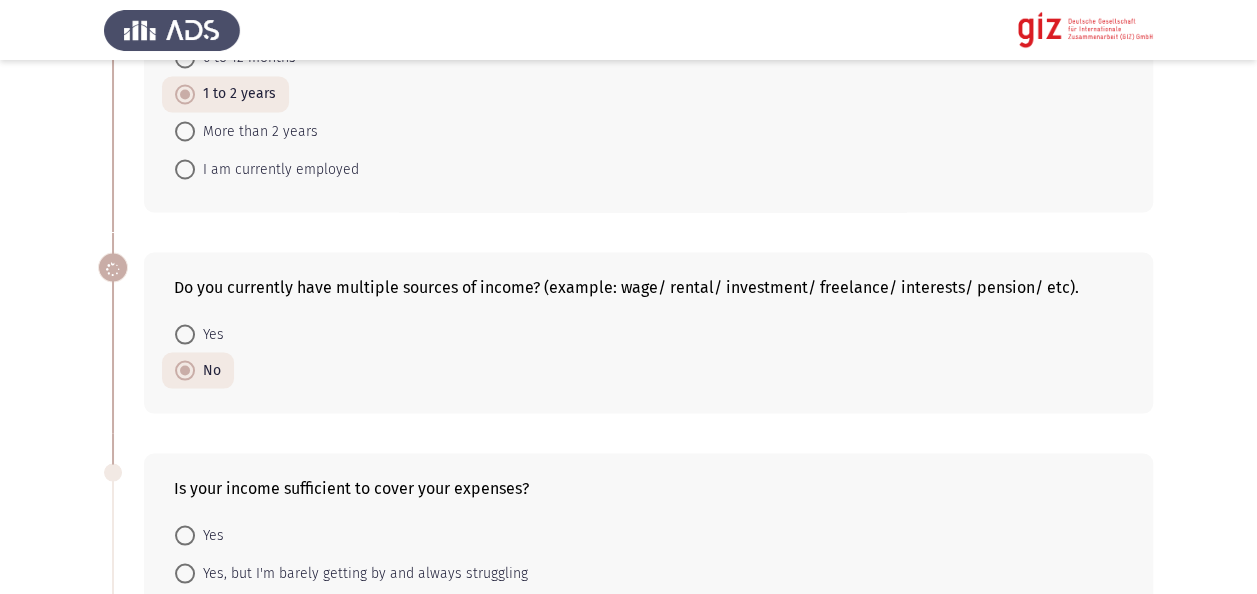 click on "Previous   Academic/ Employment Details   Next  What is the highest level of education you have completed?    No Formal Education     Primary Education     Secondary Education     Vocational Training     Bachelor's Degree     Master's Degree     Doctorate  Is your educational background in any of the mentioned fields: Medicine, Veterinary, Pharmacy, Dentistry, Engineering, IT, Science, Economics, or Political Science, Mass Communication?    Yes     No     No formal education  Are you currently unemployed or are you having difficulty in finding stable employment?    Yes     No  Are you currently engaged in informal economic activities (freelancing, day labor, seasonal work, vending, repair services) or facing underemployment?    Yes     No  Work Experience    Managerial     Business Owner     Administrative/Clerical     Technical     Freelancer     Unskilled Labor     None     Less than 1 month     1 to 3 months     3 to 6 months     6 to 12 months     1 to 2 years         Yes" 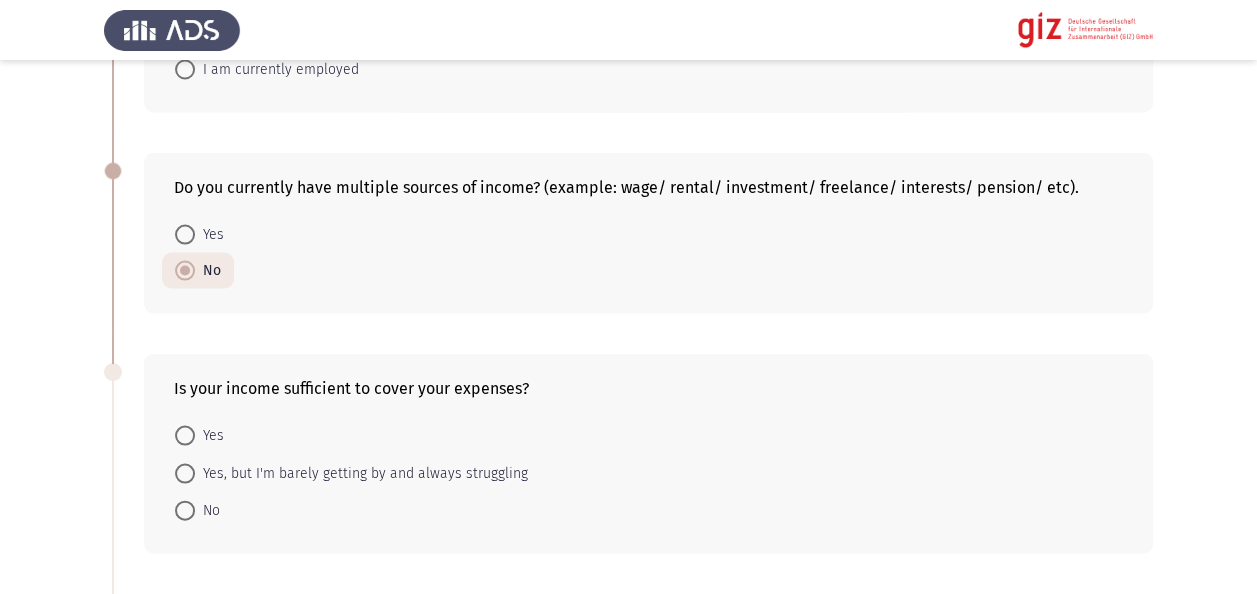 scroll, scrollTop: 1920, scrollLeft: 0, axis: vertical 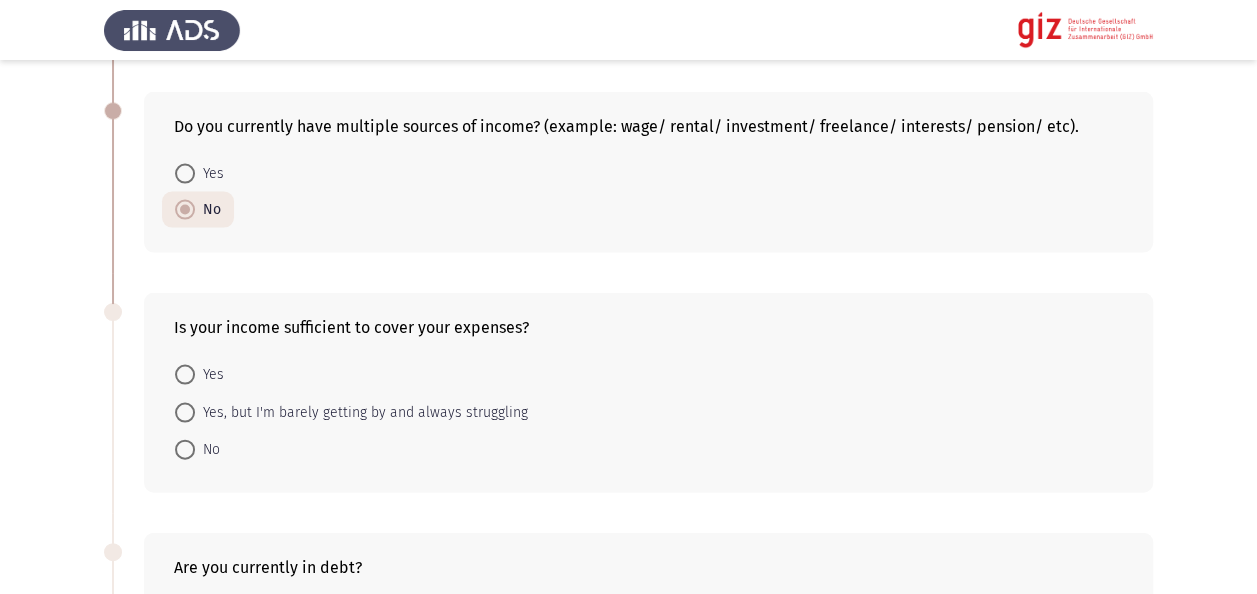 click on "No" at bounding box center (207, 450) 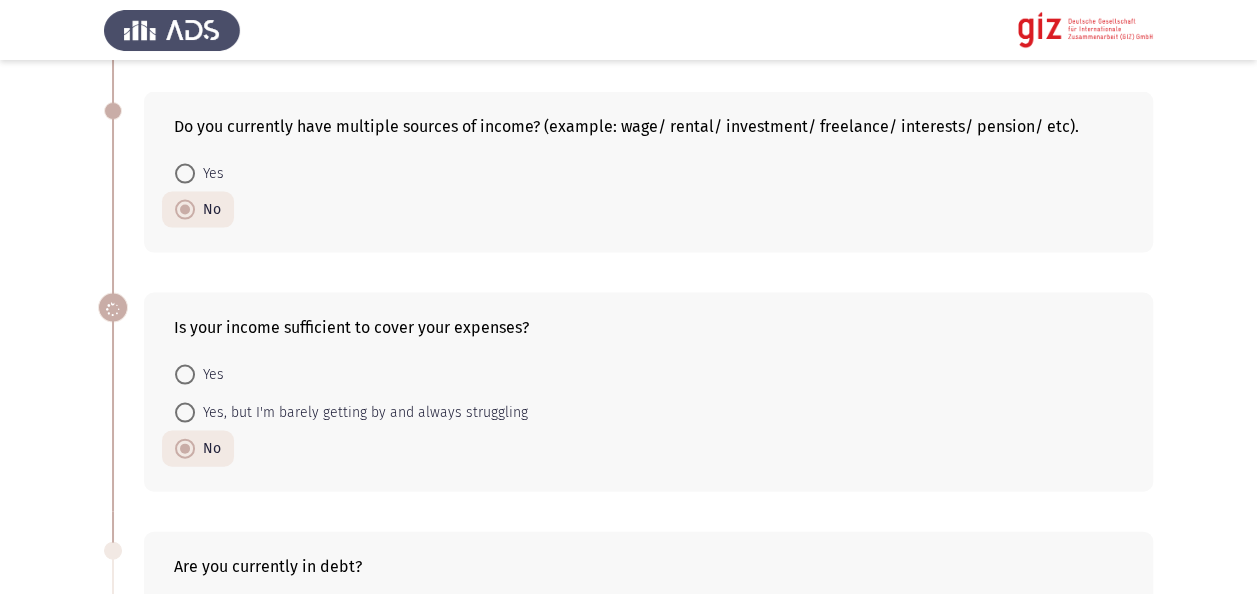 click on "Previous   Academic/ Employment Details   Next  What is the highest level of education you have completed?    No Formal Education     Primary Education     Secondary Education     Vocational Training     Bachelor's Degree     Master's Degree     Doctorate  Is your educational background in any of the mentioned fields: Medicine, Veterinary, Pharmacy, Dentistry, Engineering, IT, Science, Economics, or Political Science, Mass Communication?    Yes     No     No formal education  Are you currently unemployed or are you having difficulty in finding stable employment?    Yes     No  Are you currently engaged in informal economic activities (freelancing, day labor, seasonal work, vending, repair services) or facing underemployment?    Yes     No  Work Experience    Managerial     Business Owner     Administrative/Clerical     Technical     Freelancer     Unskilled Labor     None     Less than 1 month     1 to 3 months     3 to 6 months     6 to 12 months     1 to 2 years         Yes" 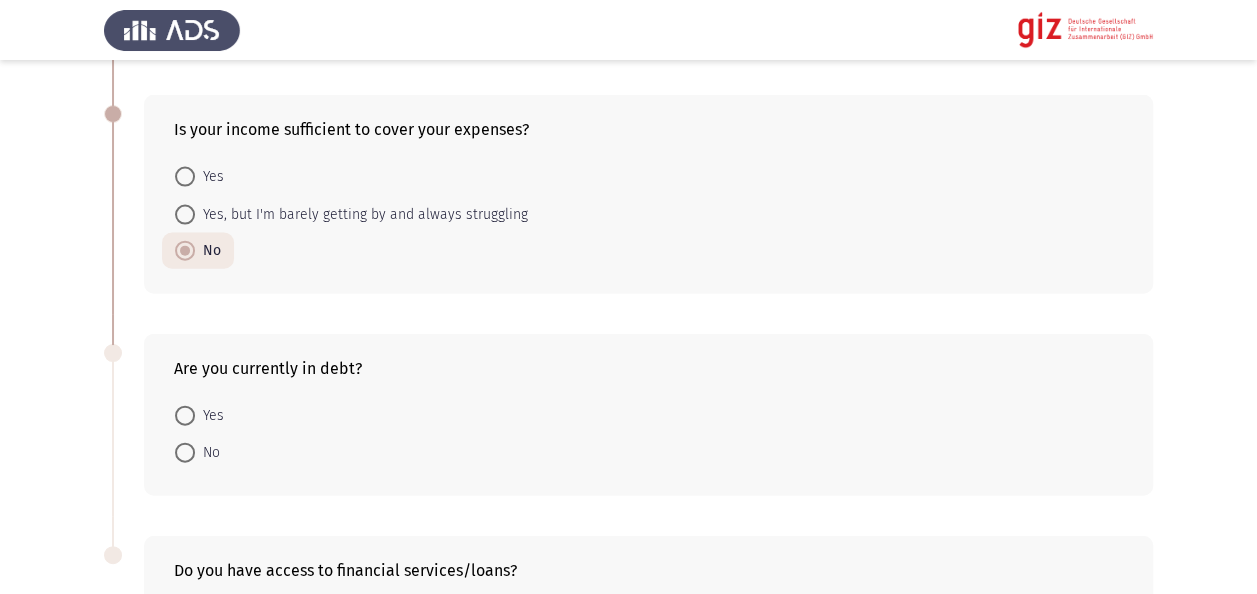 scroll, scrollTop: 2120, scrollLeft: 0, axis: vertical 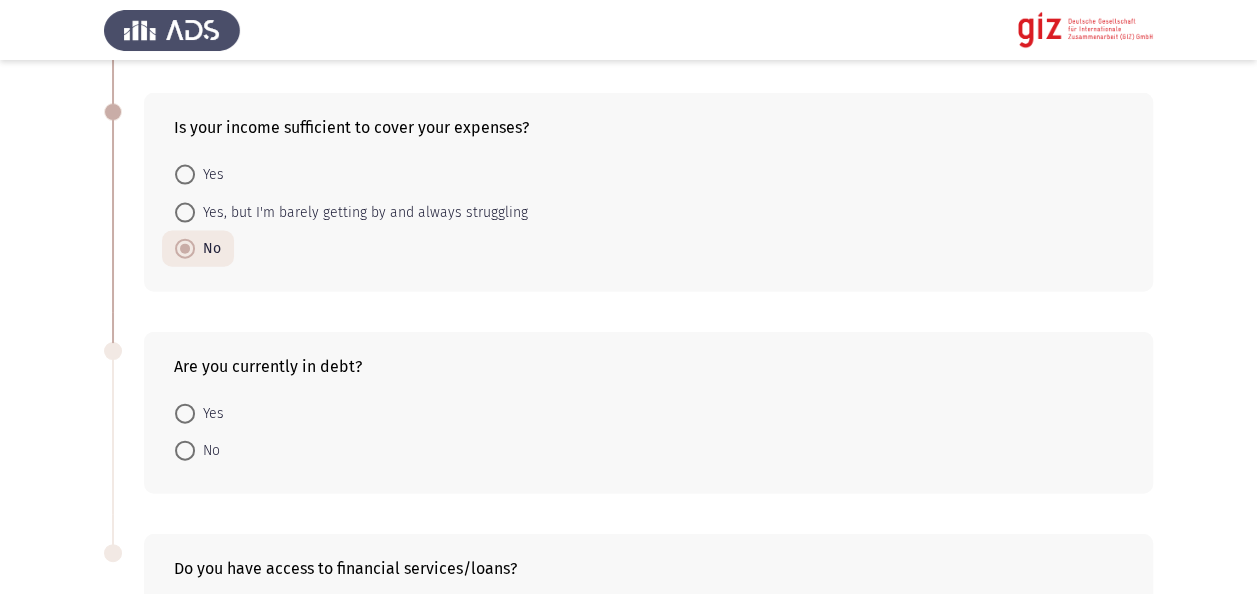 click on "No" at bounding box center (197, 450) 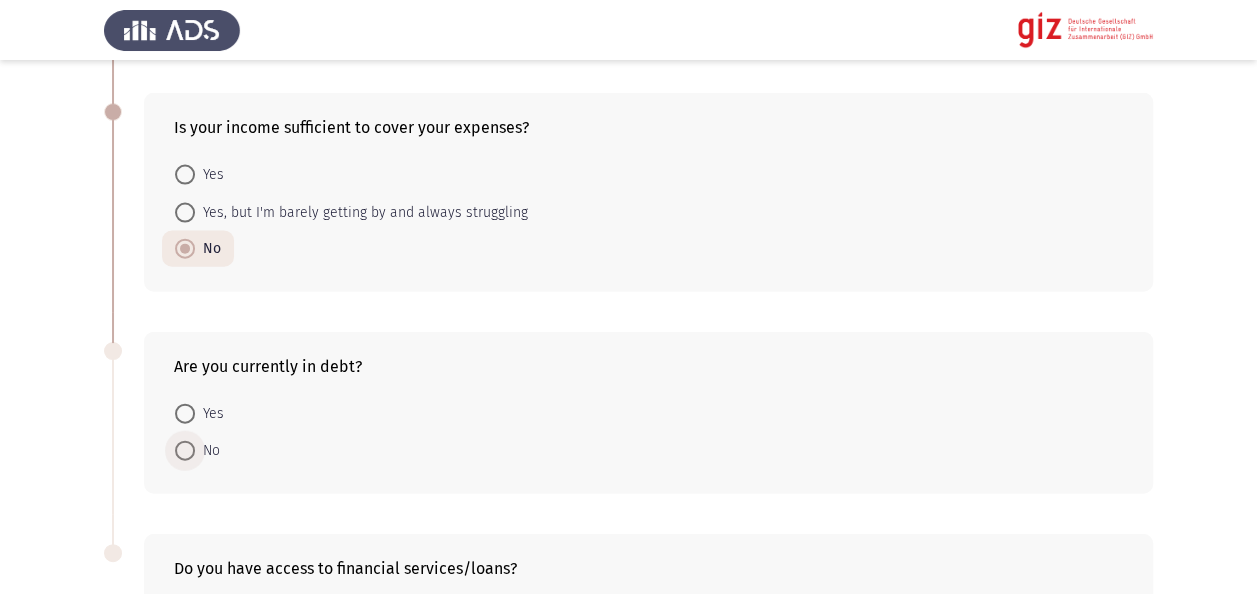 click at bounding box center (185, 451) 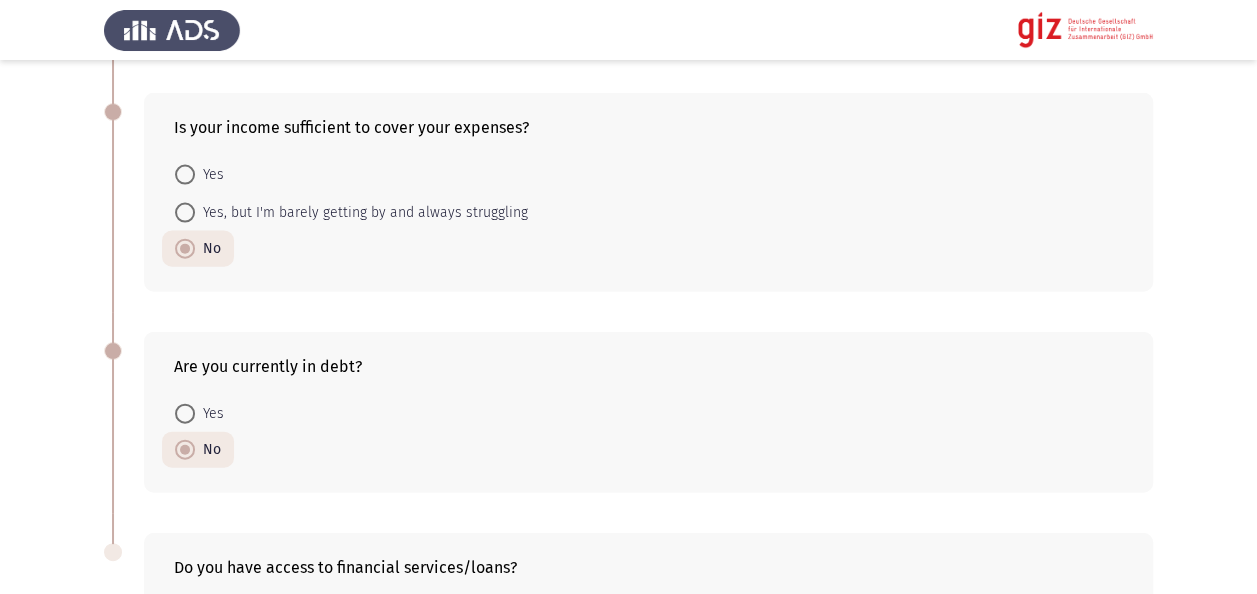 click on "Previous   Academic/ Employment Details   Next  What is the highest level of education you have completed?    No Formal Education     Primary Education     Secondary Education     Vocational Training     Bachelor's Degree     Master's Degree     Doctorate  Is your educational background in any of the mentioned fields: Medicine, Veterinary, Pharmacy, Dentistry, Engineering, IT, Science, Economics, or Political Science, Mass Communication?    Yes     No     No formal education  Are you currently unemployed or are you having difficulty in finding stable employment?    Yes     No  Are you currently engaged in informal economic activities (freelancing, day labor, seasonal work, vending, repair services) or facing underemployment?    Yes     No  Work Experience    Managerial     Business Owner     Administrative/Clerical     Technical     Freelancer     Unskilled Labor     None     Less than 1 month     1 to 3 months     3 to 6 months     6 to 12 months     1 to 2 years         Yes" 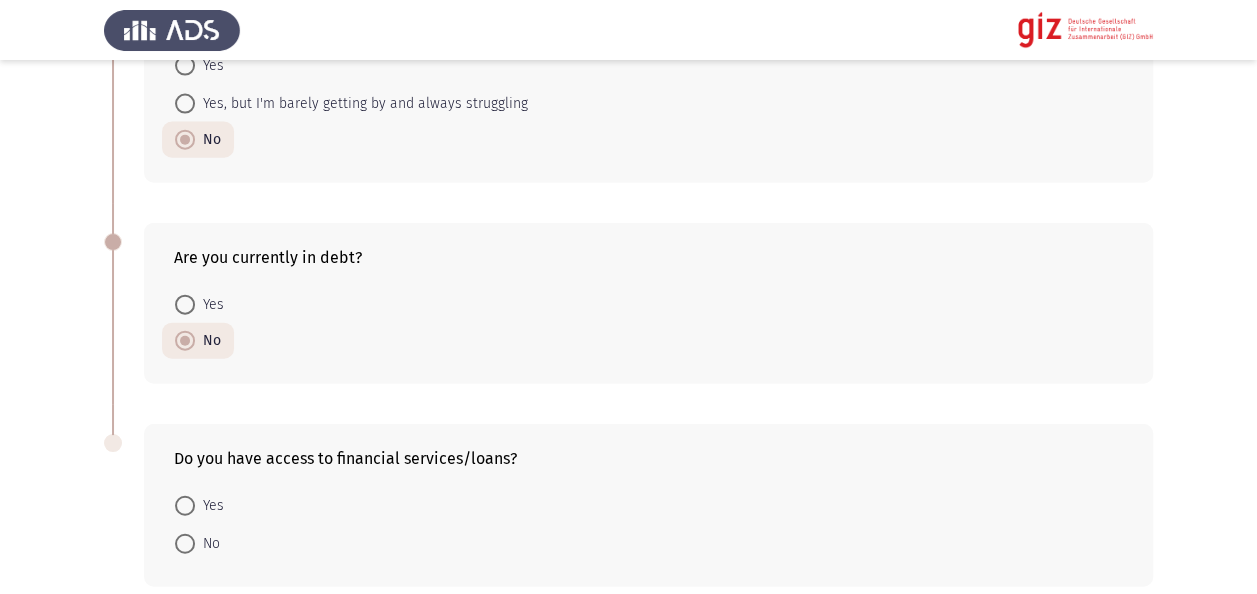 scroll, scrollTop: 2306, scrollLeft: 0, axis: vertical 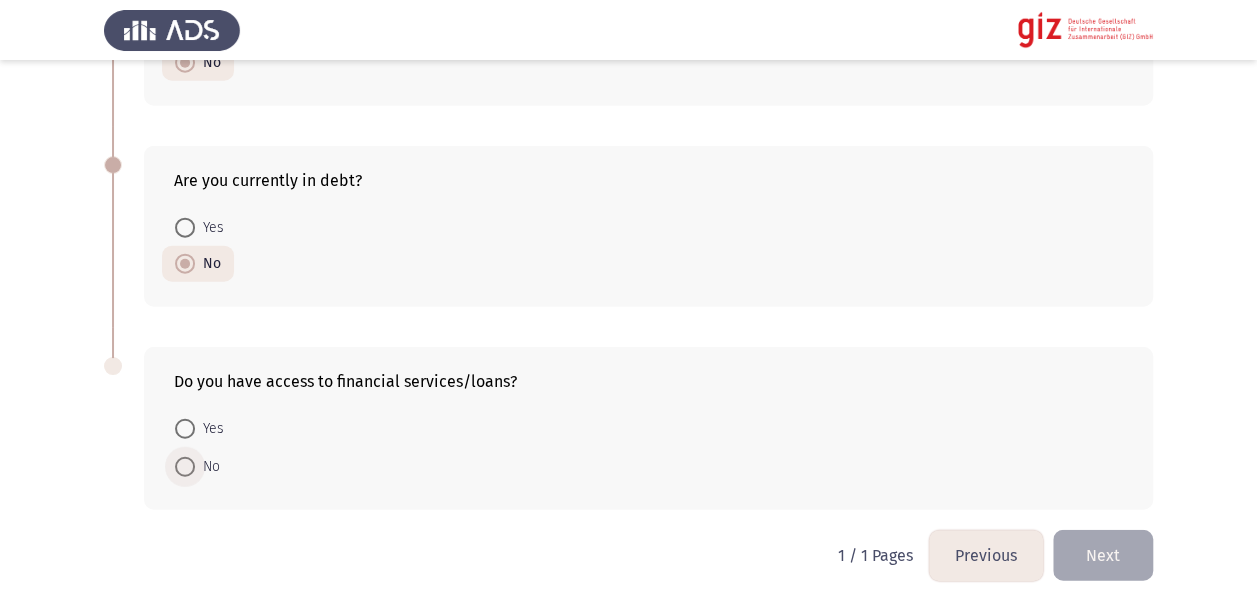 click on "No" at bounding box center (197, 467) 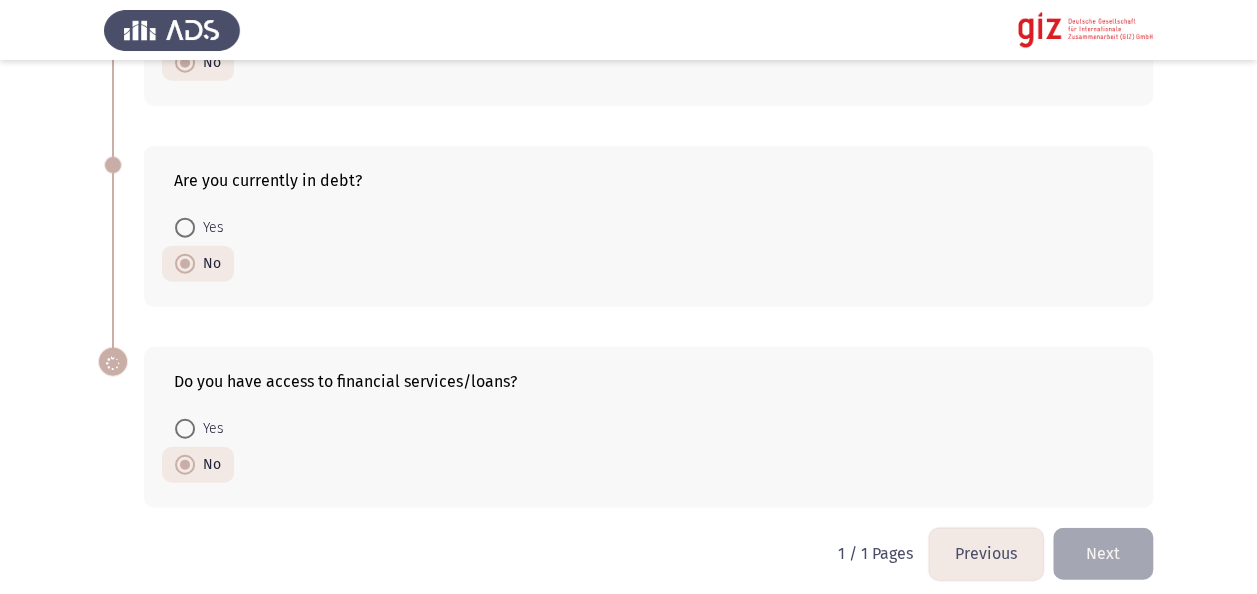 scroll, scrollTop: 2305, scrollLeft: 0, axis: vertical 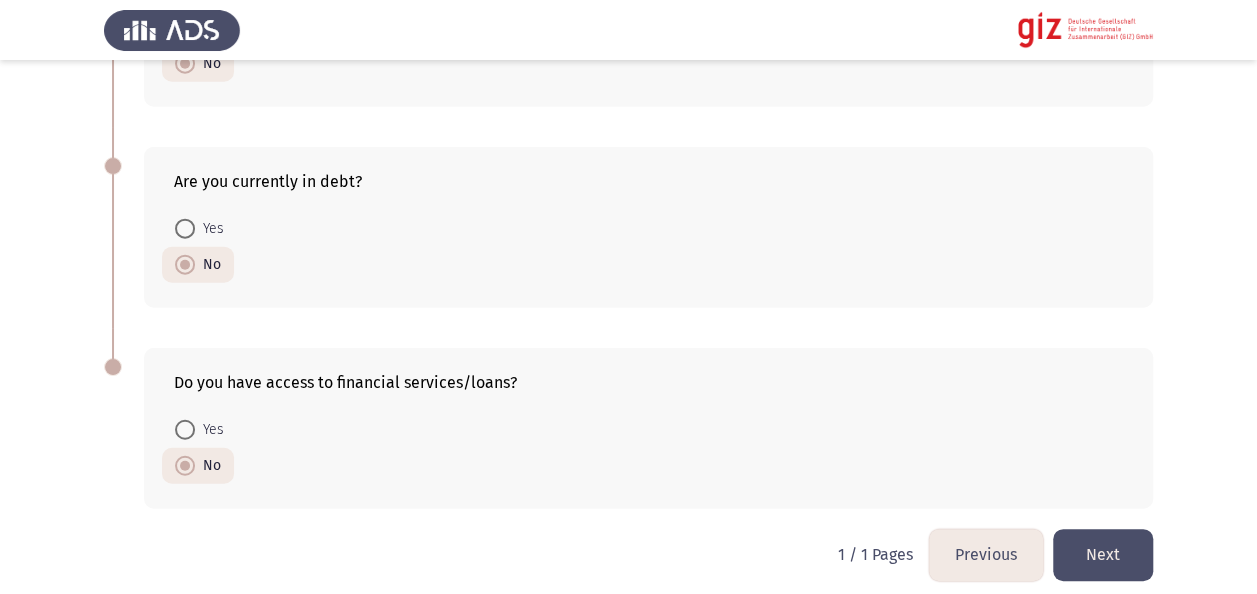 click on "Next" 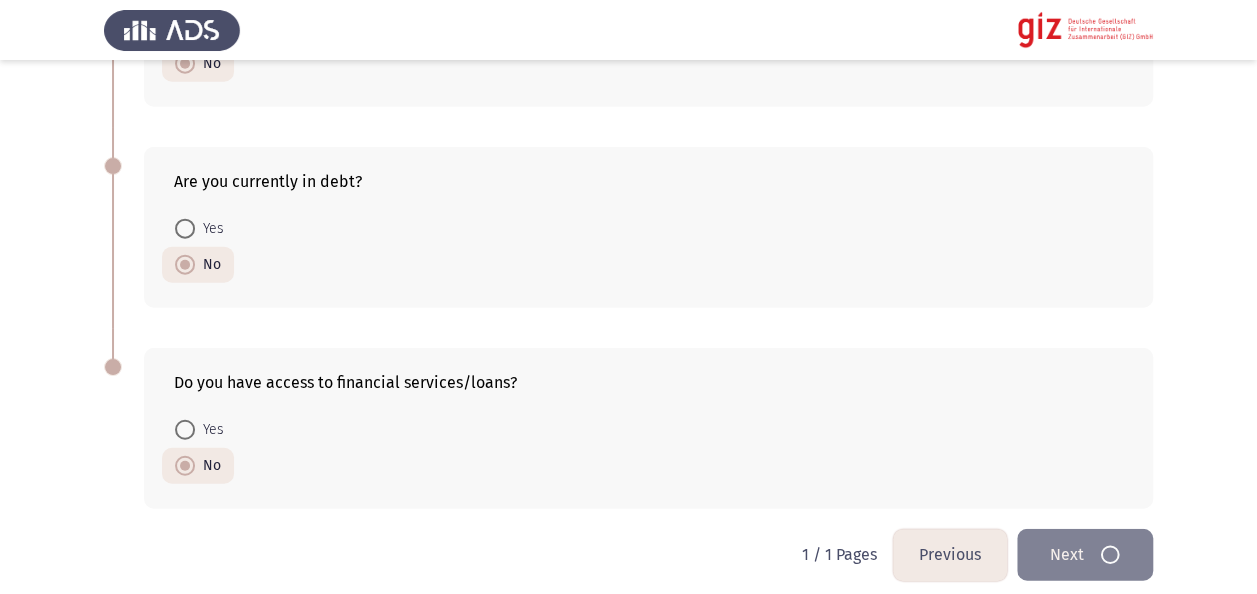scroll, scrollTop: 0, scrollLeft: 0, axis: both 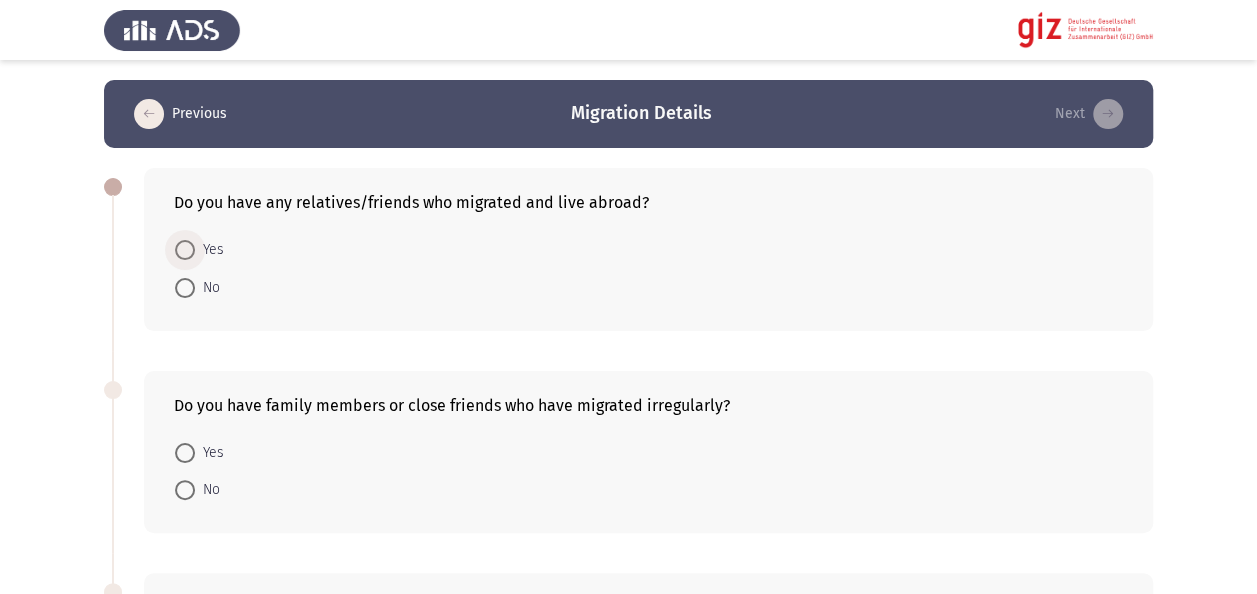 click on "Yes" at bounding box center (209, 250) 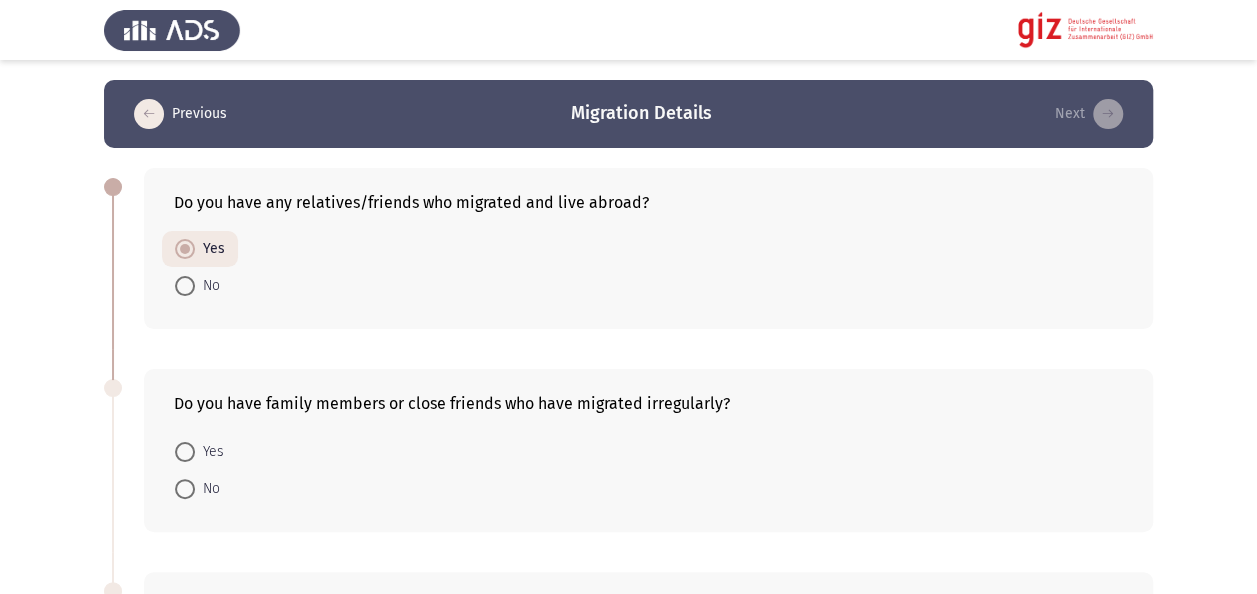 click on "Previous   Migration Details   Next  Do you have any relatives/friends who migrated and live abroad?    Yes     No  Do you have family members or close friends who have migrated irregularly?    Yes     No  Do you have the legal paperwork for migration?    Yes     No  Have you completed your military service?    Yes     No     I am exempt     Not applicable   1 / 1 Pages   Previous   Next" 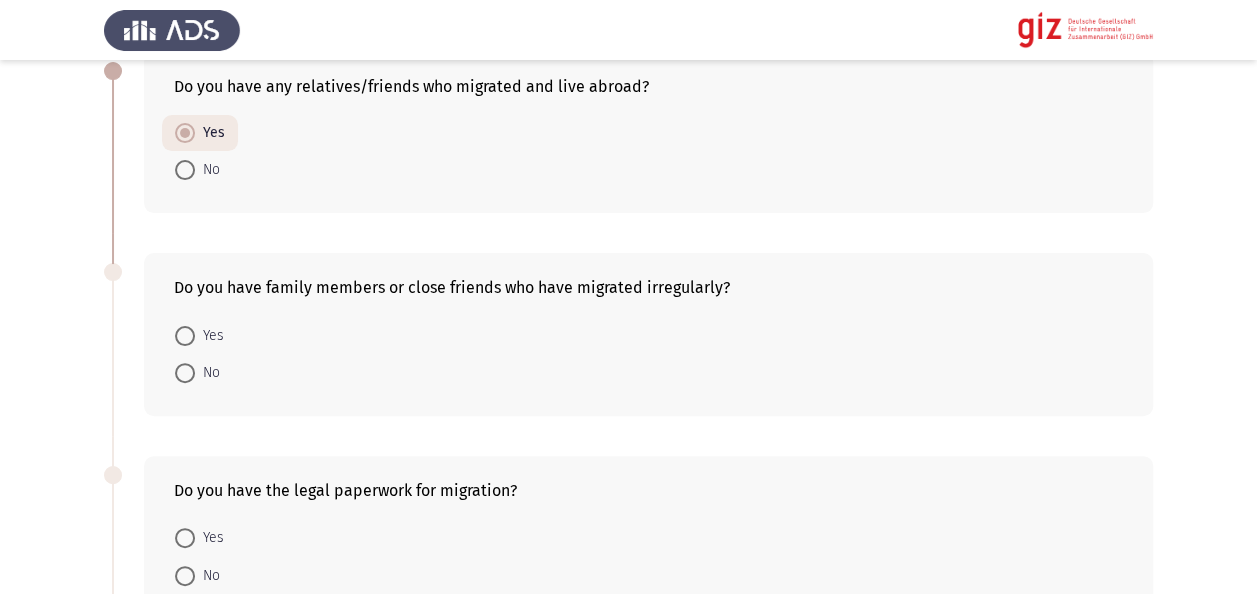 scroll, scrollTop: 160, scrollLeft: 0, axis: vertical 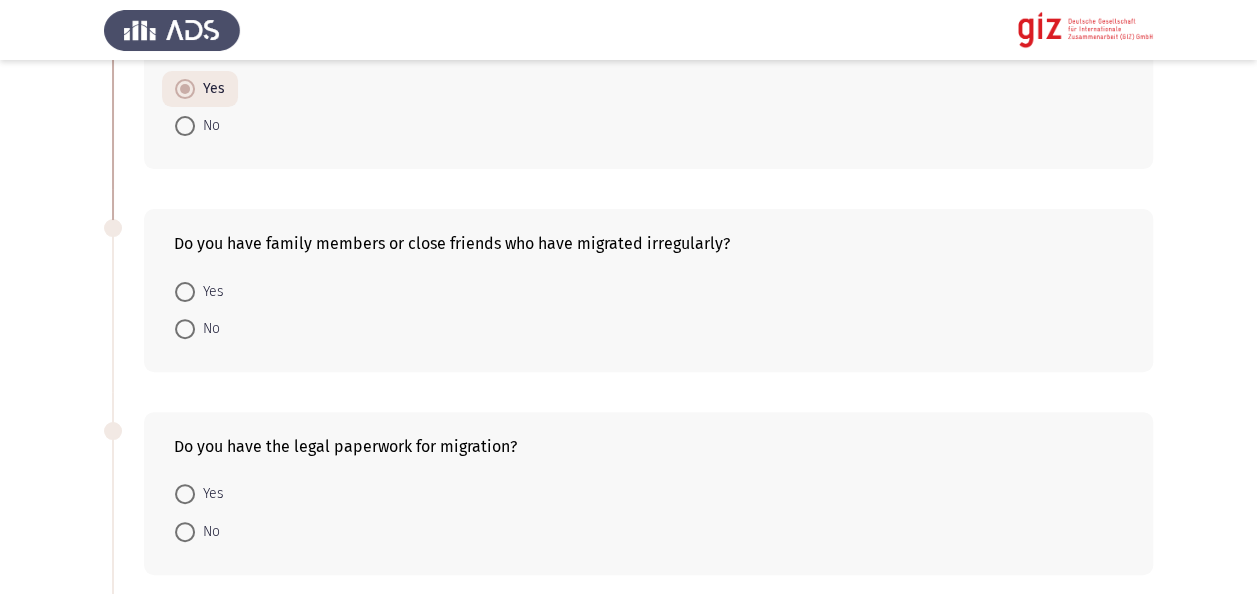 click at bounding box center [185, 292] 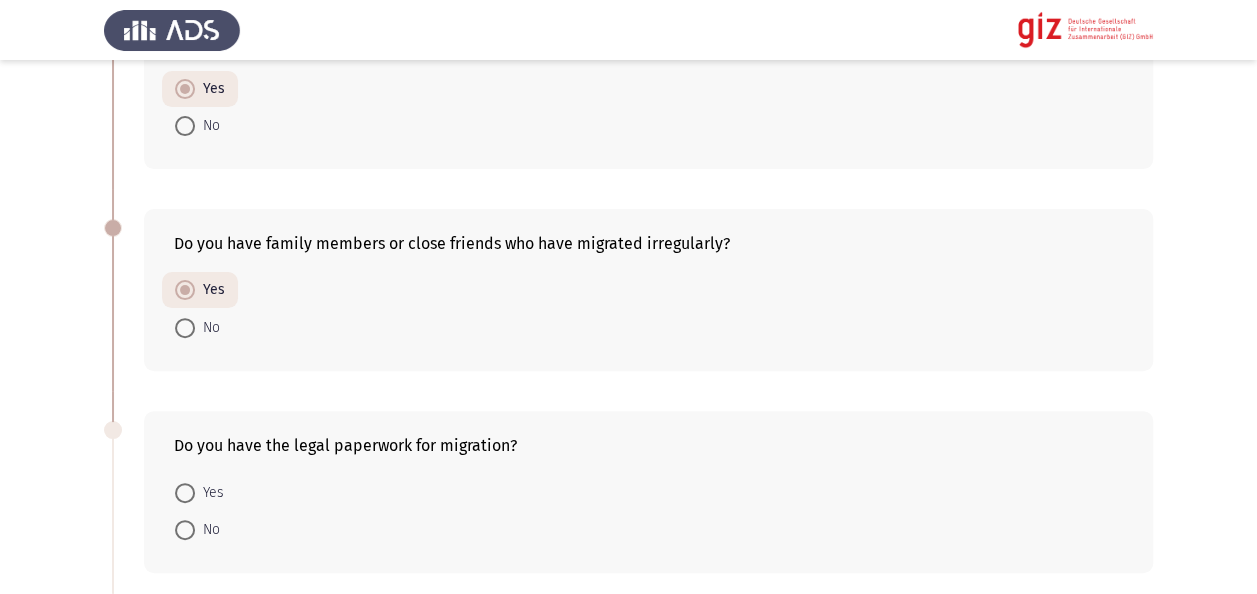 click on "Previous   Migration Details   Next  Do you have any relatives/friends who migrated and live abroad?    Yes     No  Do you have family members or close friends who have migrated irregularly?    Yes     No  Do you have the legal paperwork for migration?    Yes     No  Have you completed your military service?    Yes     No     I am exempt     Not applicable   1 / 1 Pages   Previous   Next" 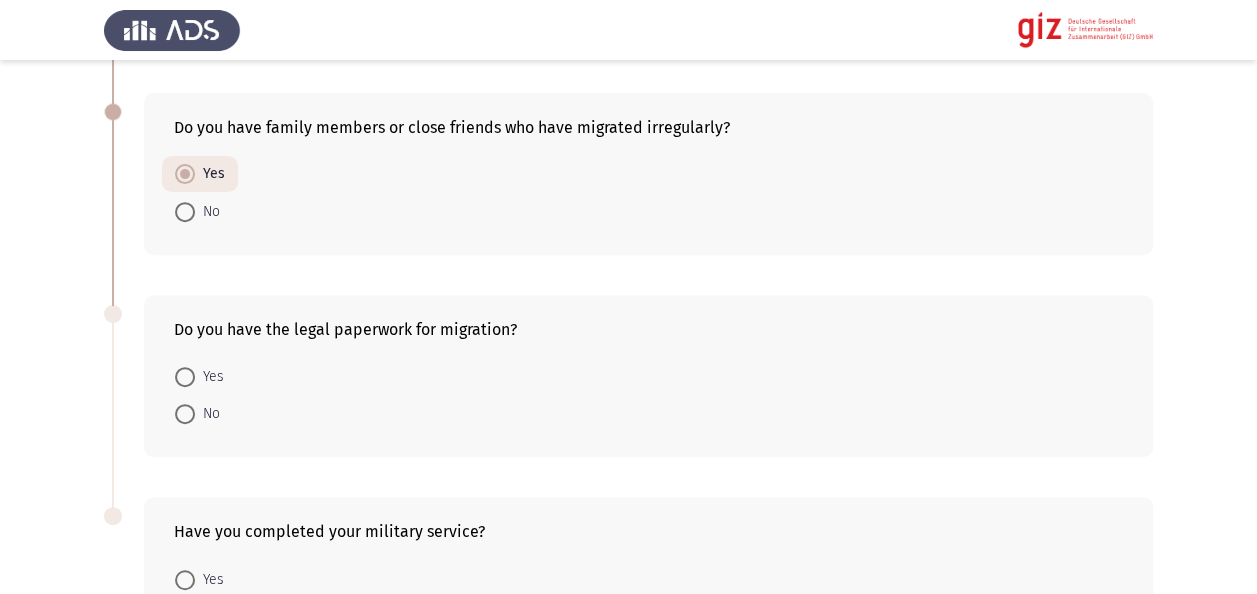 scroll, scrollTop: 360, scrollLeft: 0, axis: vertical 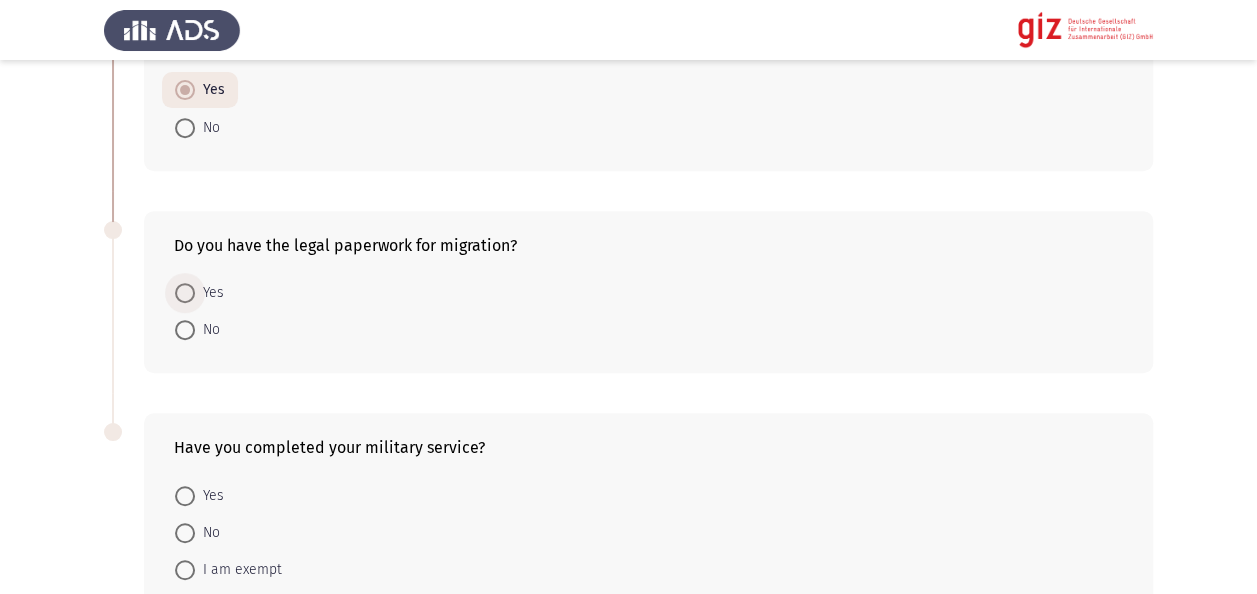 click on "Yes" at bounding box center (209, 293) 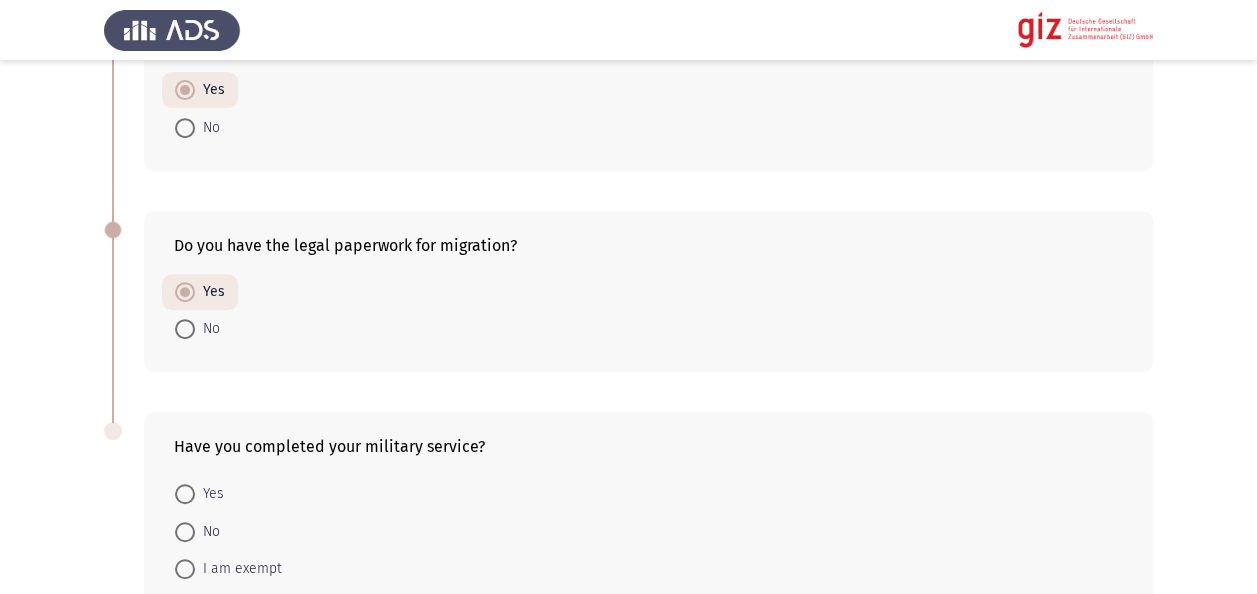 click on "Previous   Migration Details   Next  Do you have any relatives/friends who migrated and live abroad?    Yes     No  Do you have family members or close friends who have migrated irregularly?    Yes     No  Do you have the legal paperwork for migration?    Yes     No  Have you completed your military service?    Yes     No     I am exempt     Not applicable   1 / 1 Pages   Previous   Next" at bounding box center [628, 194] 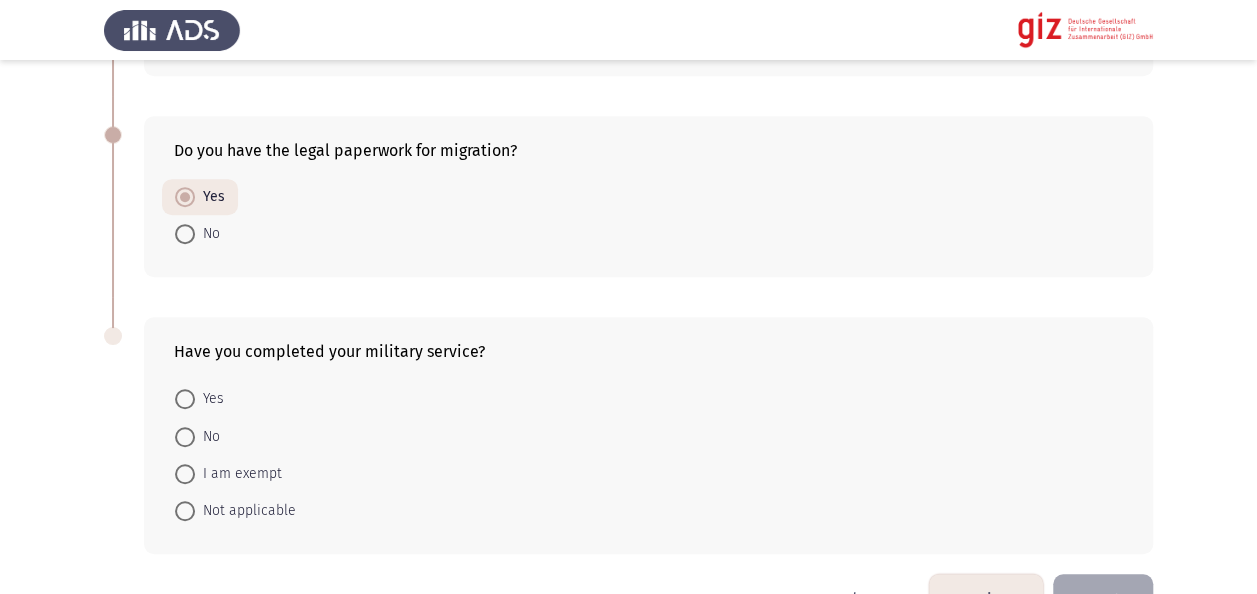 scroll, scrollTop: 480, scrollLeft: 0, axis: vertical 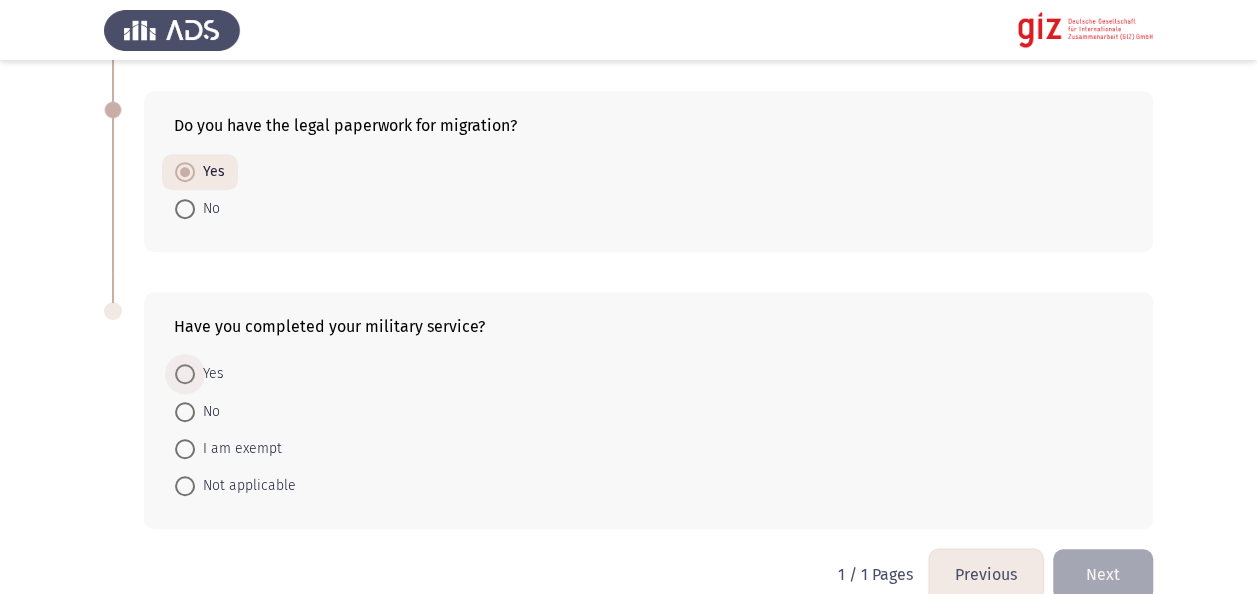 click on "Yes" at bounding box center [209, 374] 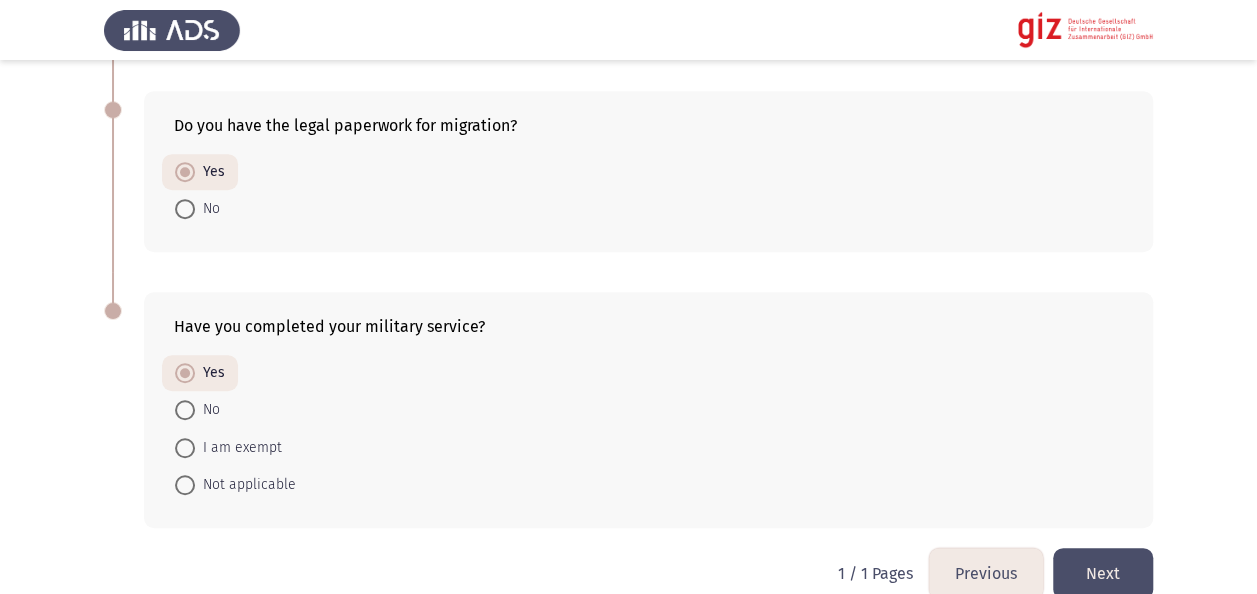click on "Next" 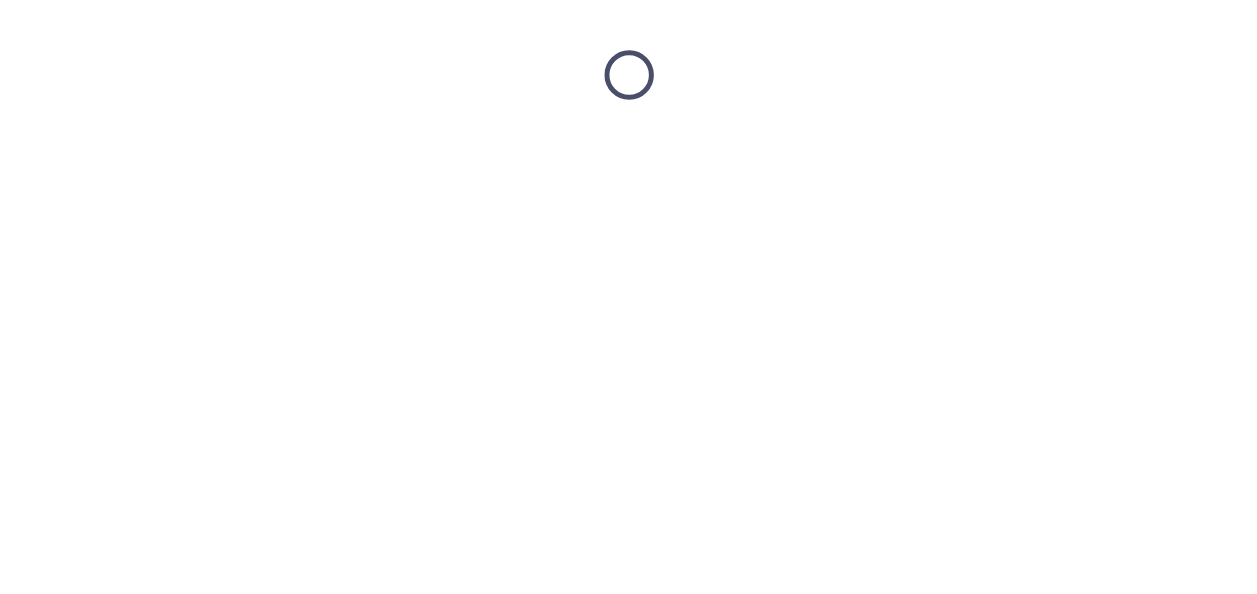 scroll, scrollTop: 0, scrollLeft: 0, axis: both 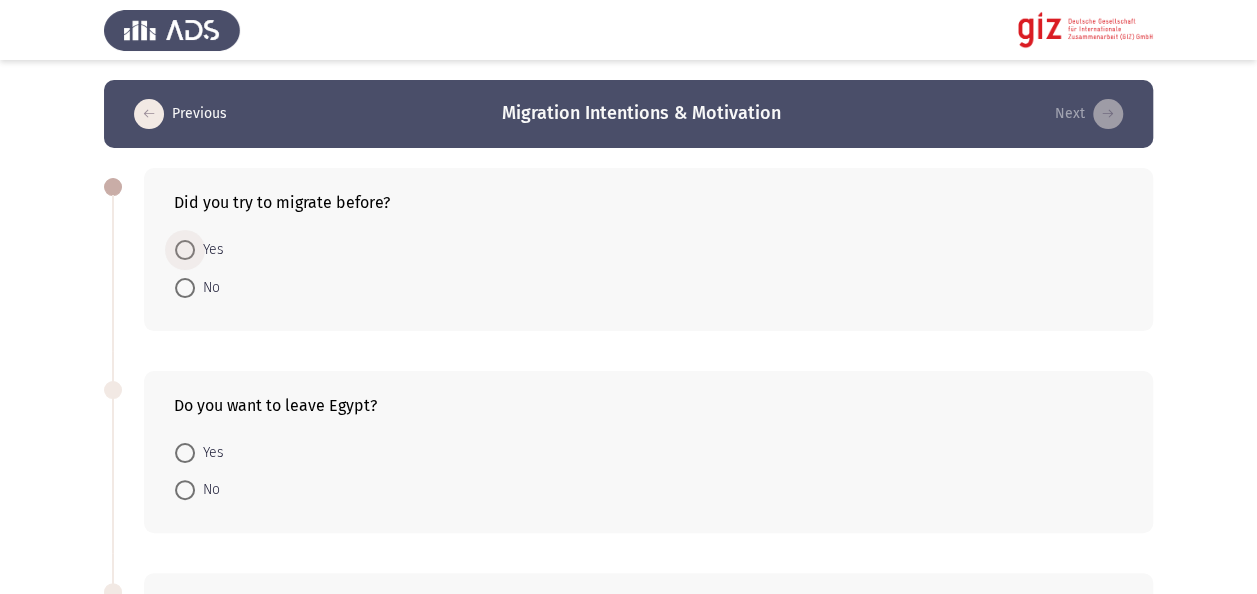 click at bounding box center (185, 250) 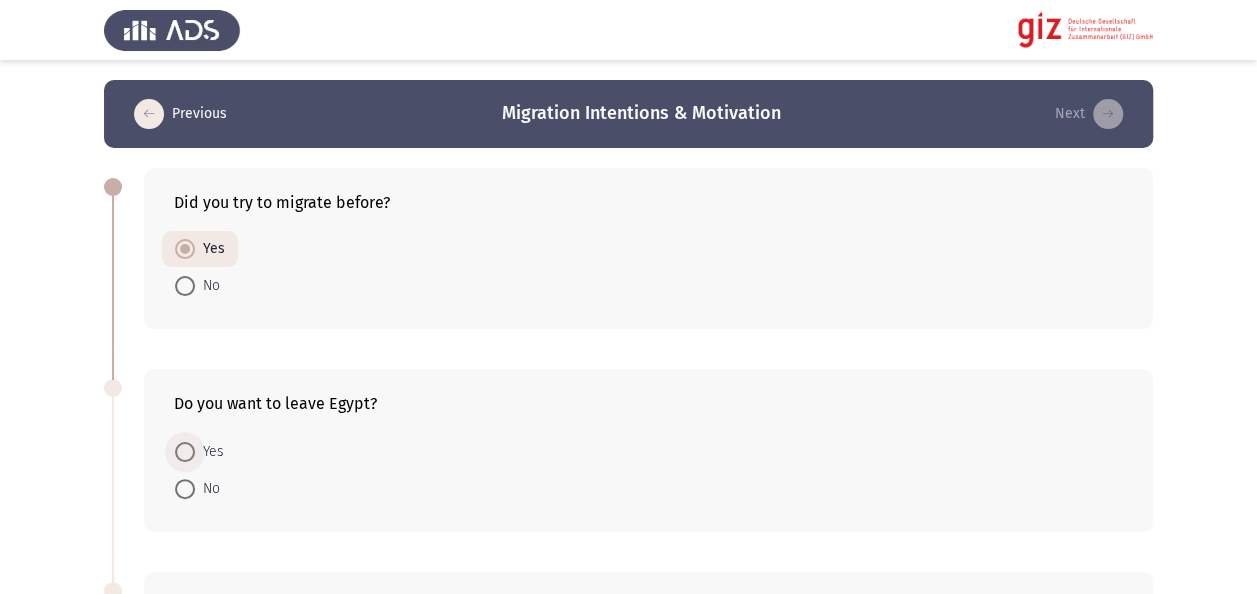 click at bounding box center (185, 452) 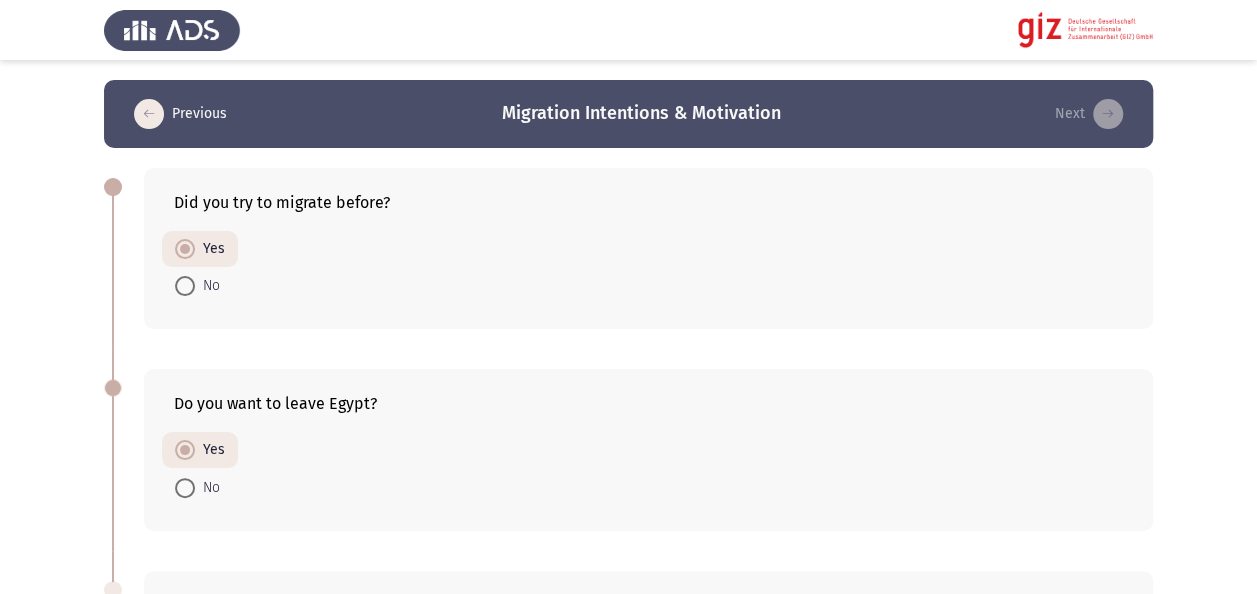 click on "Previous   Migration Intentions & Motivation   Next  Did you try to migrate before?    Yes     No  Do you want to leave Egypt?    Yes     No  If yes, which of the following regions are you seeking to migrate to? If not, select N/A.    Europe     Gulf     North America     Latin America     Australia     East Asia      Africa     N/A  How comfortable are you with taking diverse risks to make the migration happen?    Not at all     Slightly     Moderately     Very     Extremely  To what extent do you agree with the following statement “I will not let anything stand in my way of reaching my goal.”    Strongly Disagree     Disagree     Neutral     Agree     Strongly Agree  To what extent do you agree with the following statement “I am willing to go beyond the safe and secure.”    Strongly Disagree     Disagree     Neutral     Agree     Strongly Agree     Strongly Disagree     Disagree     Neutral     Agree     Strongly Agree     Yes     No     Extremely risky" 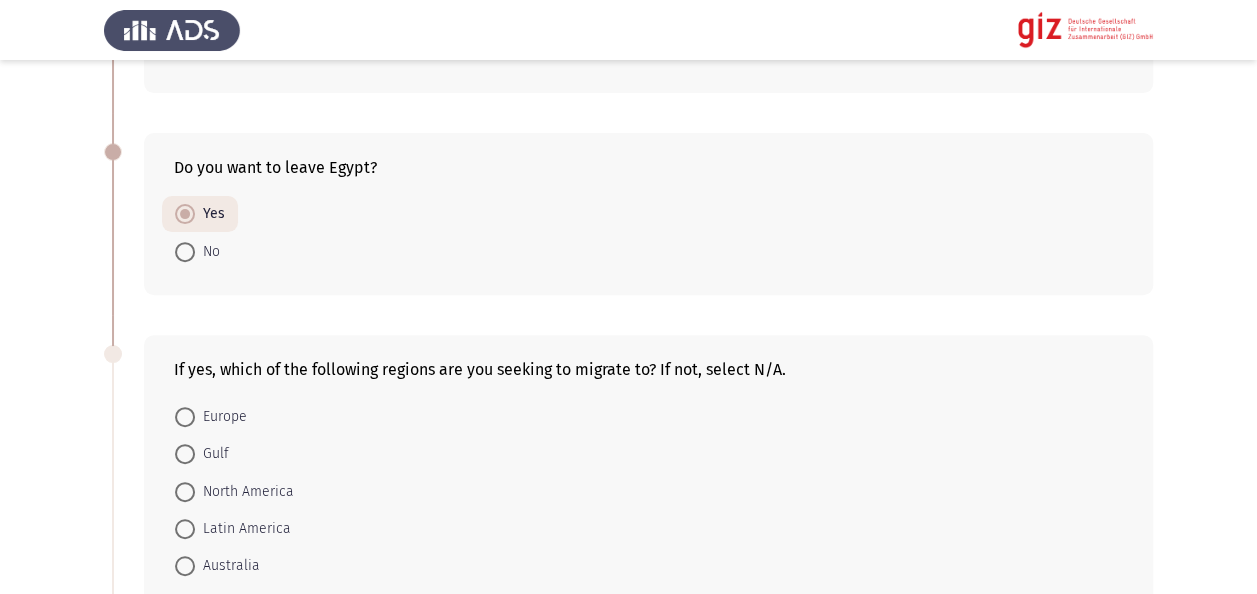 scroll, scrollTop: 320, scrollLeft: 0, axis: vertical 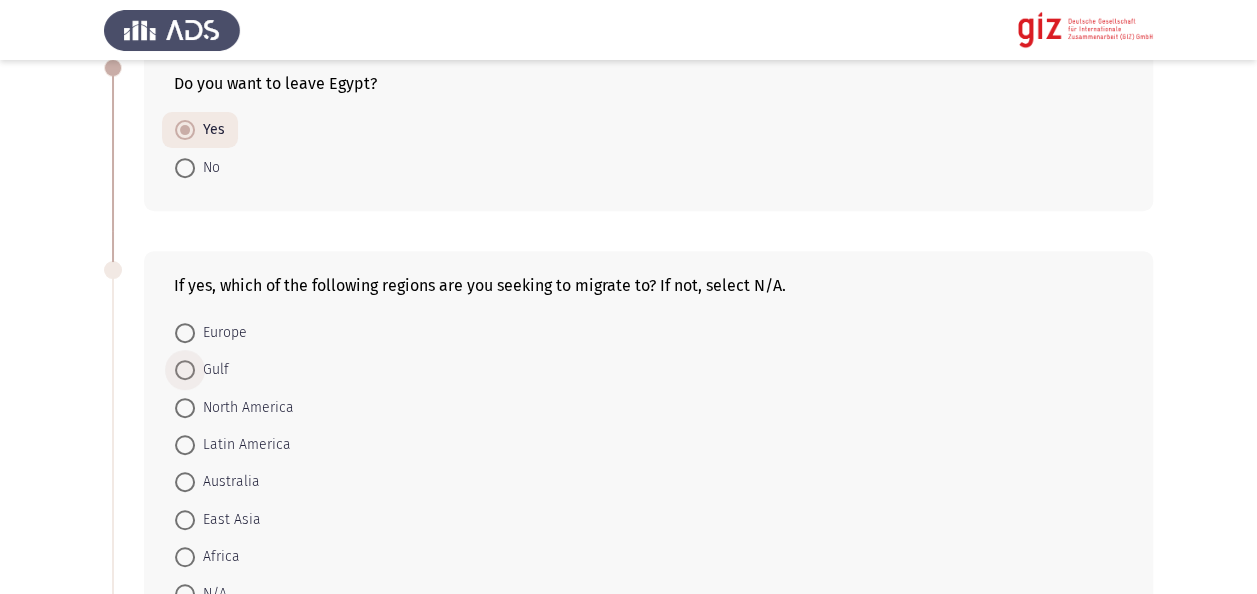 click on "Gulf" at bounding box center [212, 370] 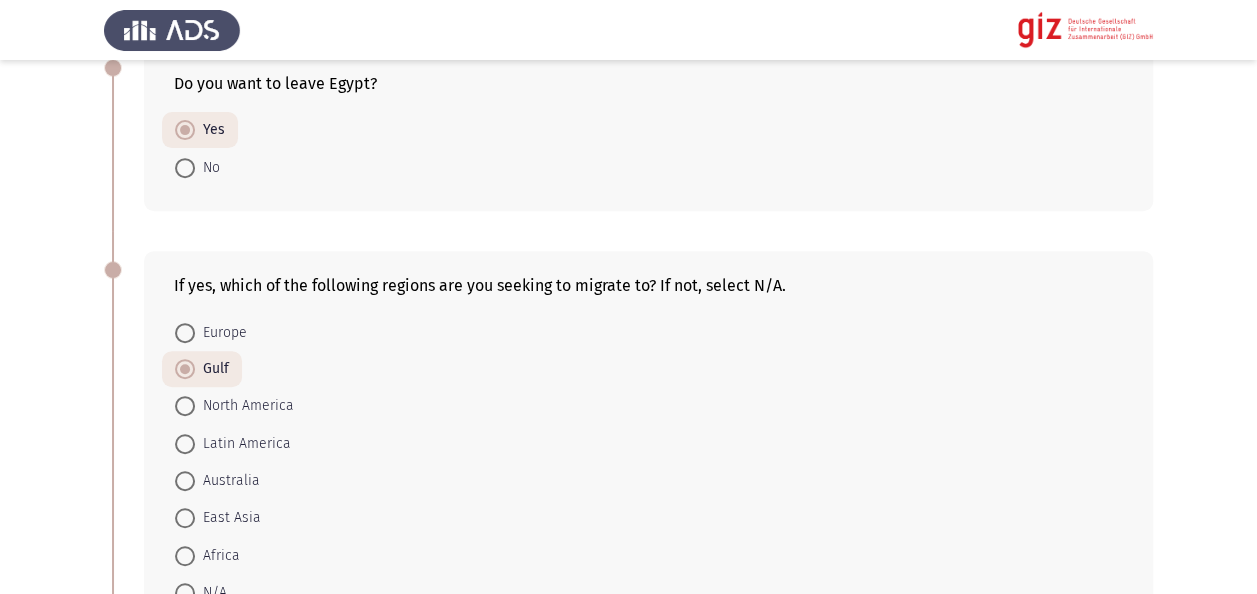 click on "Previous   Migration Intentions & Motivation   Next  Did you try to migrate before?    Yes     No  Do you want to leave Egypt?    Yes     No  If yes, which of the following regions are you seeking to migrate to? If not, select N/A.    Europe     Gulf     North America     Latin America     Australia     East Asia      Africa     N/A  How comfortable are you with taking diverse risks to make the migration happen?    Not at all     Slightly     Moderately     Very     Extremely  To what extent do you agree with the following statement “I will not let anything stand in my way of reaching my goal.”    Strongly Disagree     Disagree     Neutral     Agree     Strongly Agree  To what extent do you agree with the following statement “I am willing to go beyond the safe and secure.”    Strongly Disagree     Disagree     Neutral     Agree     Strongly Agree     Strongly Disagree     Disagree     Neutral     Agree     Strongly Agree     Yes     No     Extremely risky" 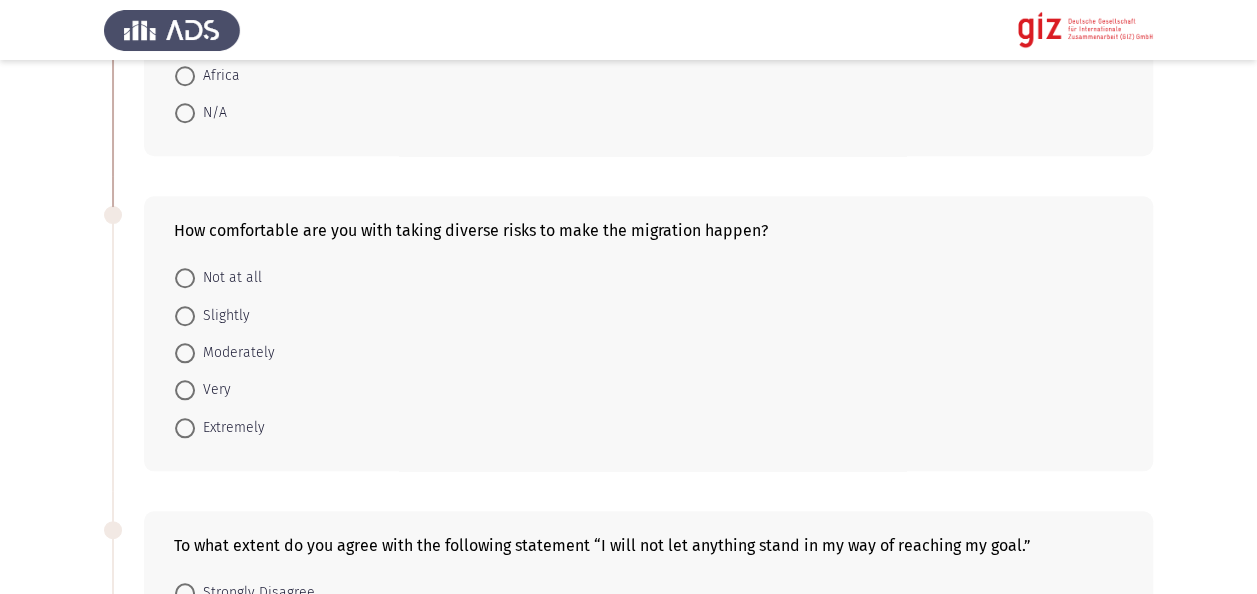scroll, scrollTop: 840, scrollLeft: 0, axis: vertical 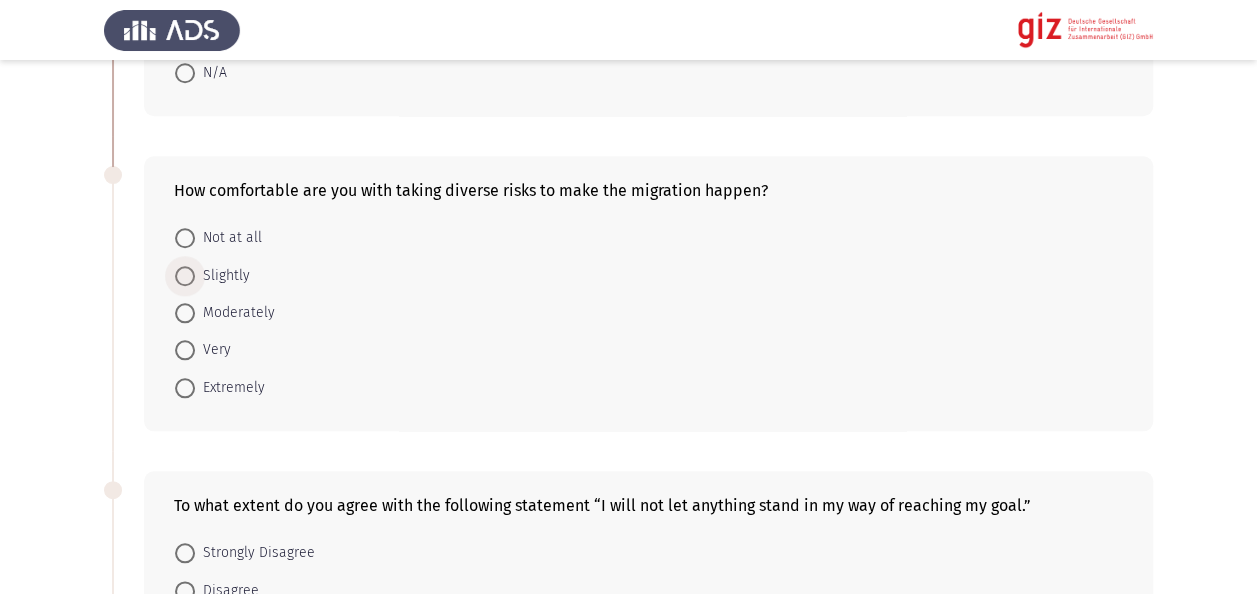 click on "Slightly" at bounding box center [222, 276] 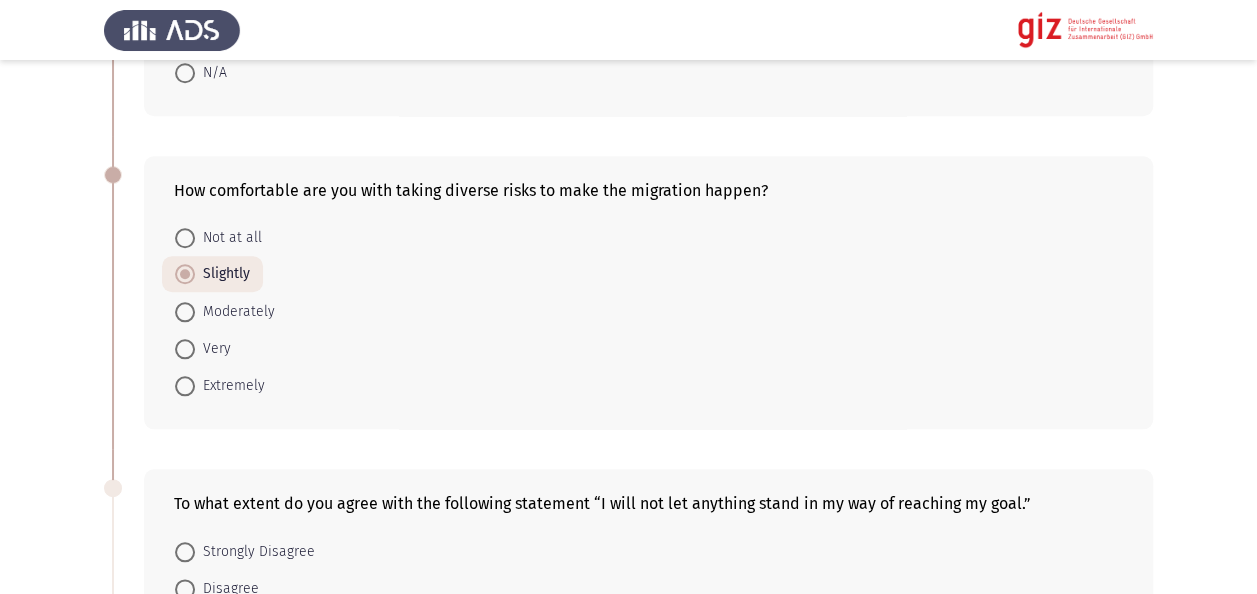 click on "Previous   Migration Intentions & Motivation   Next  Did you try to migrate before?    Yes     No  Do you want to leave Egypt?    Yes     No  If yes, which of the following regions are you seeking to migrate to? If not, select N/A.    Europe     Gulf     North America     Latin America     Australia     East Asia      Africa     N/A  How comfortable are you with taking diverse risks to make the migration happen?    Not at all     Slightly     Moderately     Very     Extremely  To what extent do you agree with the following statement “I will not let anything stand in my way of reaching my goal.”    Strongly Disagree     Disagree     Neutral     Agree     Strongly Agree  To what extent do you agree with the following statement “I am willing to go beyond the safe and secure.”    Strongly Disagree     Disagree     Neutral     Agree     Strongly Agree     Strongly Disagree     Disagree     Neutral     Agree     Strongly Agree     Yes     No     Extremely risky" 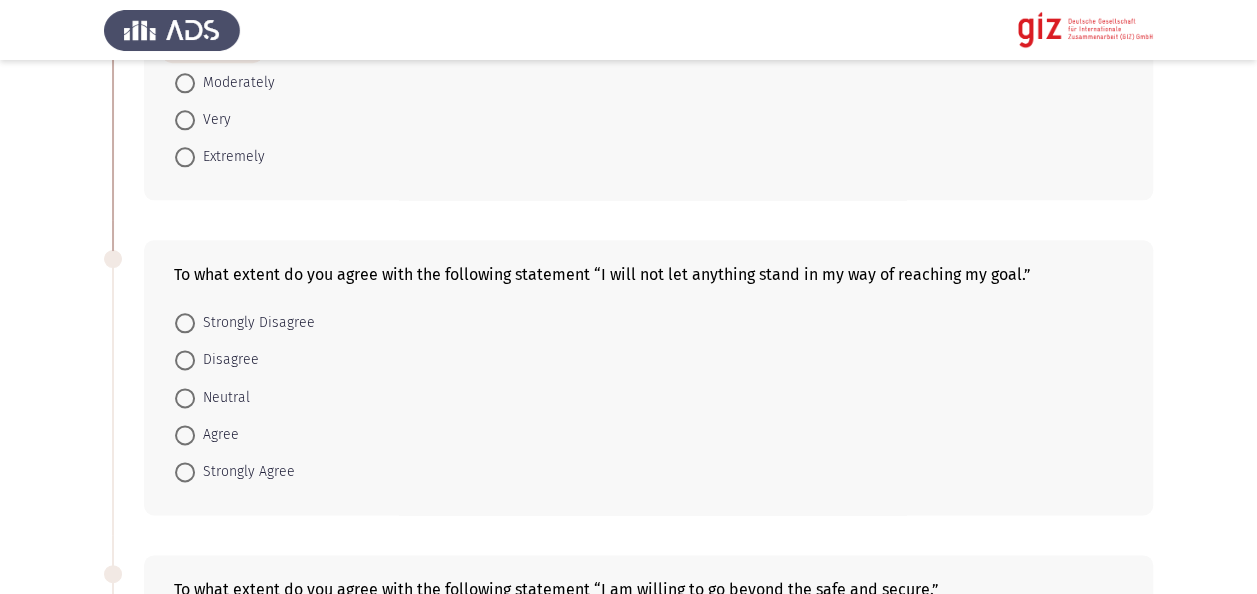 scroll, scrollTop: 1080, scrollLeft: 0, axis: vertical 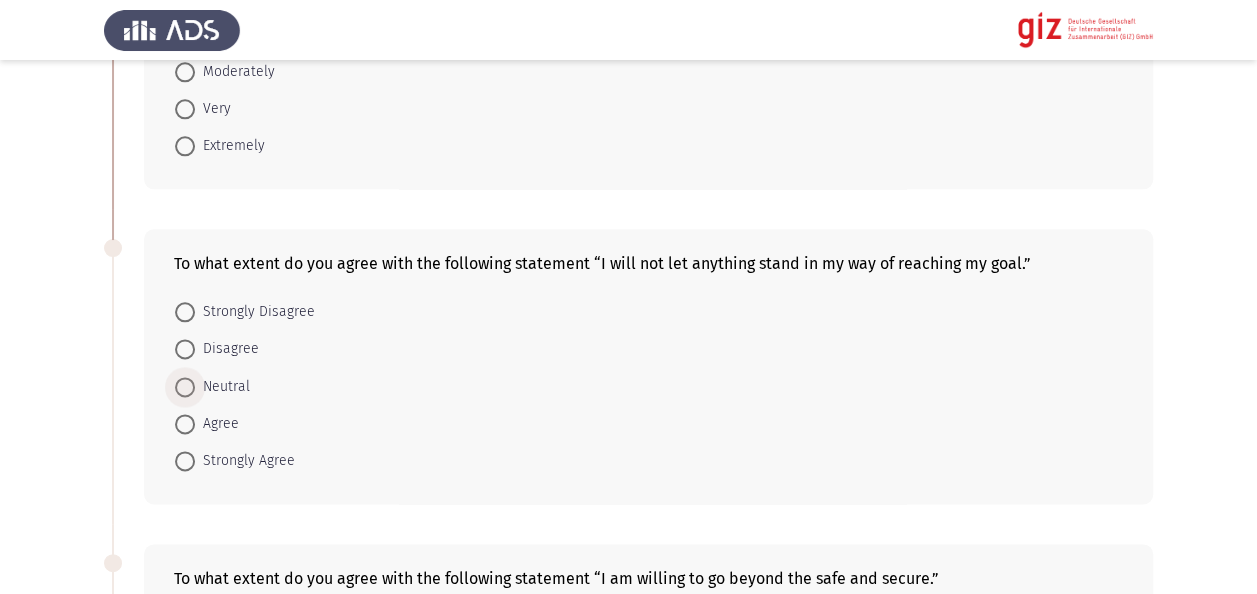 click on "Neutral" at bounding box center (222, 387) 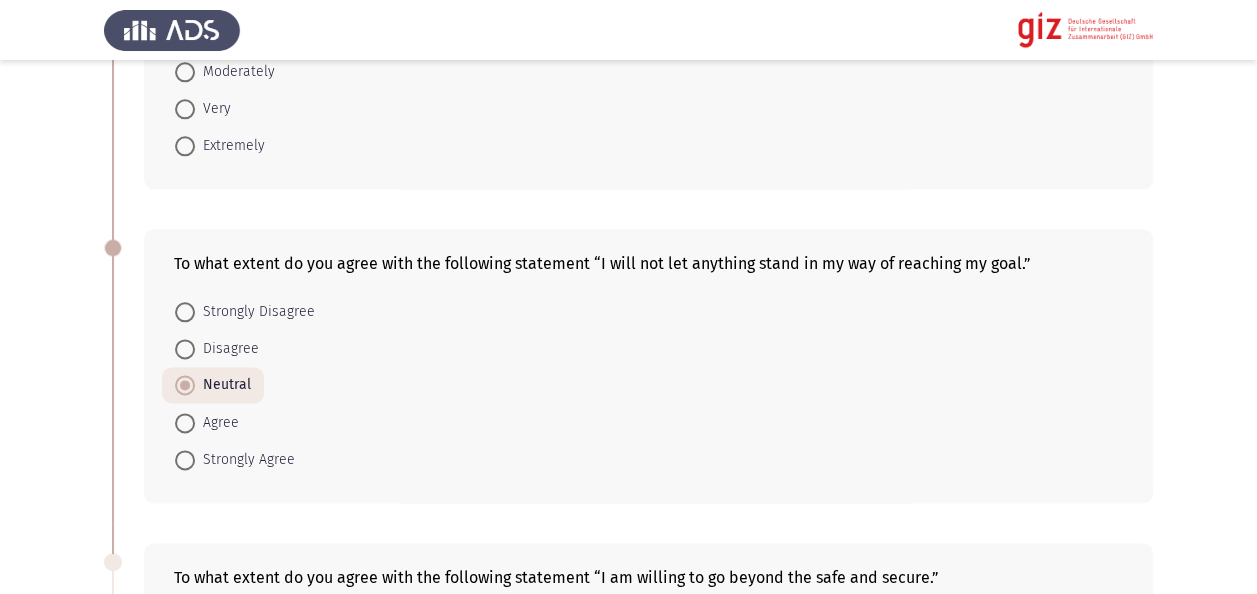 click on "Previous   Migration Intentions & Motivation   Next  Did you try to migrate before?    Yes     No  Do you want to leave Egypt?    Yes     No  If yes, which of the following regions are you seeking to migrate to? If not, select N/A.    Europe     Gulf     North America     Latin America     Australia     East Asia      Africa     N/A  How comfortable are you with taking diverse risks to make the migration happen?    Not at all     Slightly     Moderately     Very     Extremely  To what extent do you agree with the following statement “I will not let anything stand in my way of reaching my goal.”    Strongly Disagree     Disagree     Neutral     Agree     Strongly Agree  To what extent do you agree with the following statement “I am willing to go beyond the safe and secure.”    Strongly Disagree     Disagree     Neutral     Agree     Strongly Agree     Strongly Disagree     Disagree     Neutral     Agree     Strongly Agree     Yes     No     Extremely risky" 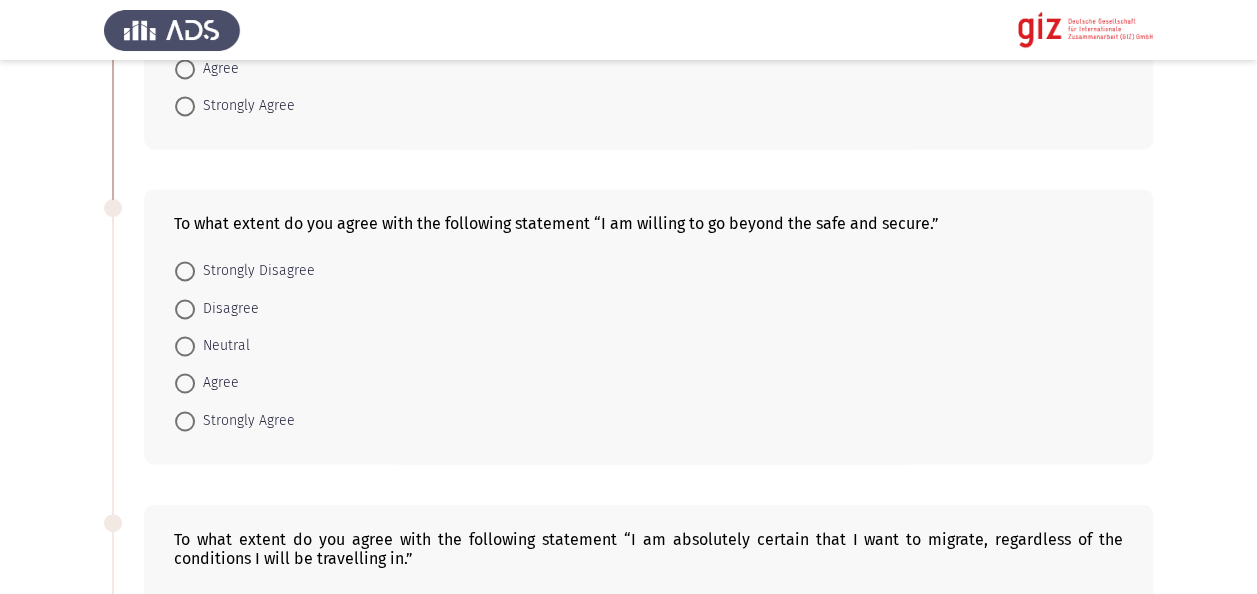 scroll, scrollTop: 1440, scrollLeft: 0, axis: vertical 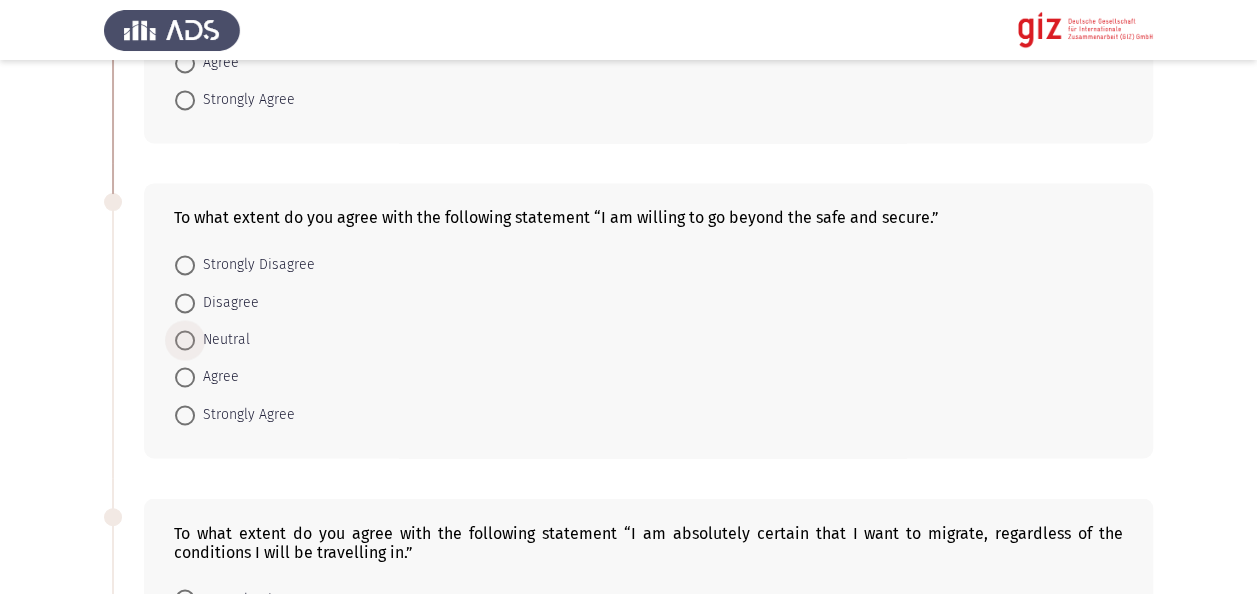 click at bounding box center [185, 340] 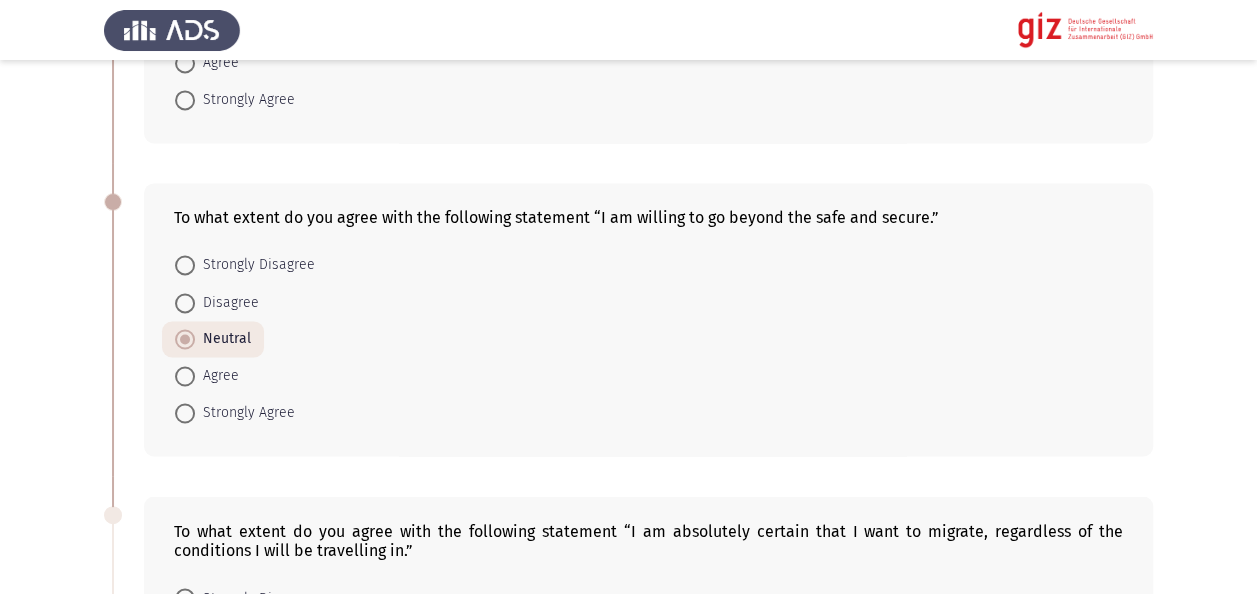 click on "Previous   Migration Intentions & Motivation   Next  Did you try to migrate before?    Yes     No  Do you want to leave Egypt?    Yes     No  If yes, which of the following regions are you seeking to migrate to? If not, select N/A.    Europe     Gulf     North America     Latin America     Australia     East Asia      Africa     N/A  How comfortable are you with taking diverse risks to make the migration happen?    Not at all     Slightly     Moderately     Very     Extremely  To what extent do you agree with the following statement “I will not let anything stand in my way of reaching my goal.”    Strongly Disagree     Disagree     Neutral     Agree     Strongly Agree  To what extent do you agree with the following statement “I am willing to go beyond the safe and secure.”    Strongly Disagree     Disagree     Neutral     Agree     Strongly Agree     Strongly Disagree     Disagree     Neutral     Agree     Strongly Agree     Yes     No     Extremely risky" 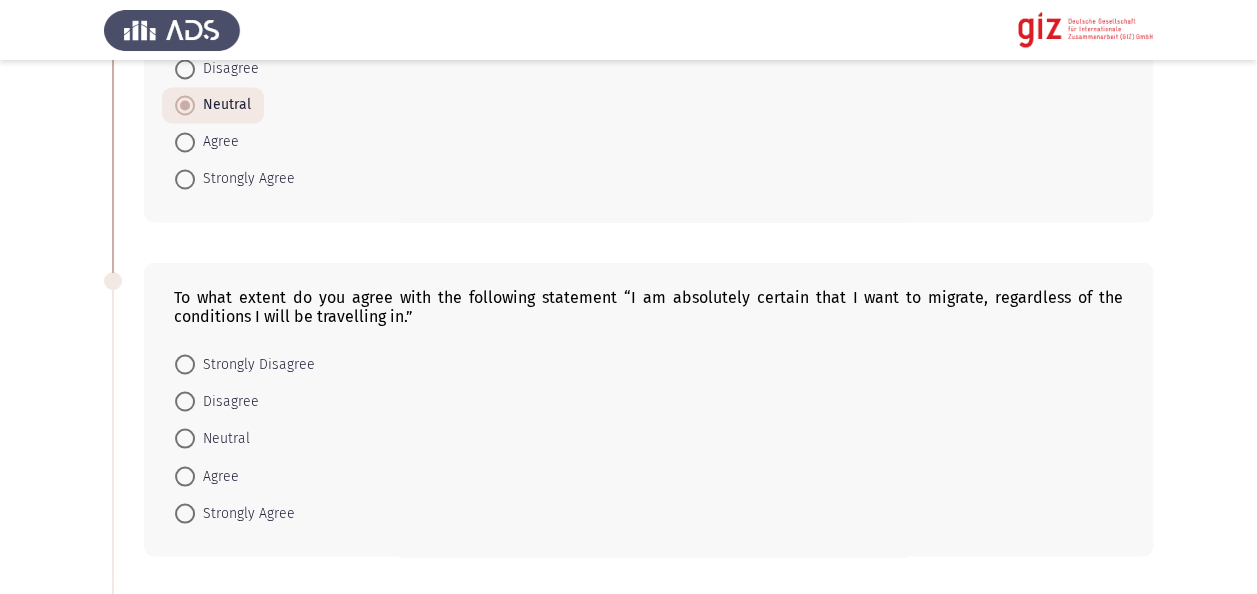 scroll, scrollTop: 1720, scrollLeft: 0, axis: vertical 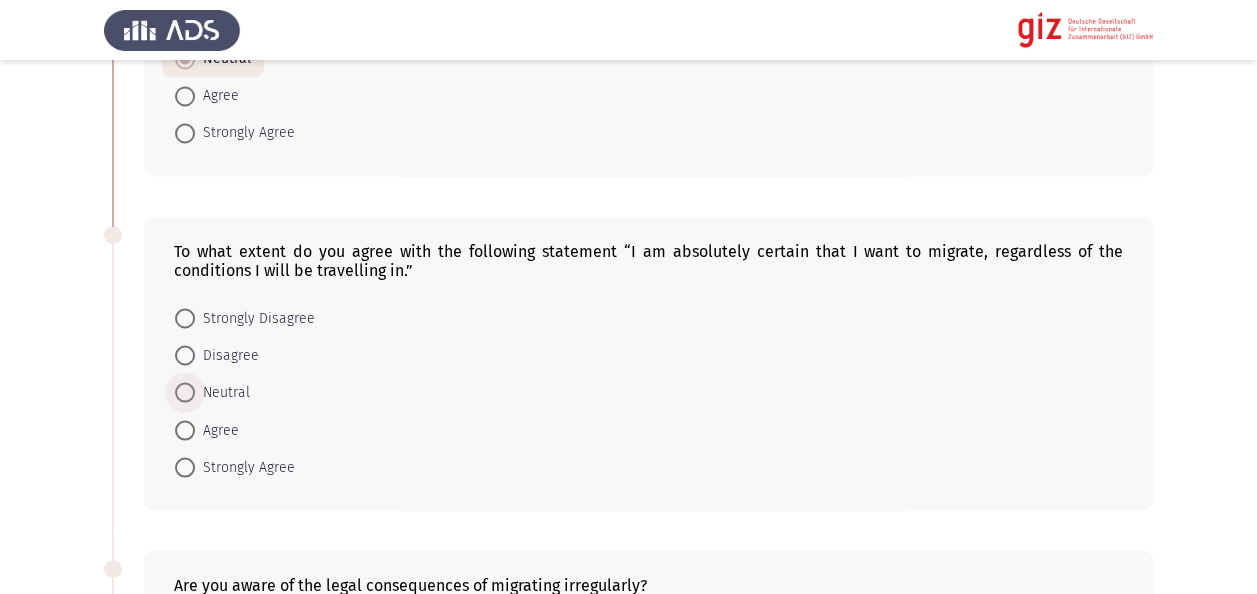 click at bounding box center [185, 392] 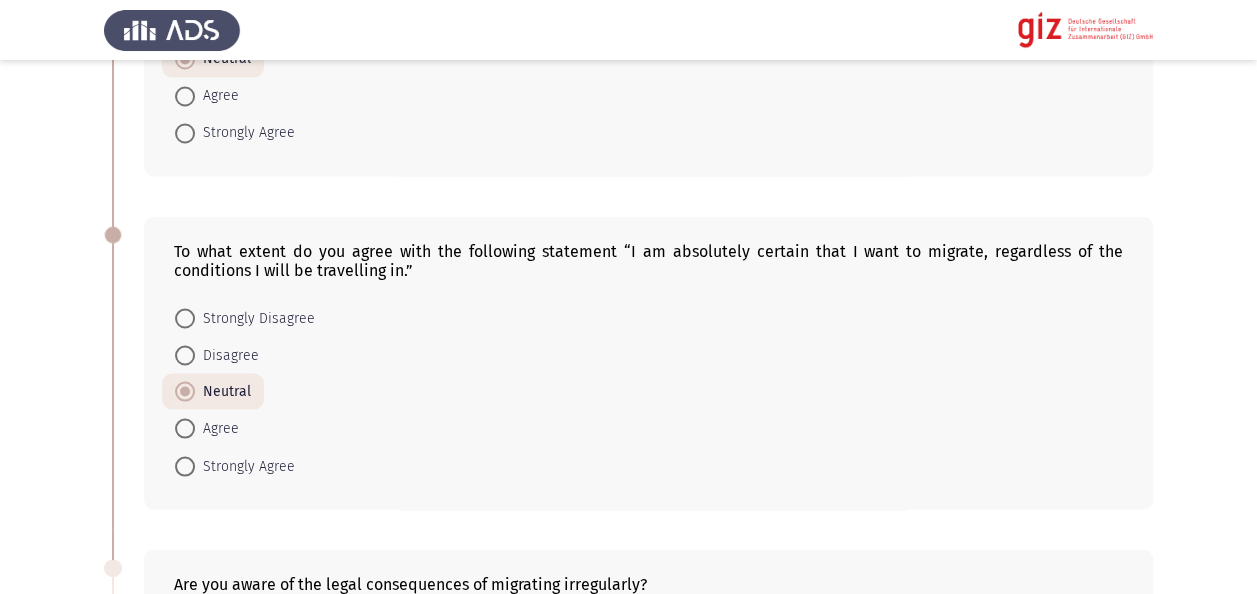 click on "Previous   Migration Intentions & Motivation   Next  Did you try to migrate before?    Yes     No  Do you want to leave Egypt?    Yes     No  If yes, which of the following regions are you seeking to migrate to? If not, select N/A.    Europe     Gulf     North America     Latin America     Australia     East Asia      Africa     N/A  How comfortable are you with taking diverse risks to make the migration happen?    Not at all     Slightly     Moderately     Very     Extremely  To what extent do you agree with the following statement “I will not let anything stand in my way of reaching my goal.”    Strongly Disagree     Disagree     Neutral     Agree     Strongly Agree  To what extent do you agree with the following statement “I am willing to go beyond the safe and secure.”    Strongly Disagree     Disagree     Neutral     Agree     Strongly Agree     Strongly Disagree     Disagree     Neutral     Agree     Strongly Agree     Yes     No     Extremely risky" 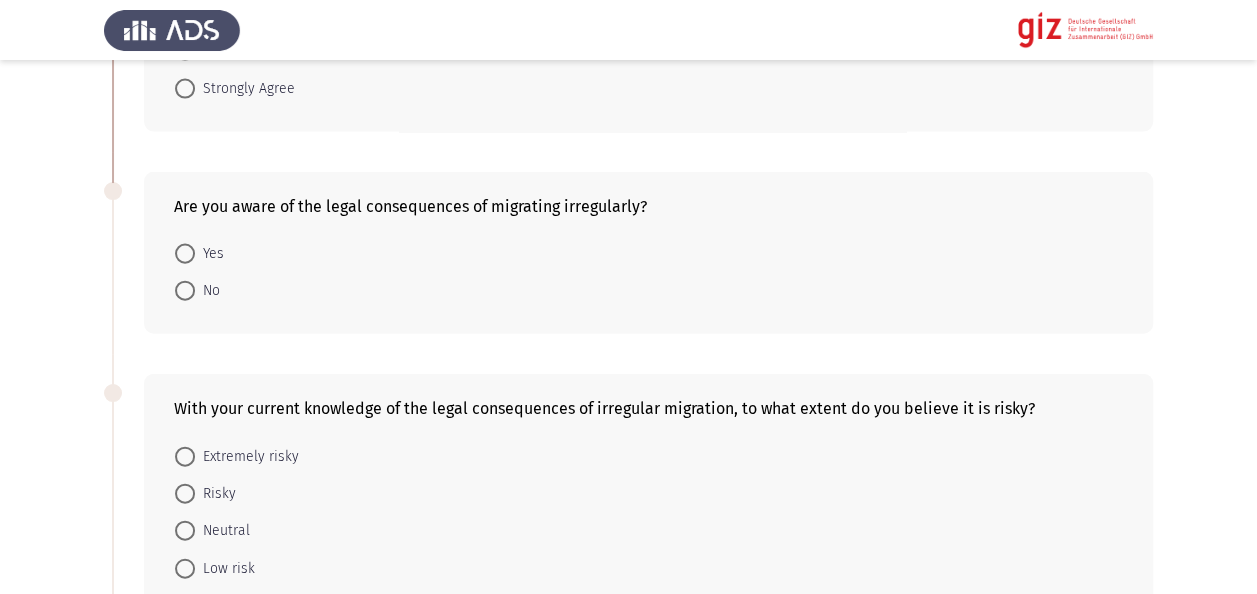 scroll, scrollTop: 2120, scrollLeft: 0, axis: vertical 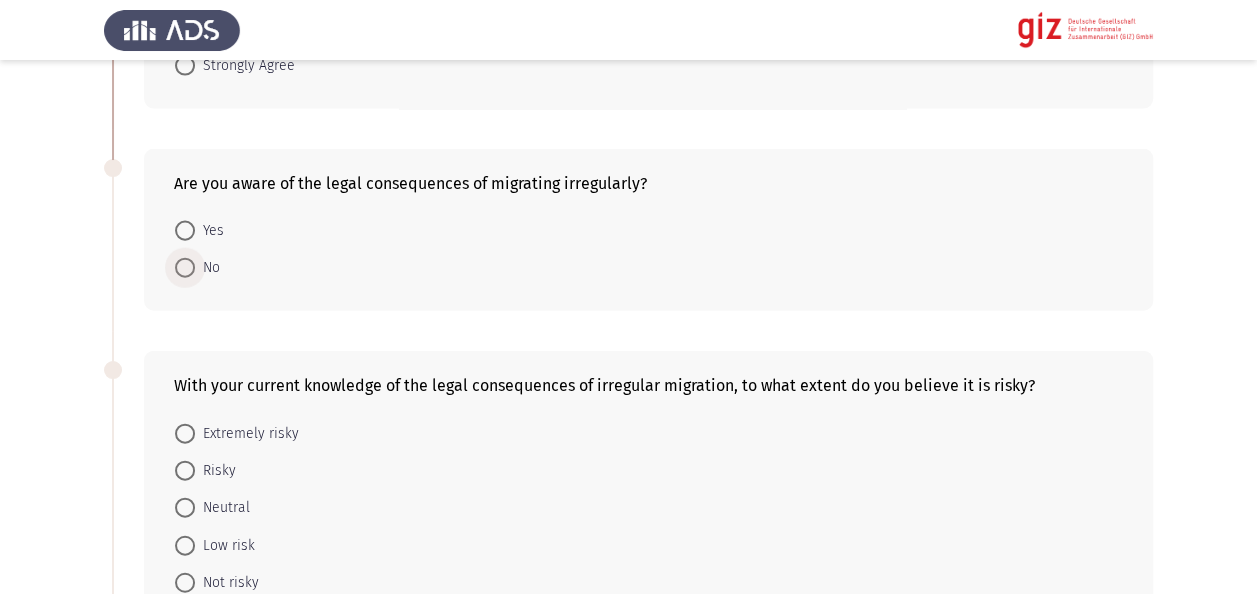 click on "No" at bounding box center [207, 268] 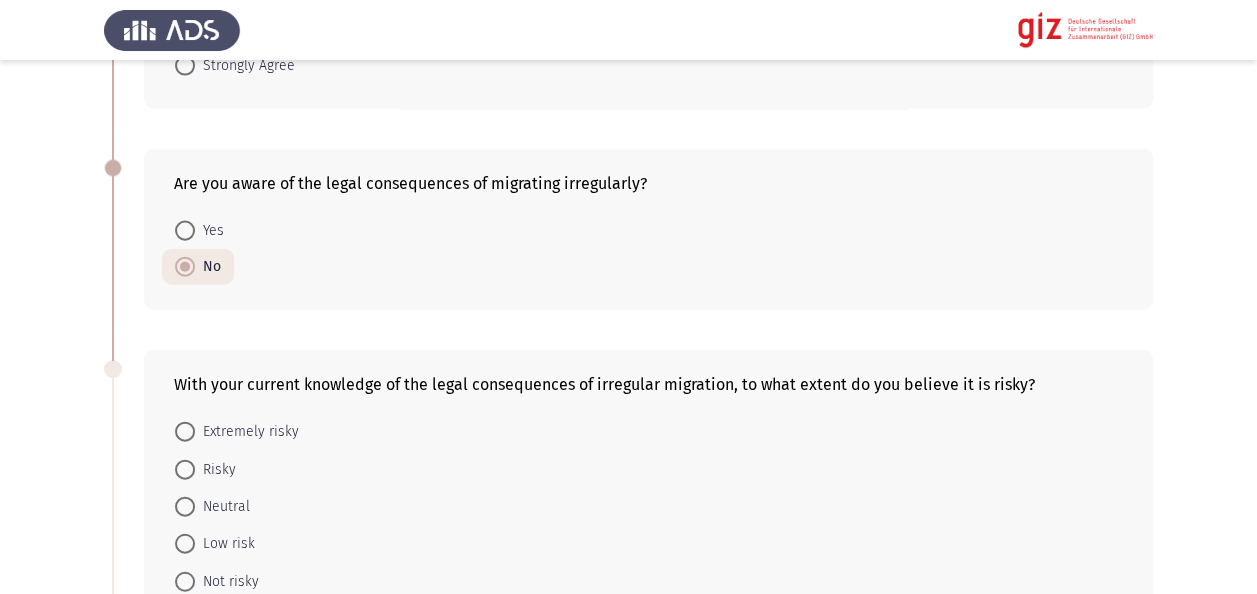 click on "Previous   Migration Intentions & Motivation   Next  Did you try to migrate before?    Yes     No  Do you want to leave Egypt?    Yes     No  If yes, which of the following regions are you seeking to migrate to? If not, select N/A.    Europe     Gulf     North America     Latin America     Australia     East Asia      Africa     N/A  How comfortable are you with taking diverse risks to make the migration happen?    Not at all     Slightly     Moderately     Very     Extremely  To what extent do you agree with the following statement “I will not let anything stand in my way of reaching my goal.”    Strongly Disagree     Disagree     Neutral     Agree     Strongly Agree  To what extent do you agree with the following statement “I am willing to go beyond the safe and secure.”    Strongly Disagree     Disagree     Neutral     Agree     Strongly Agree     Strongly Disagree     Disagree     Neutral     Agree     Strongly Agree     Yes     No     Extremely risky" 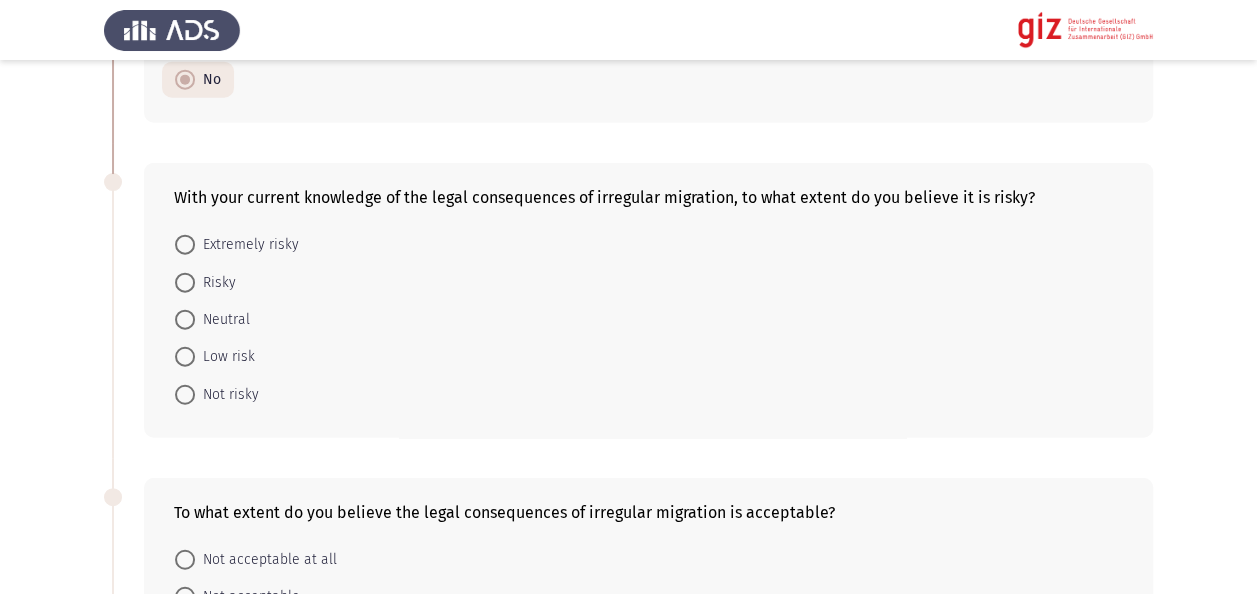 scroll, scrollTop: 2360, scrollLeft: 0, axis: vertical 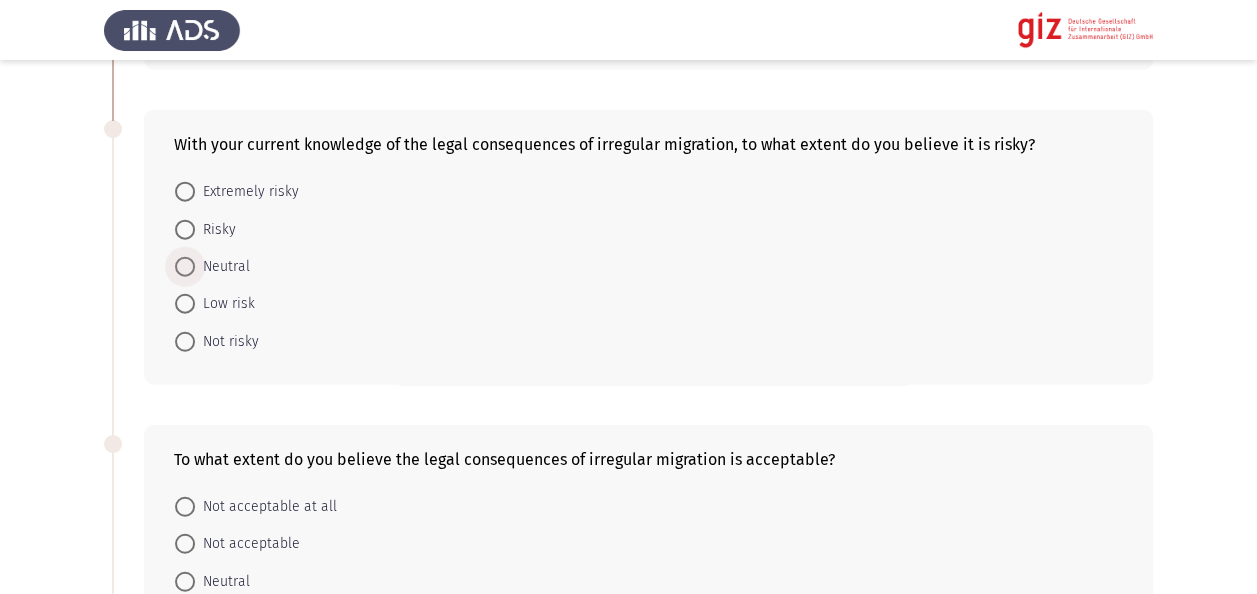 click on "Neutral" at bounding box center (222, 267) 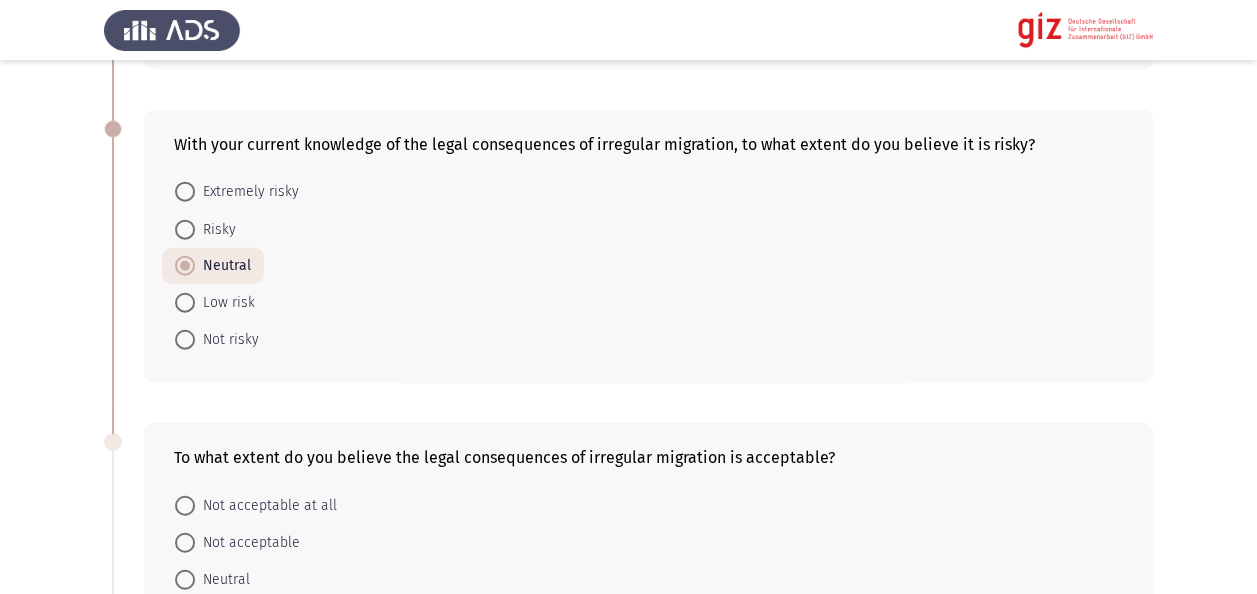 click on "Previous   Migration Intentions & Motivation   Next  Did you try to migrate before?    Yes     No  Do you want to leave Egypt?    Yes     No  If yes, which of the following regions are you seeking to migrate to? If not, select N/A.    Europe     Gulf     North America     Latin America     Australia     East Asia      Africa     N/A  How comfortable are you with taking diverse risks to make the migration happen?    Not at all     Slightly     Moderately     Very     Extremely  To what extent do you agree with the following statement “I will not let anything stand in my way of reaching my goal.”    Strongly Disagree     Disagree     Neutral     Agree     Strongly Agree  To what extent do you agree with the following statement “I am willing to go beyond the safe and secure.”    Strongly Disagree     Disagree     Neutral     Agree     Strongly Agree     Strongly Disagree     Disagree     Neutral     Agree     Strongly Agree     Yes     No     Extremely risky" 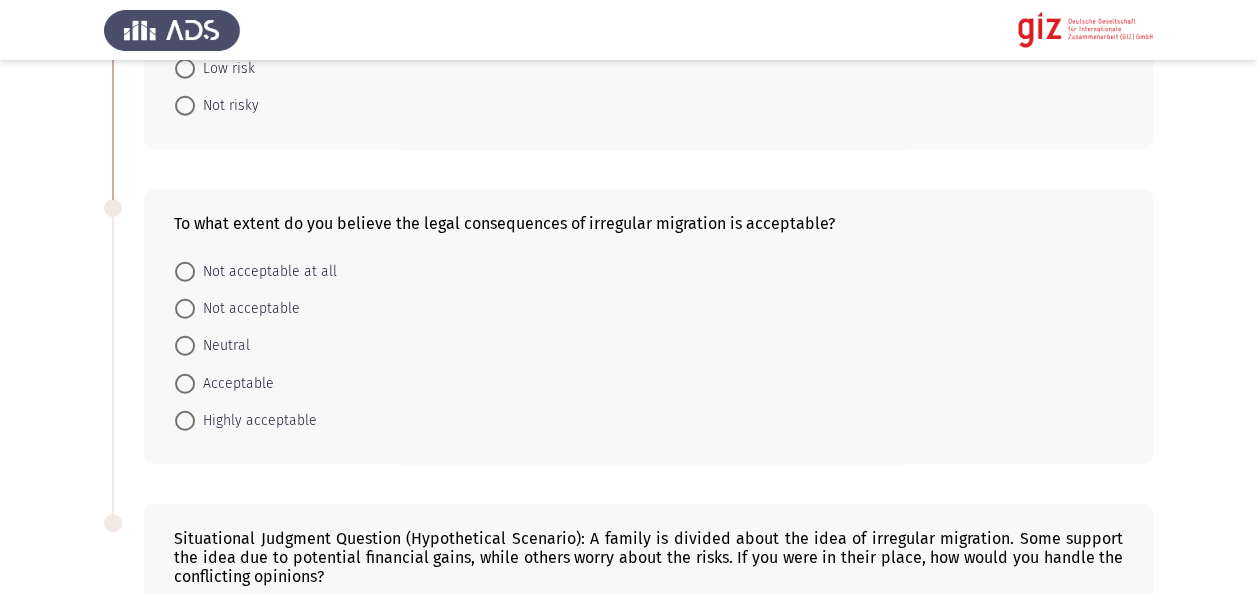 scroll, scrollTop: 2640, scrollLeft: 0, axis: vertical 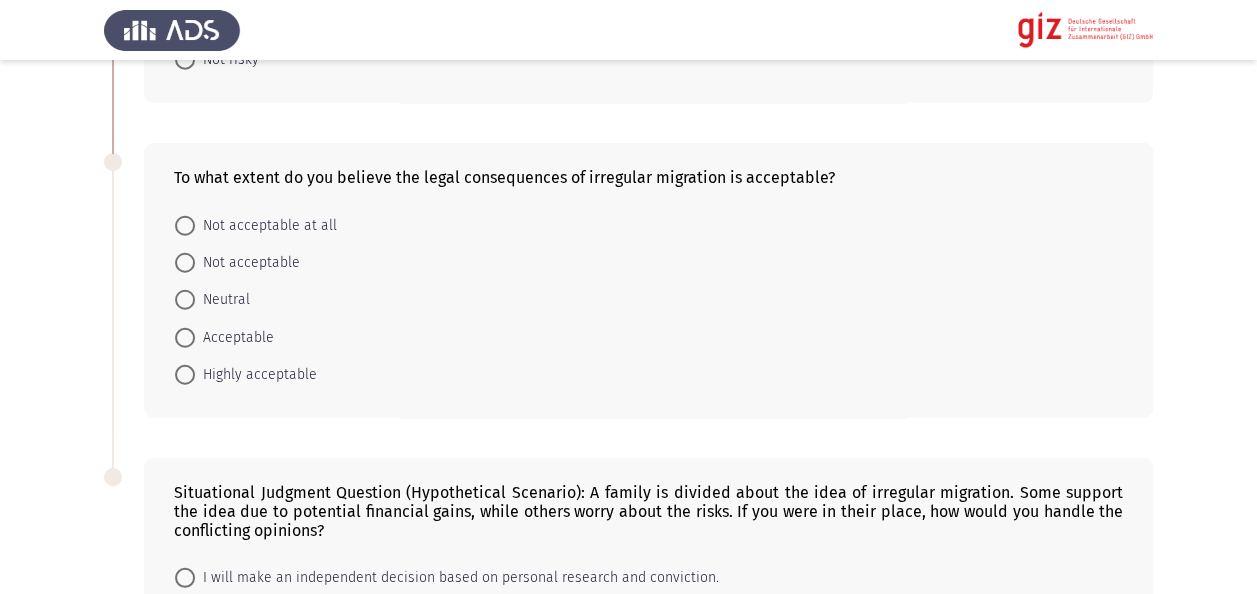 click at bounding box center [185, 300] 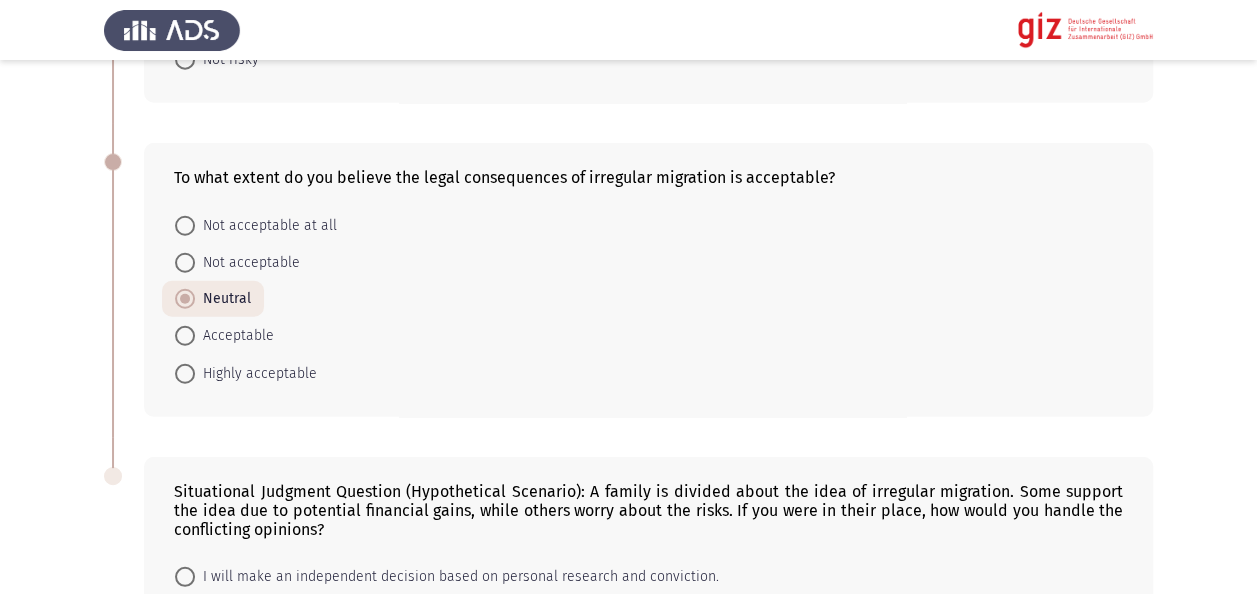 click on "Previous   Migration Intentions & Motivation   Next  Did you try to migrate before?    Yes     No  Do you want to leave Egypt?    Yes     No  If yes, which of the following regions are you seeking to migrate to? If not, select N/A.    Europe     Gulf     North America     Latin America     Australia     East Asia      Africa     N/A  How comfortable are you with taking diverse risks to make the migration happen?    Not at all     Slightly     Moderately     Very     Extremely  To what extent do you agree with the following statement “I will not let anything stand in my way of reaching my goal.”    Strongly Disagree     Disagree     Neutral     Agree     Strongly Agree  To what extent do you agree with the following statement “I am willing to go beyond the safe and secure.”    Strongly Disagree     Disagree     Neutral     Agree     Strongly Agree     Strongly Disagree     Disagree     Neutral     Agree     Strongly Agree     Yes     No     Extremely risky" at bounding box center (628, -904) 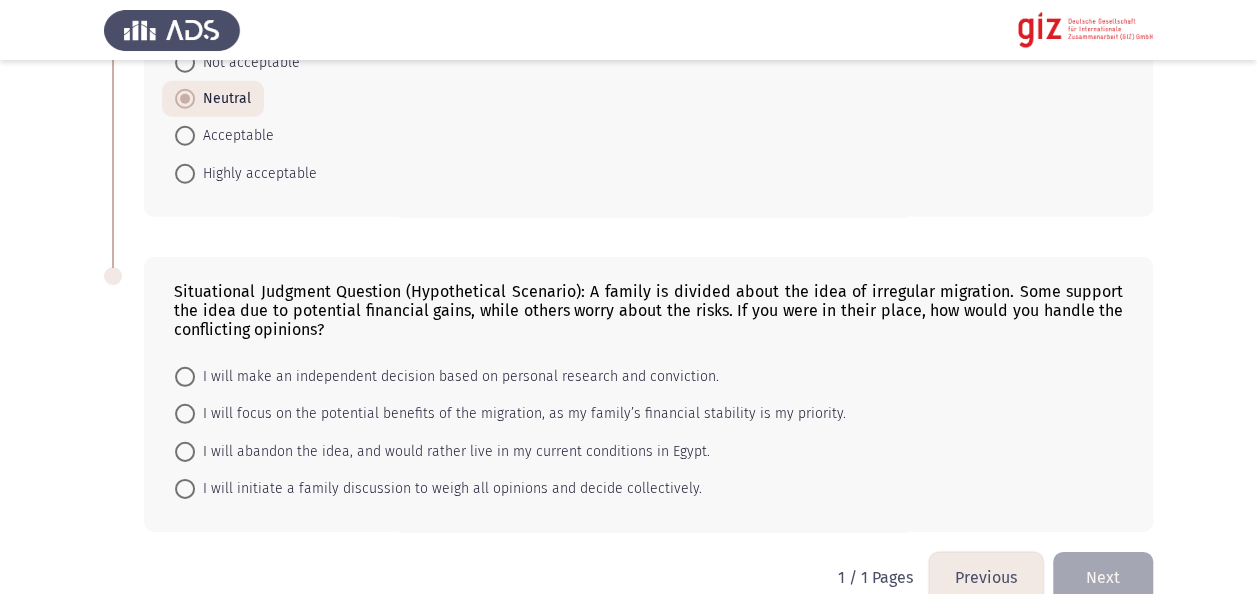 scroll, scrollTop: 2858, scrollLeft: 0, axis: vertical 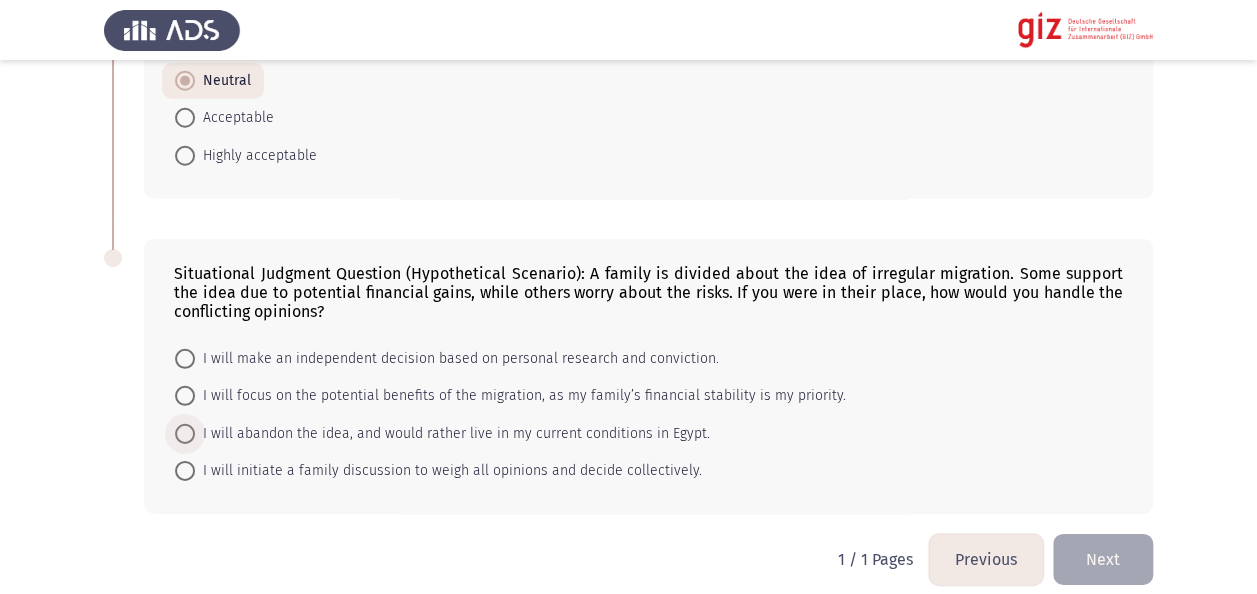 click on "I will abandon the idea, and would rather live in my current conditions in Egypt." at bounding box center (452, 434) 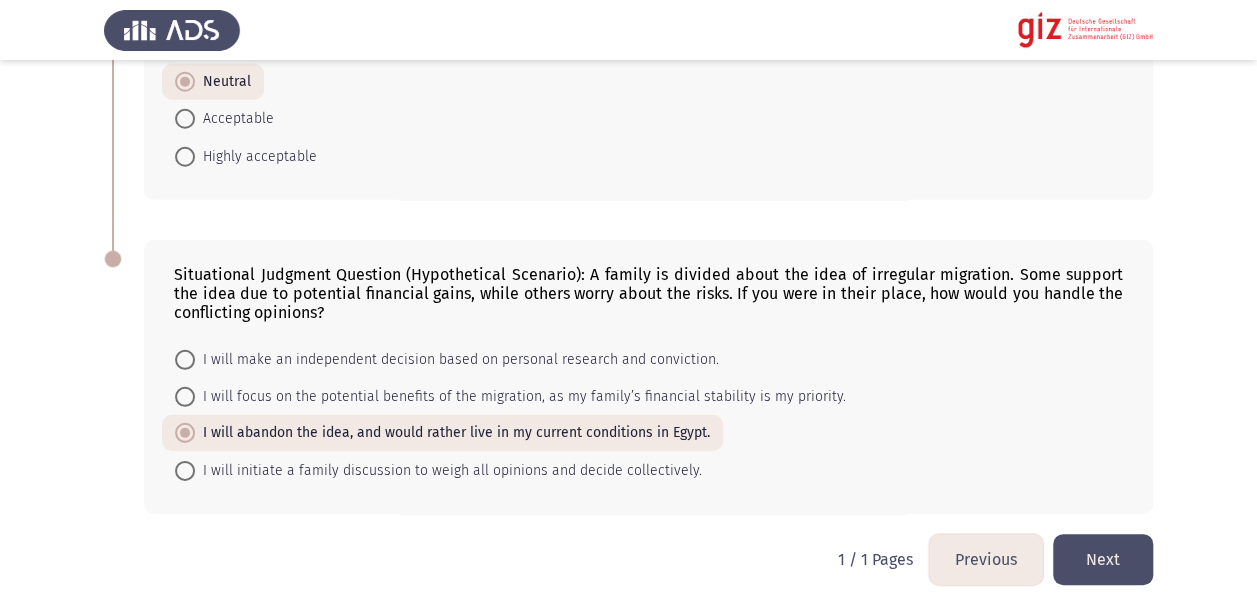 click on "Next" 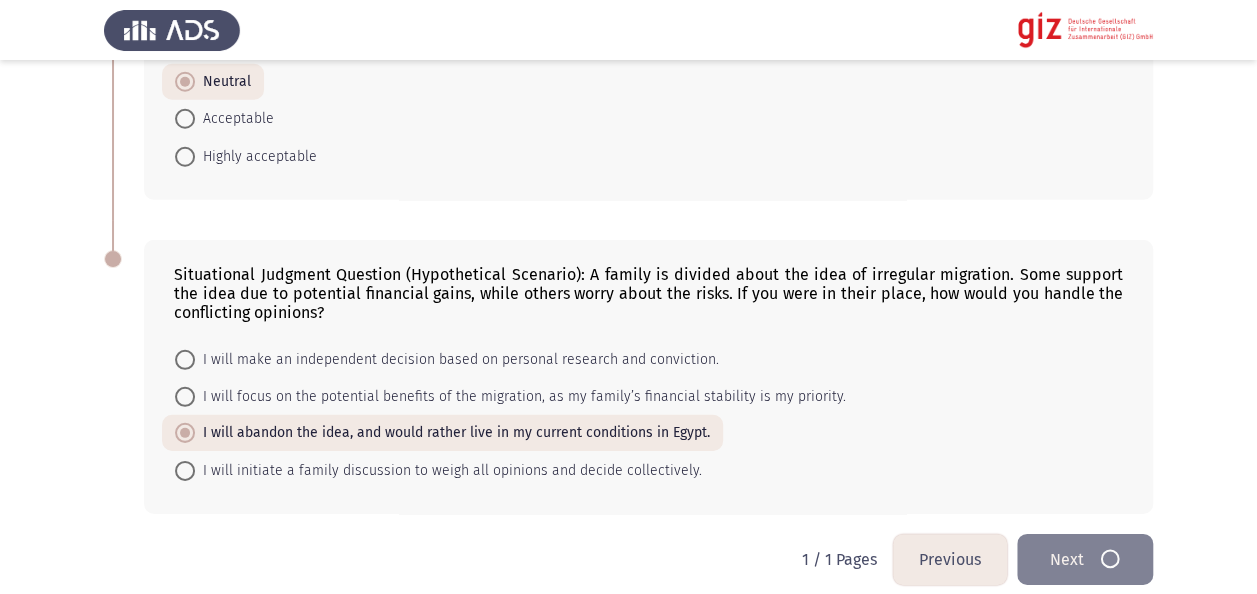 scroll, scrollTop: 0, scrollLeft: 0, axis: both 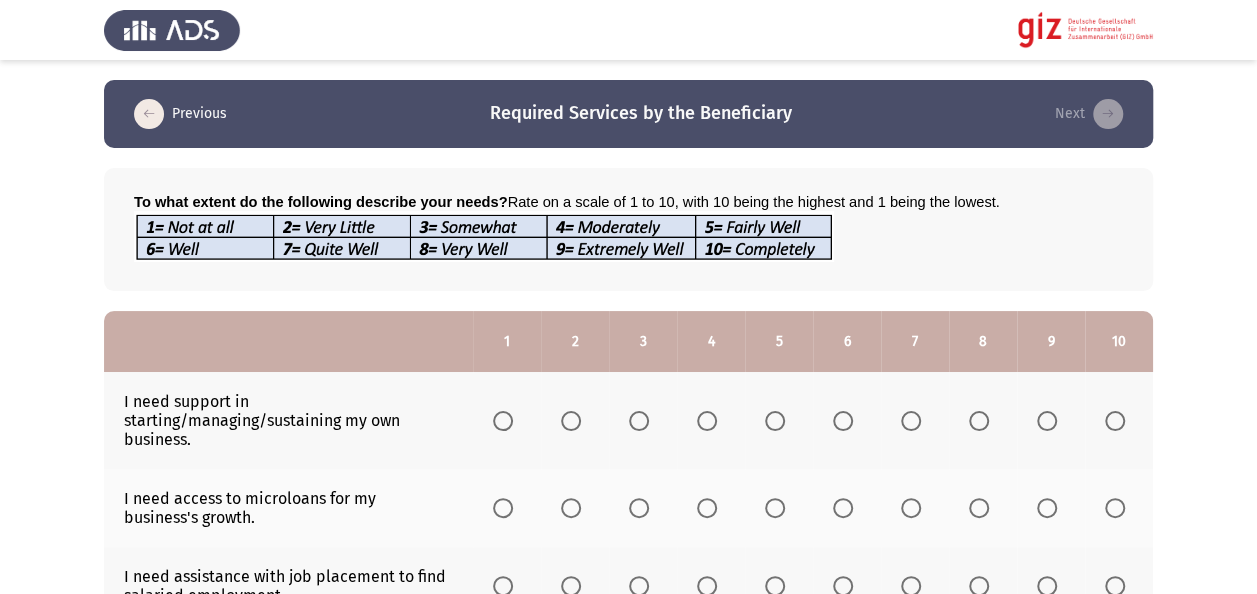 click 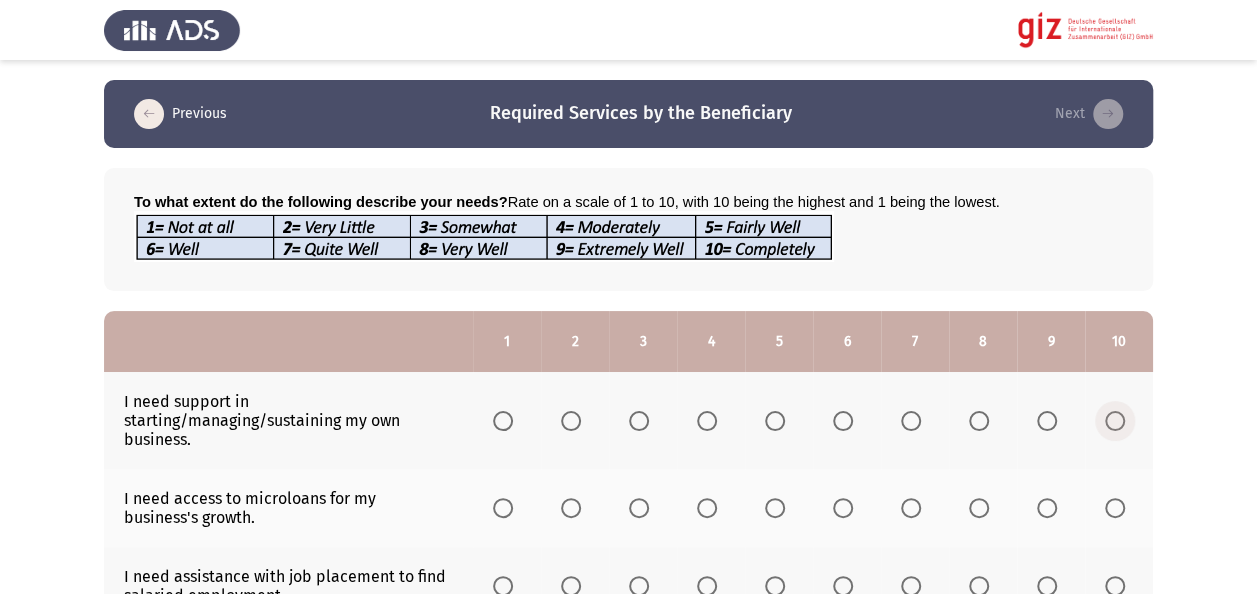 click at bounding box center (1115, 421) 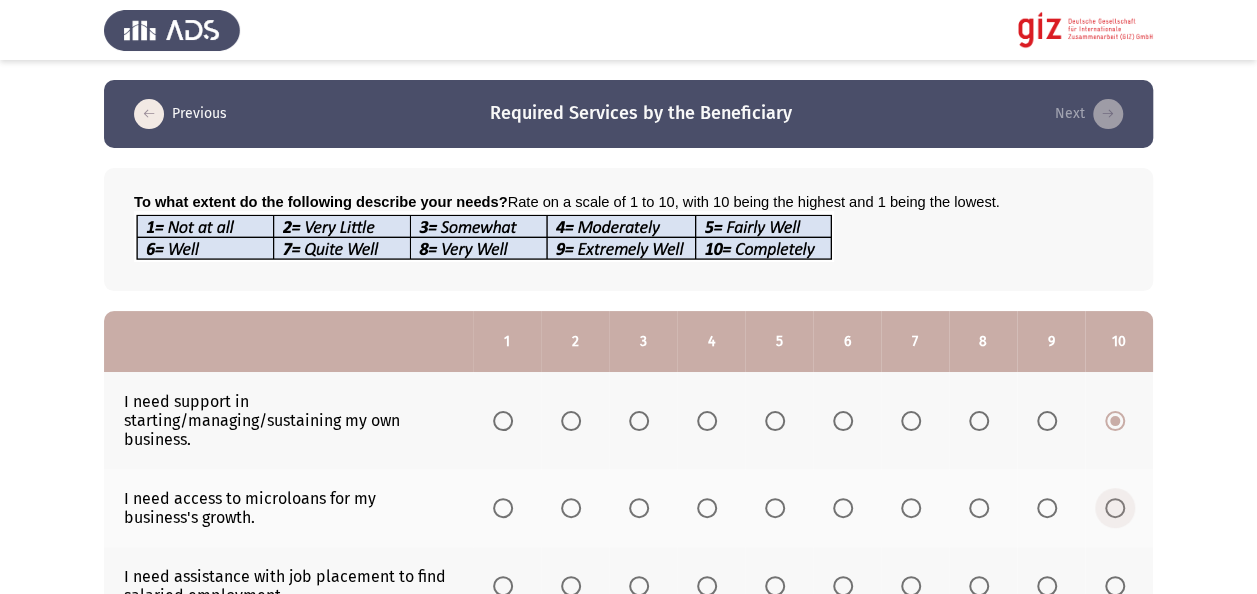 click at bounding box center [1115, 508] 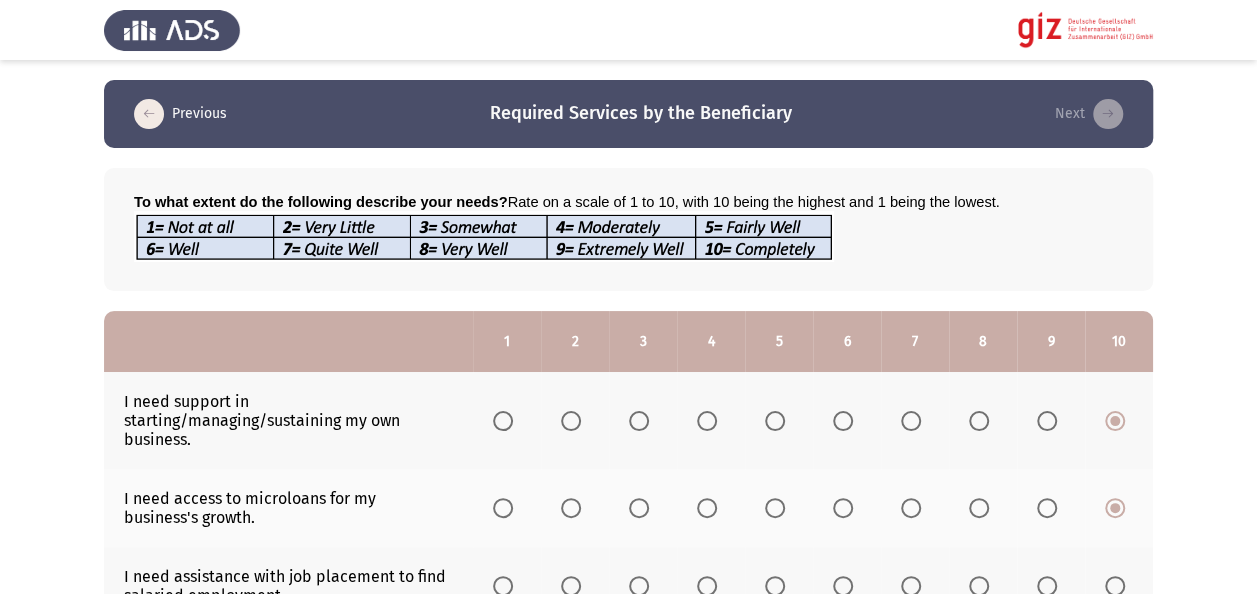 click on "Previous   Required Services by the Beneficiary   Next  To what extent do the following describe your needs?  Rate on a scale of 1 to 10, with 10 being the highest and 1 being the lowest.  1   2   3   4   5   6   7   8   9   10  I need support in starting/managing/sustaining my own business.                     I need access to microloans for my business's growth.                     I need assistance with job placement to find salaried employment.                     I need support with resume writing and interview preparation to secure a job.                     Connecting with potential employers would facilitate my employment/business continuation opportunities.                     I require vocational training to improve my employability.                     Receiving sector-specific trainings would enhance my job prospects.                     Technical skills workshops are necessary to meet job market demands." 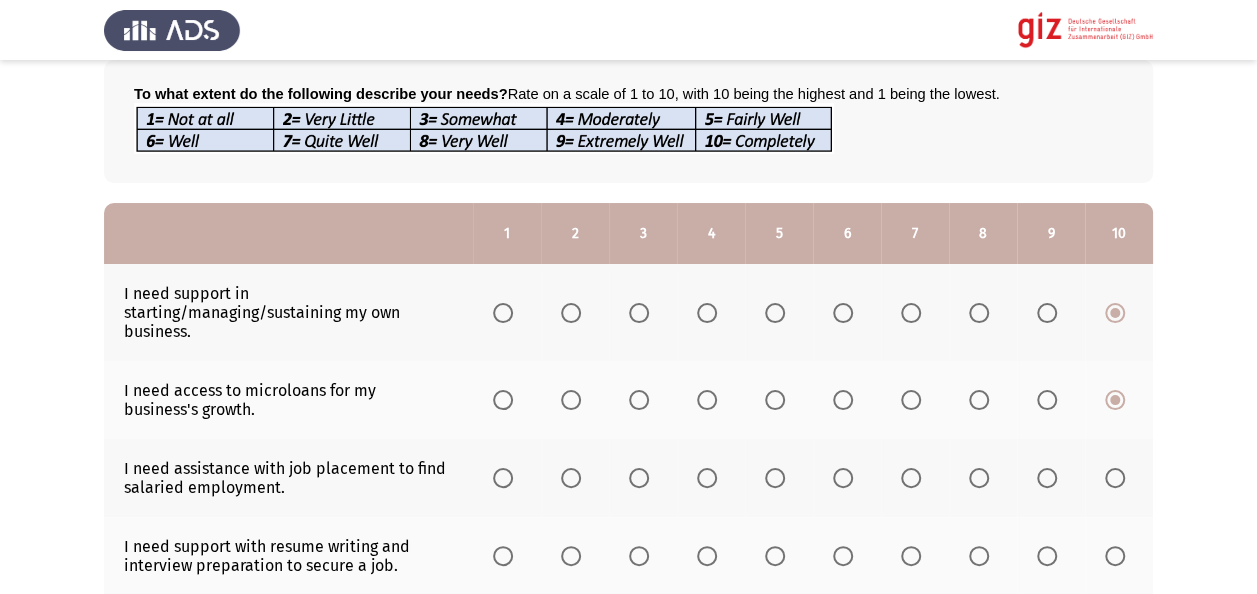 scroll, scrollTop: 160, scrollLeft: 0, axis: vertical 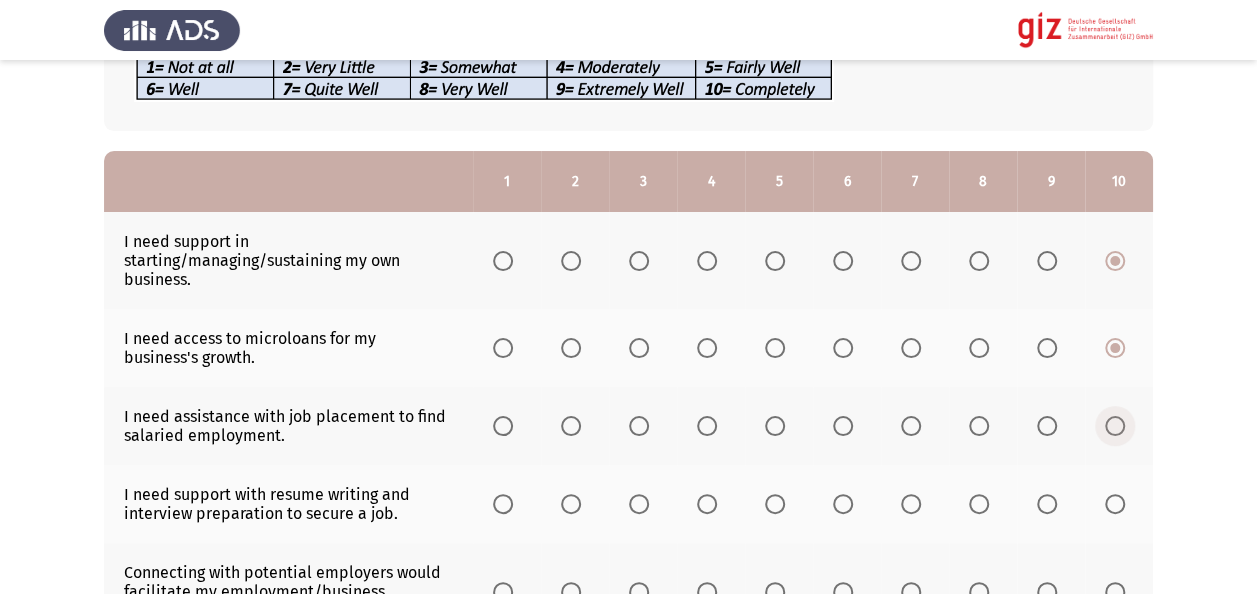 click at bounding box center (1115, 426) 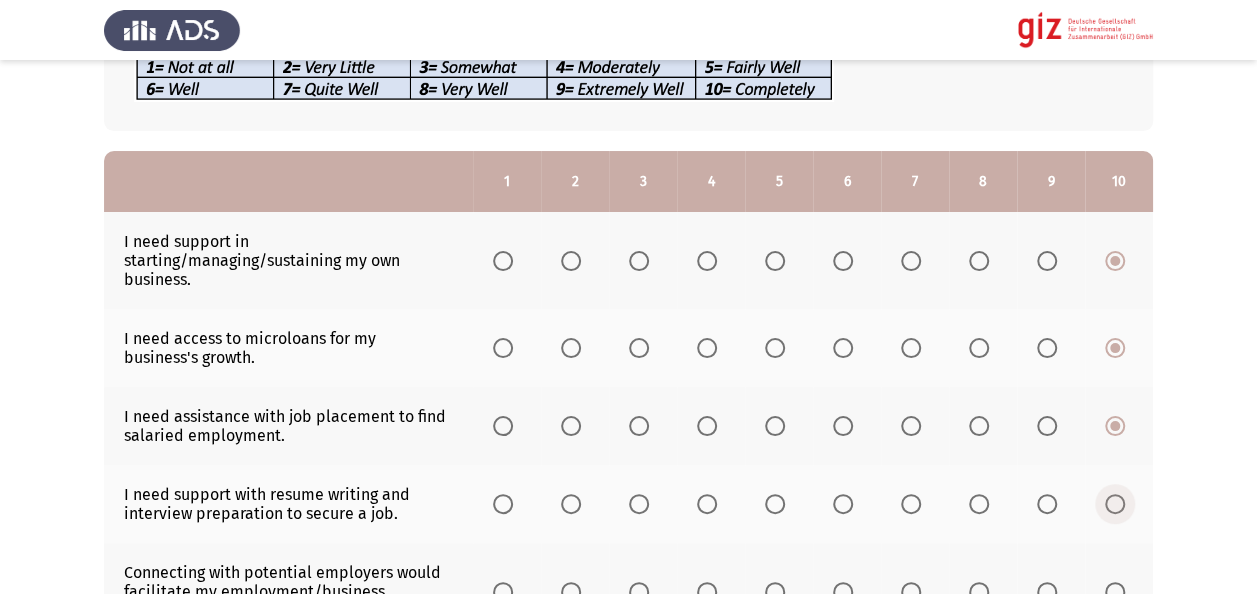 click at bounding box center (1115, 504) 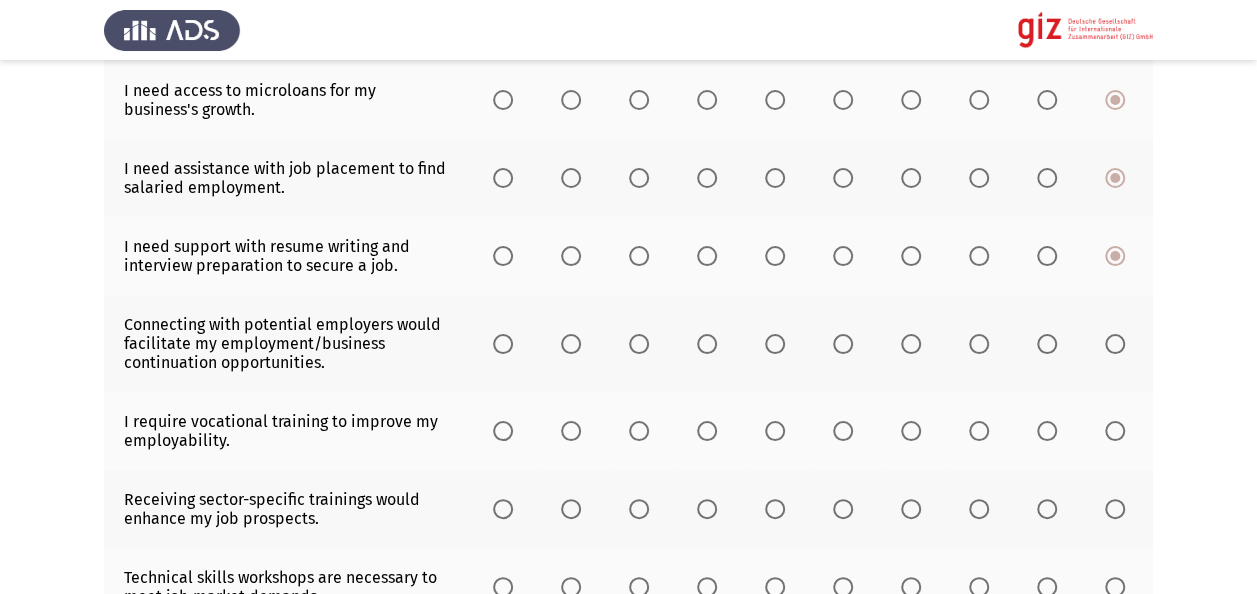 scroll, scrollTop: 440, scrollLeft: 0, axis: vertical 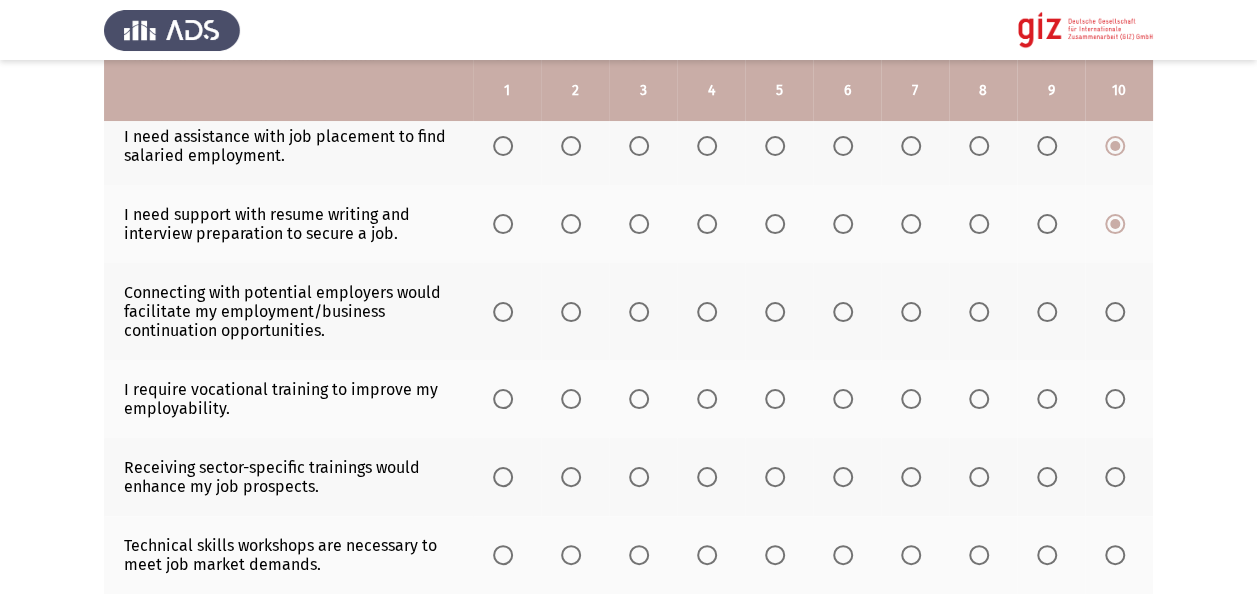 click at bounding box center [1115, 312] 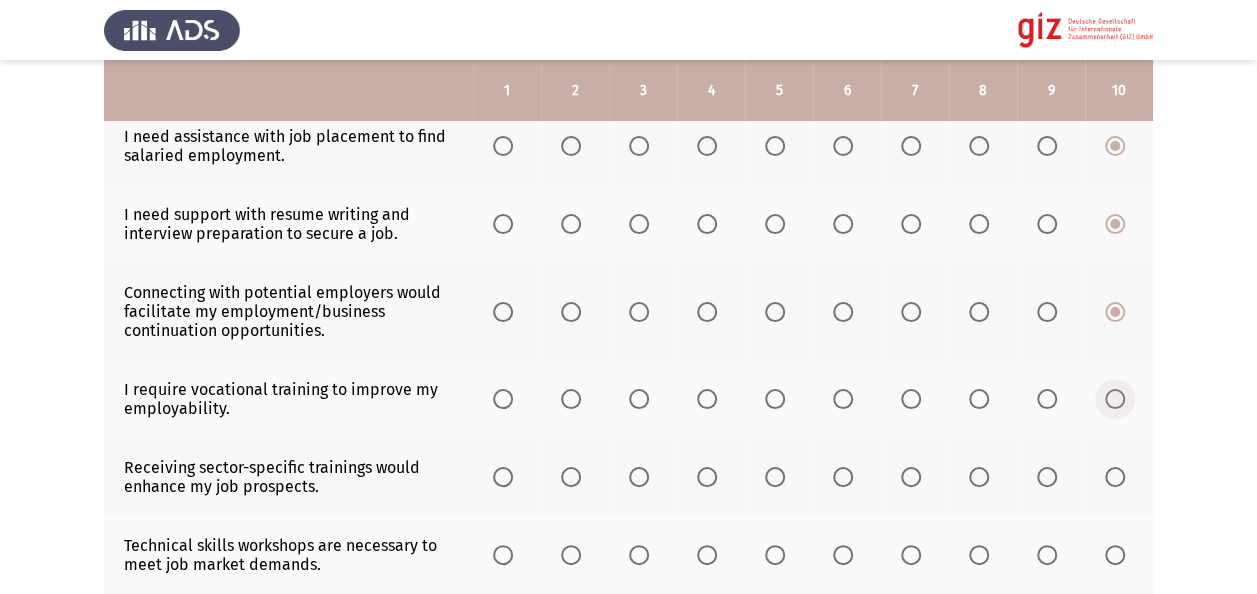 click at bounding box center (1115, 399) 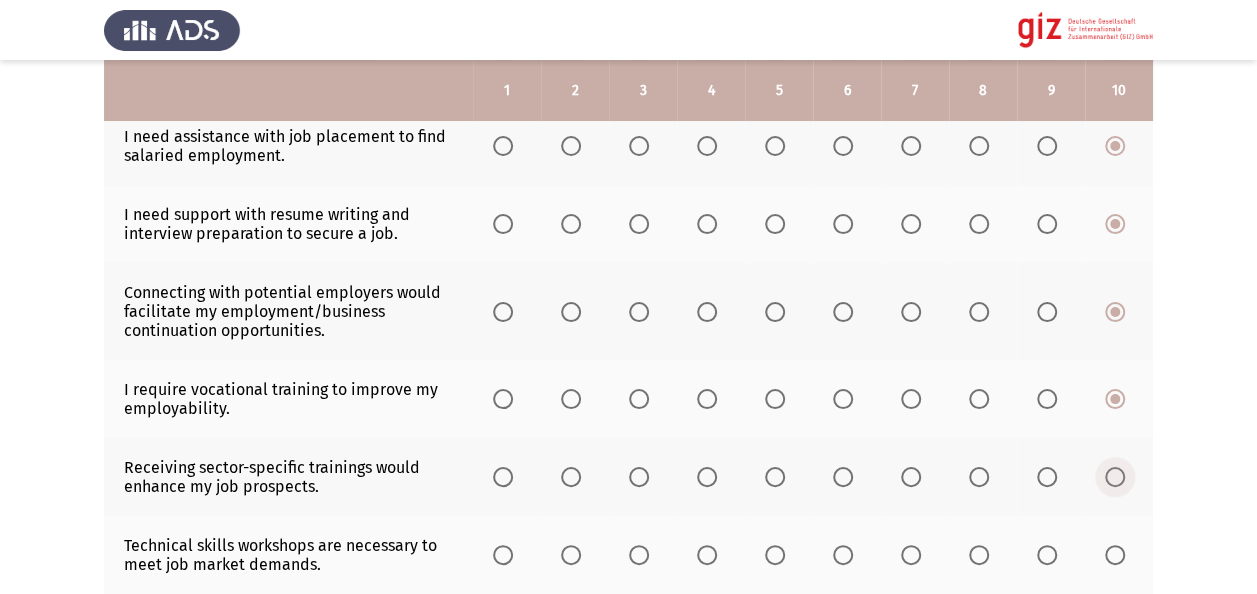 click at bounding box center (1115, 477) 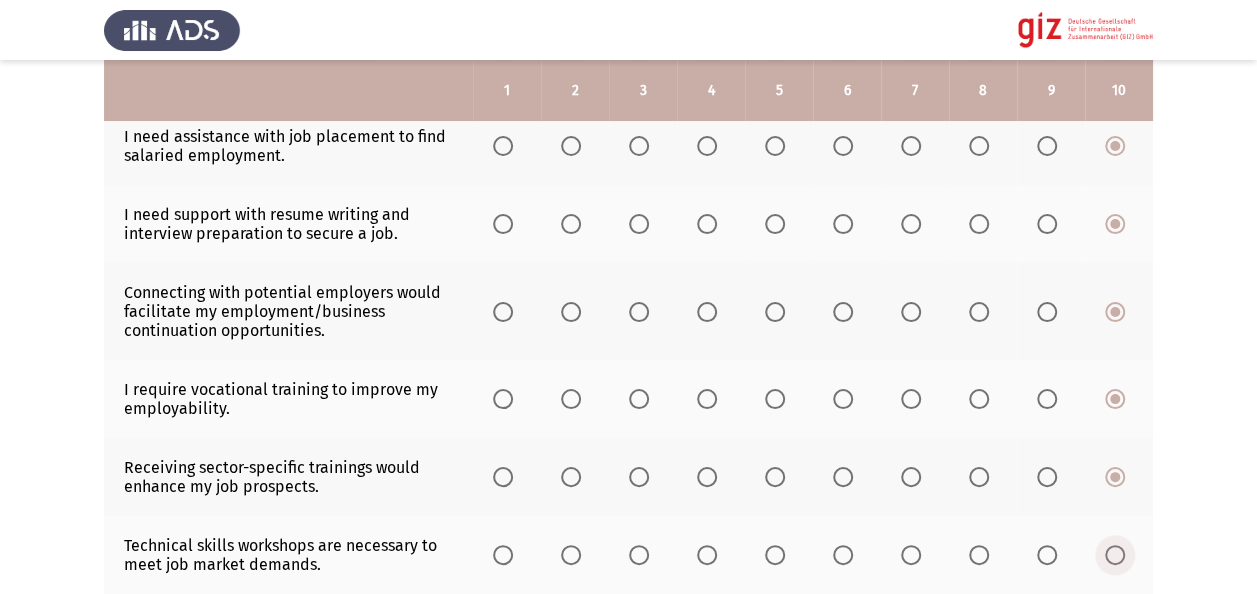 click at bounding box center [1115, 555] 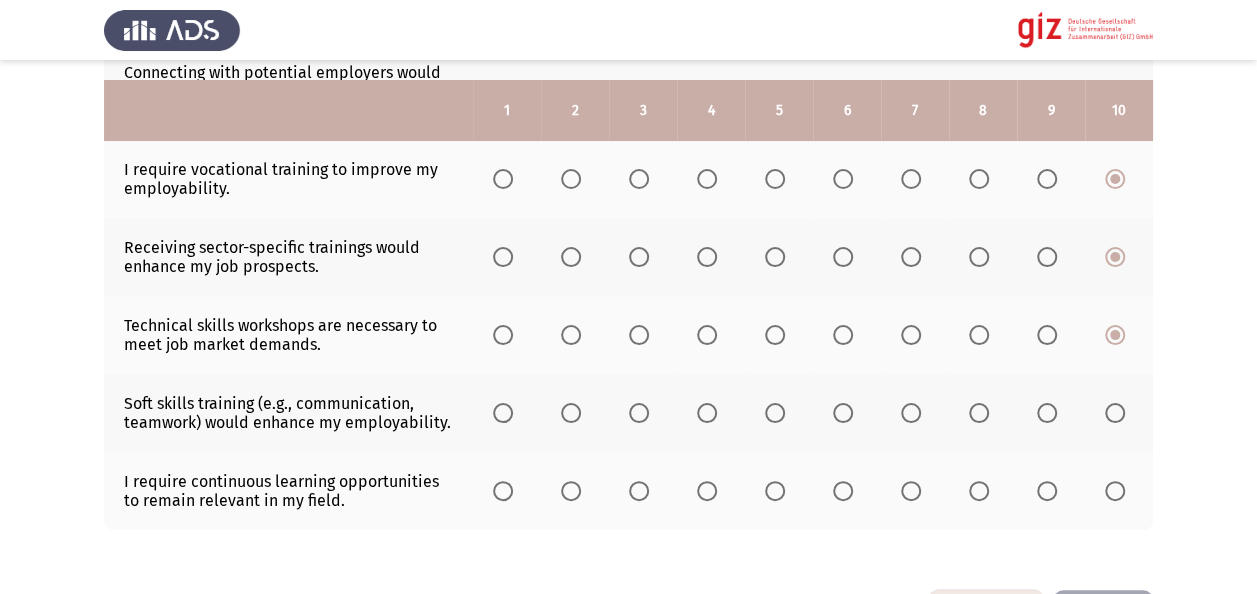 scroll, scrollTop: 680, scrollLeft: 0, axis: vertical 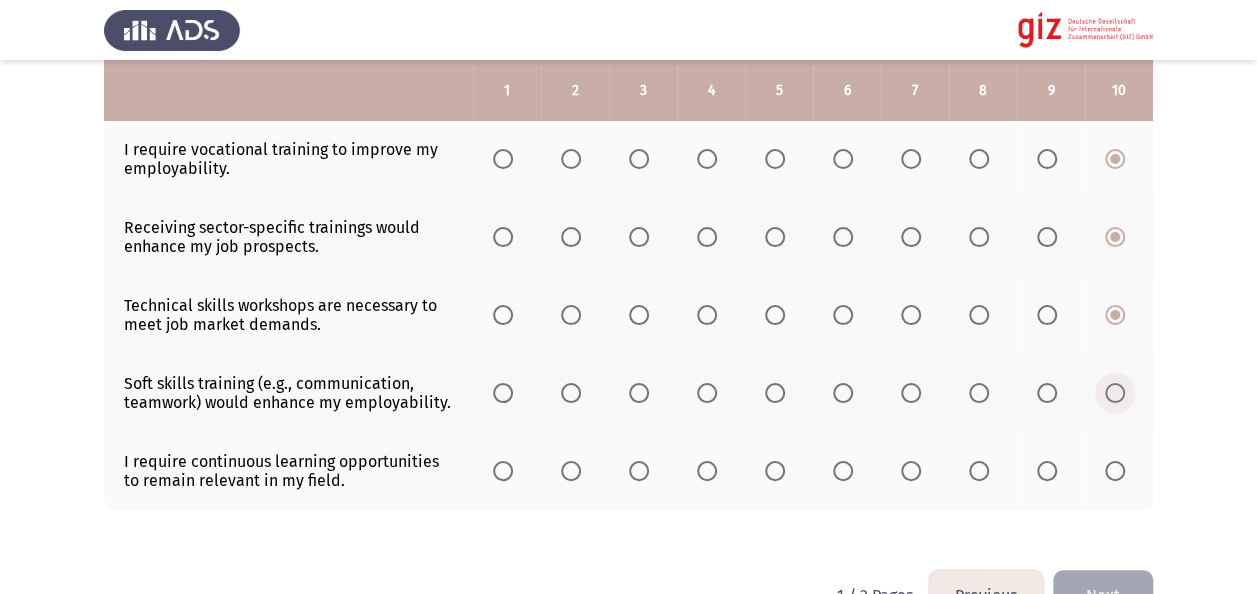 click at bounding box center [1115, 393] 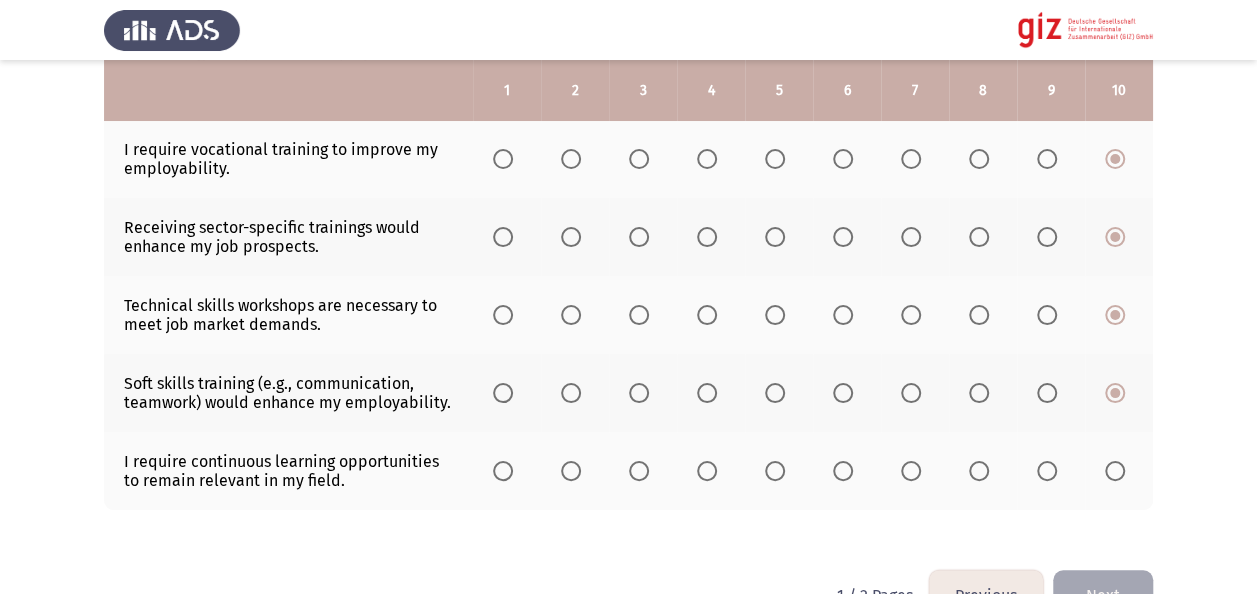 click 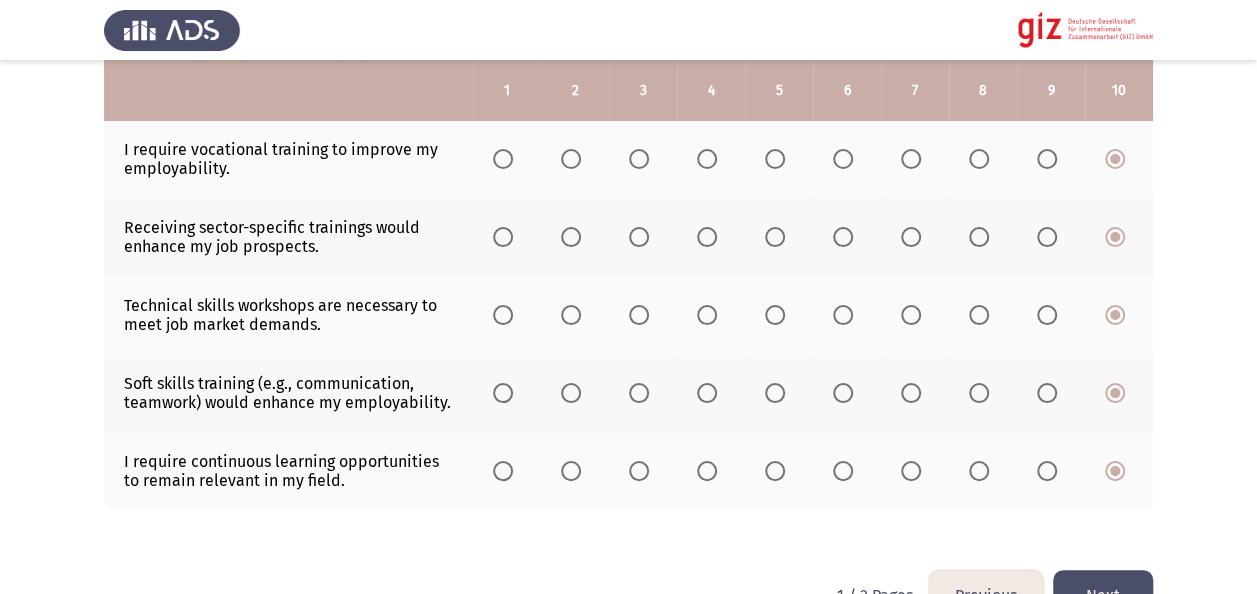 click on "Next" 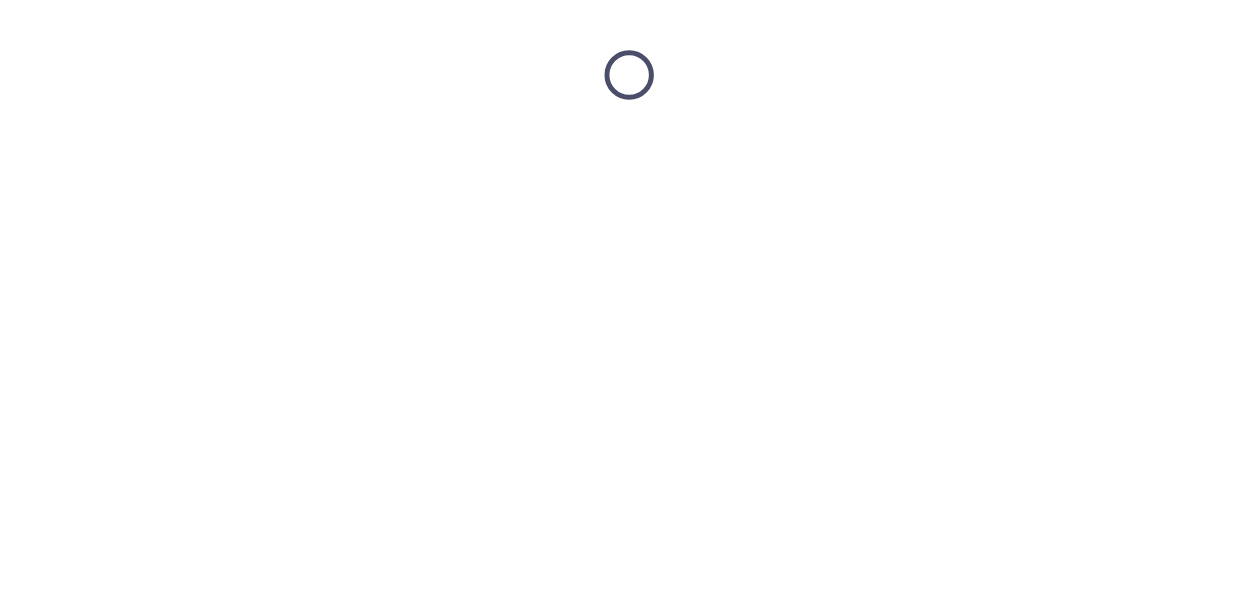 scroll, scrollTop: 0, scrollLeft: 0, axis: both 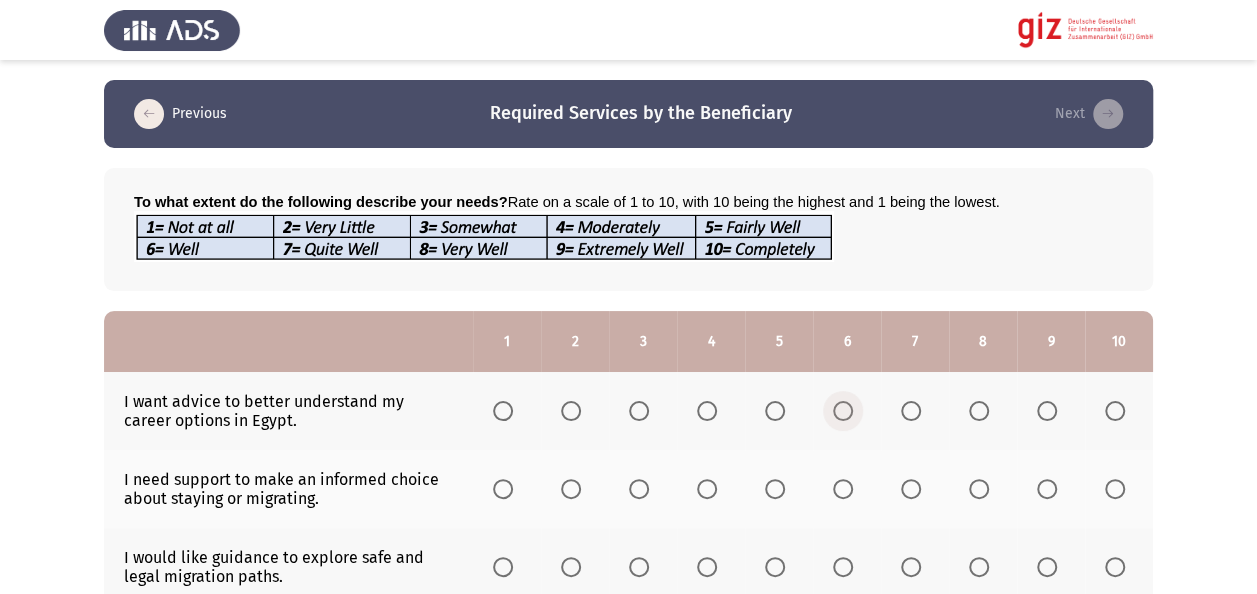 click at bounding box center [843, 411] 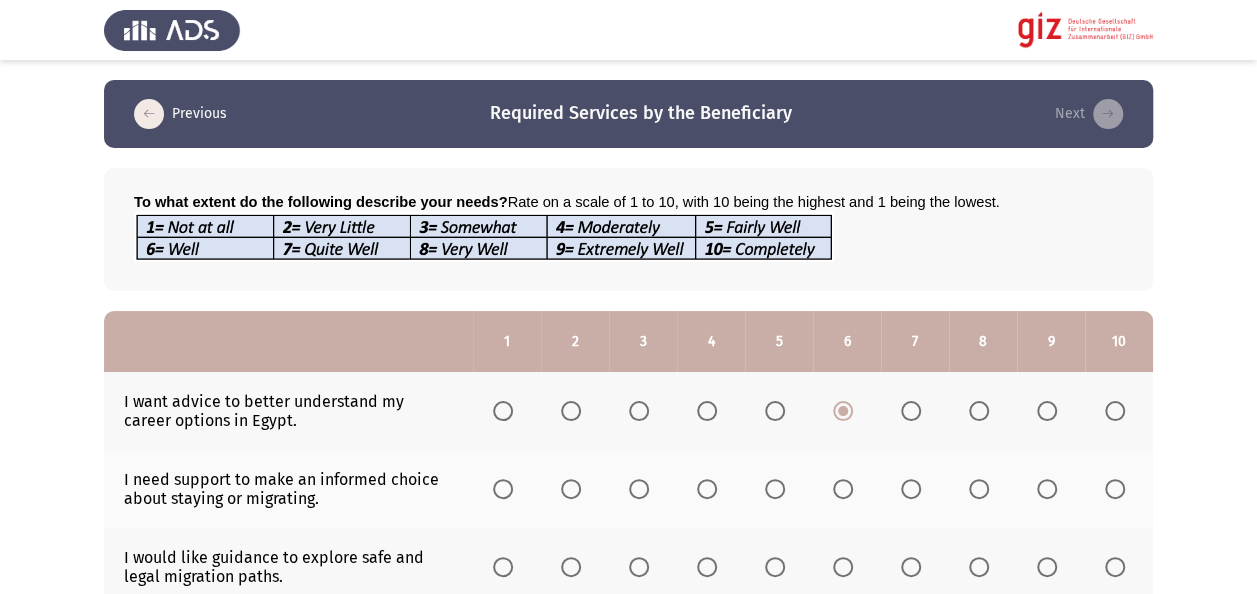 click at bounding box center [707, 489] 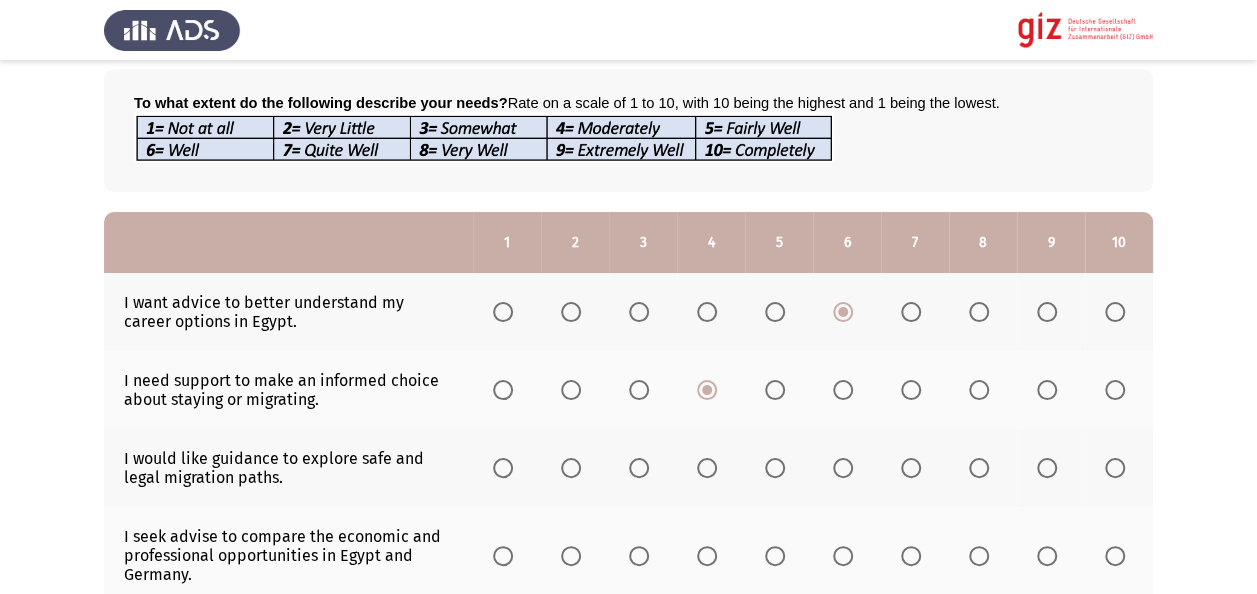scroll, scrollTop: 160, scrollLeft: 0, axis: vertical 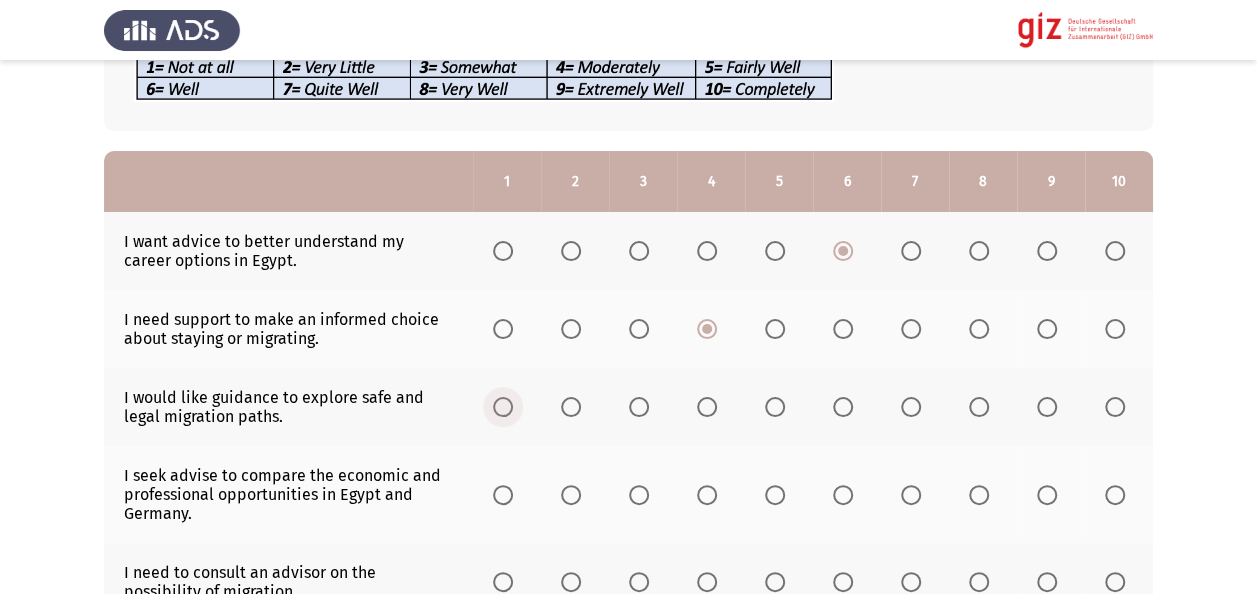 click at bounding box center [507, 407] 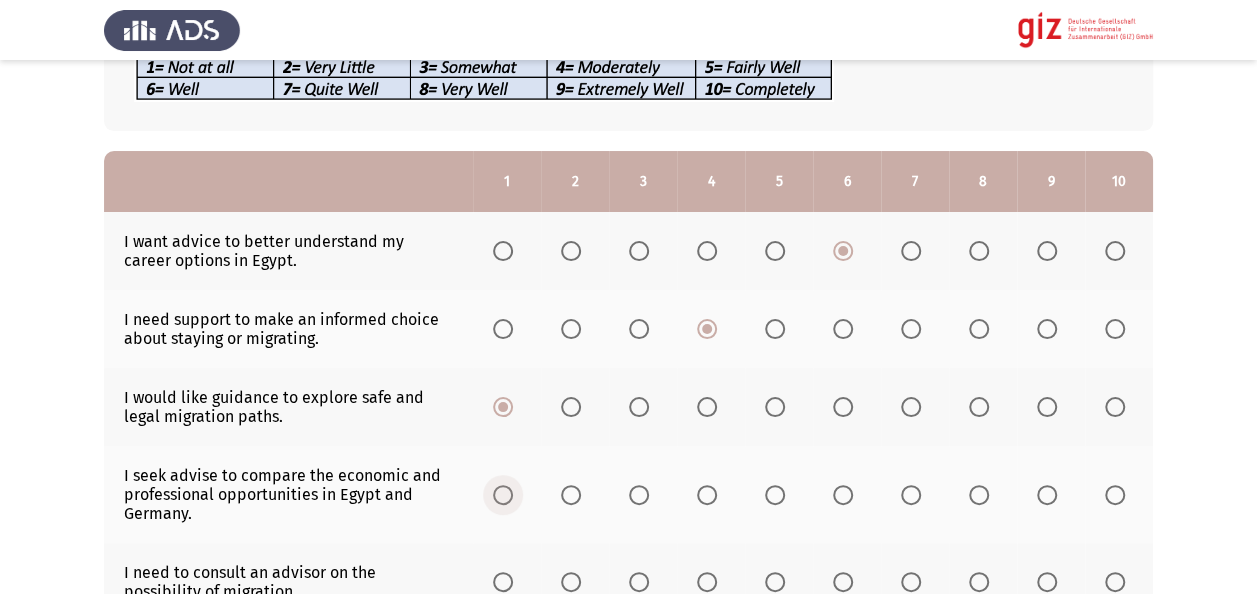 click at bounding box center (507, 495) 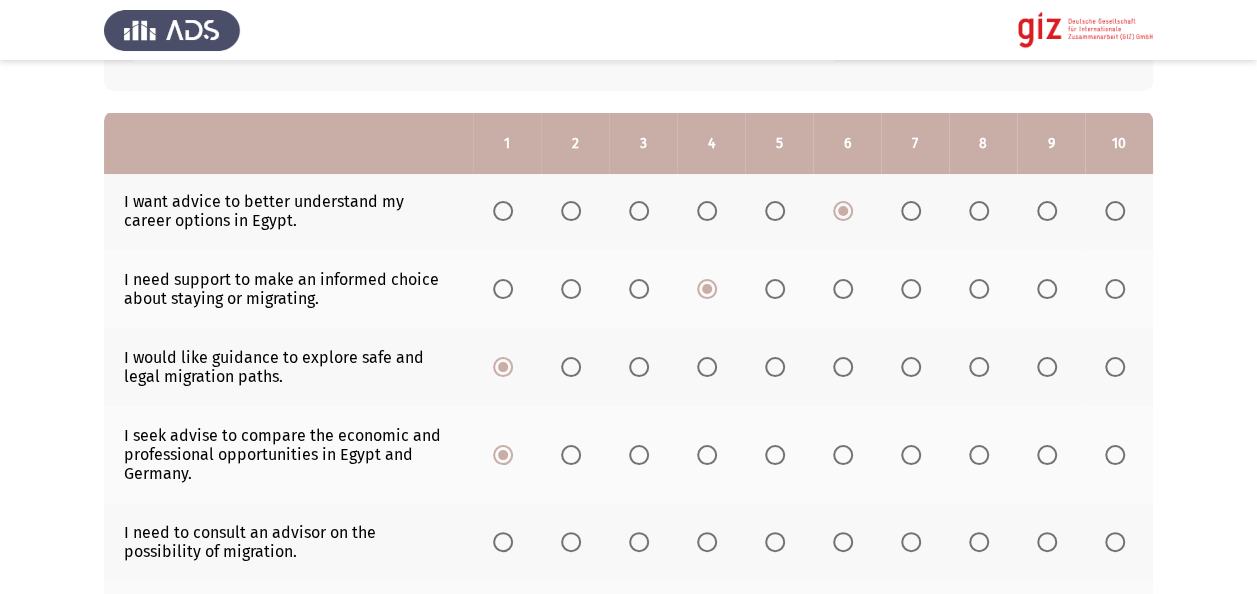 scroll, scrollTop: 320, scrollLeft: 0, axis: vertical 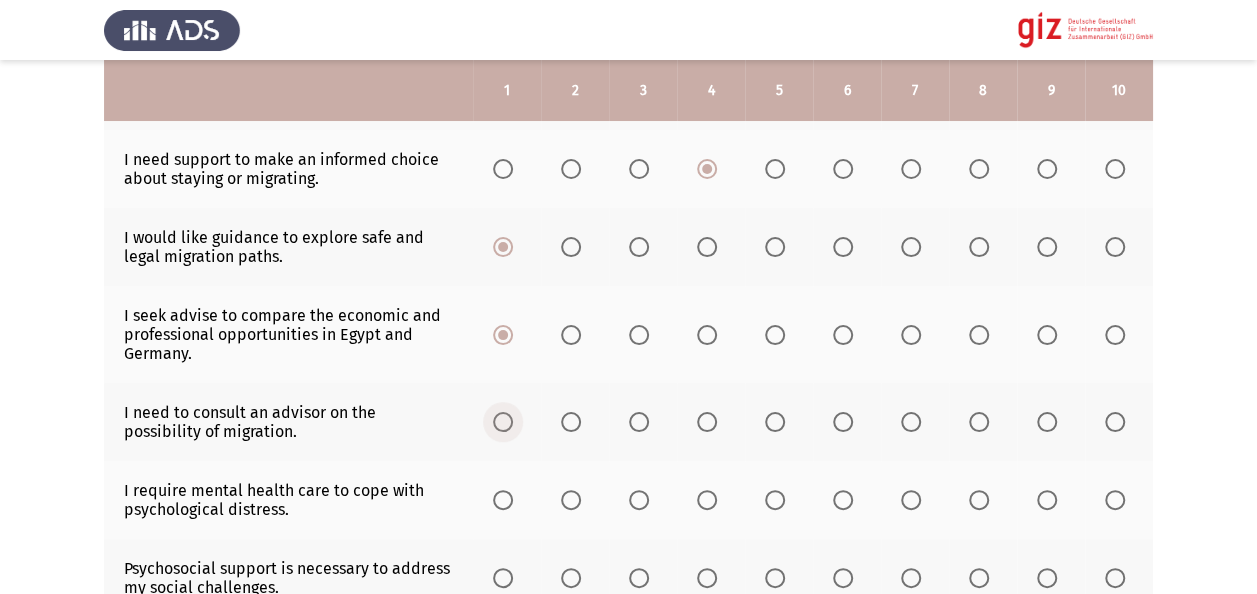click at bounding box center [503, 422] 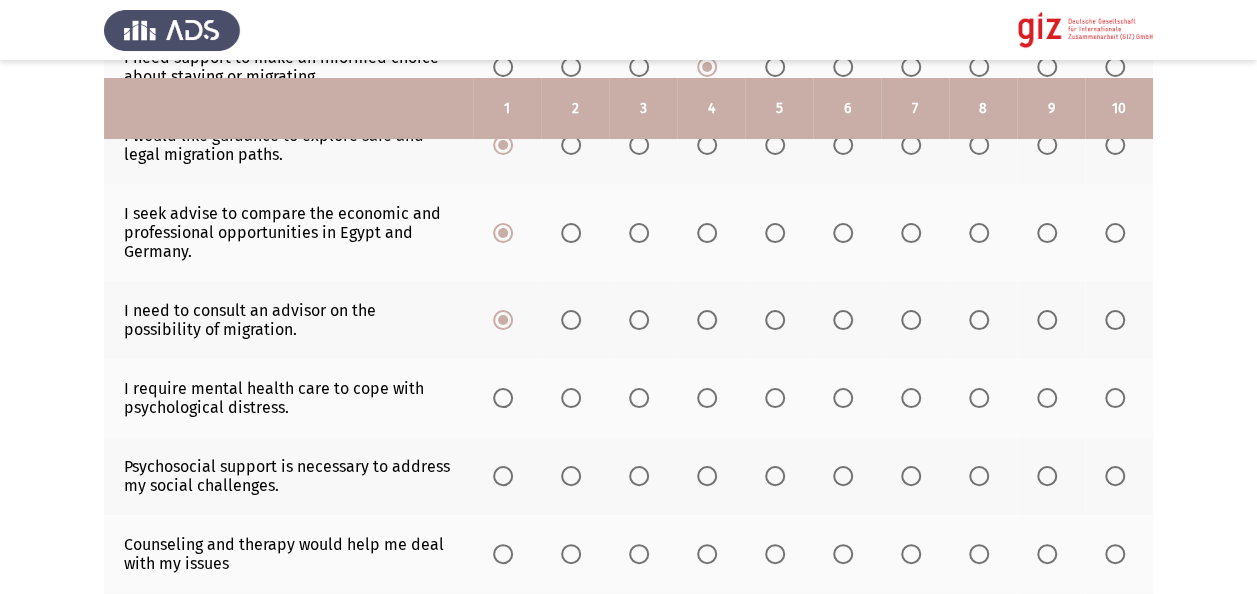 scroll, scrollTop: 440, scrollLeft: 0, axis: vertical 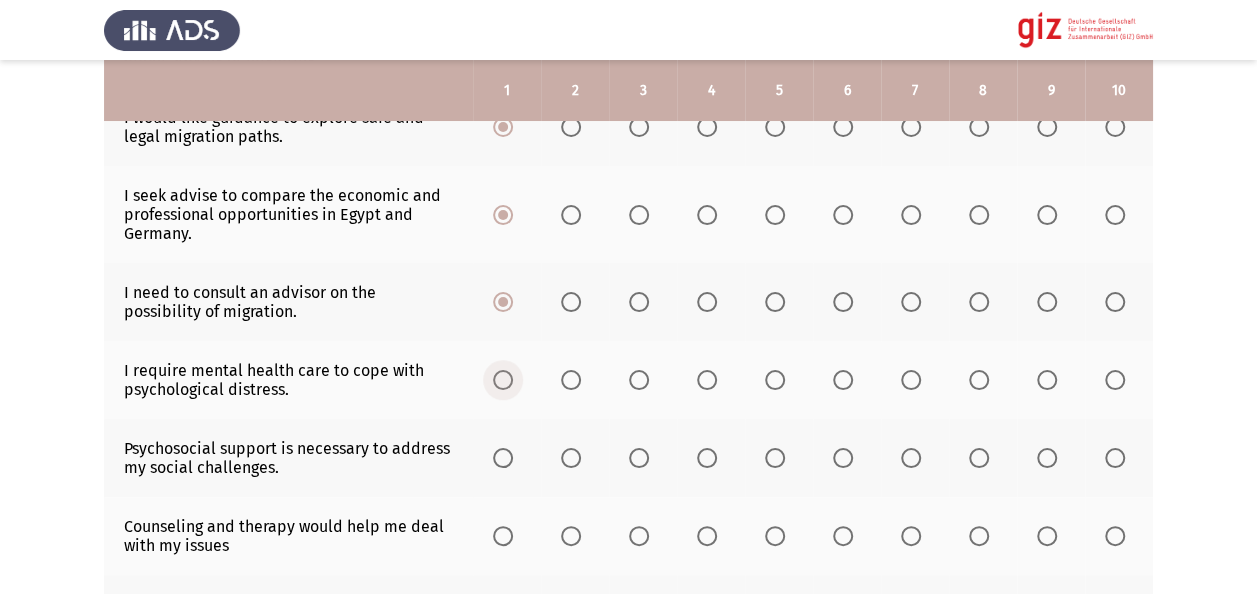 click at bounding box center (503, 380) 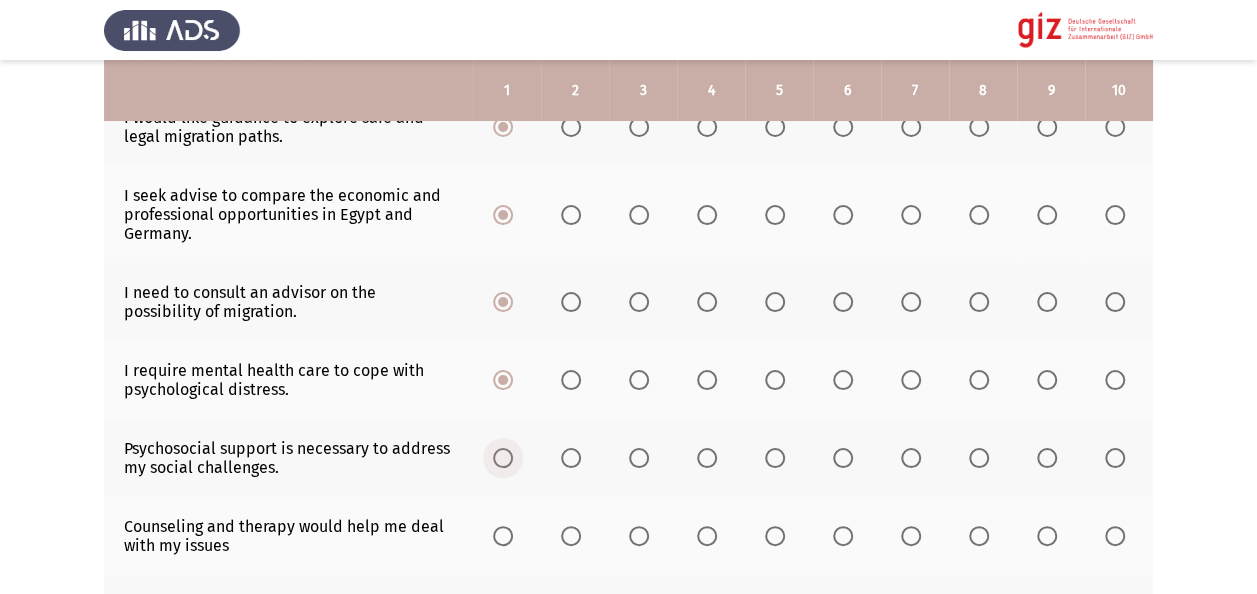 click at bounding box center (503, 458) 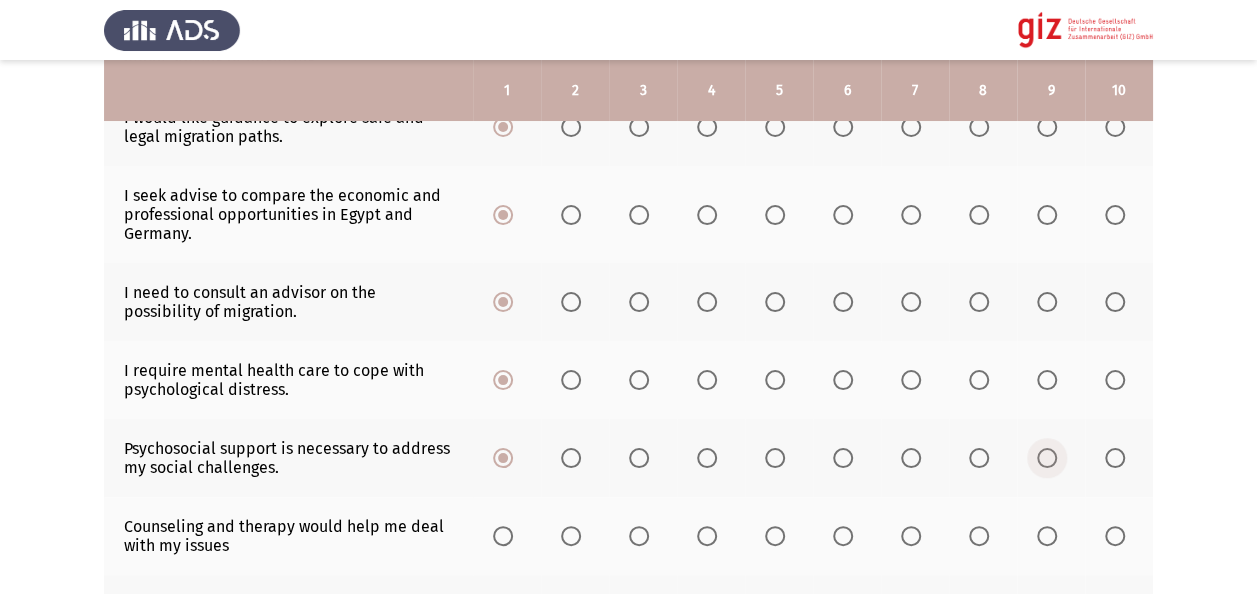 click at bounding box center [1047, 458] 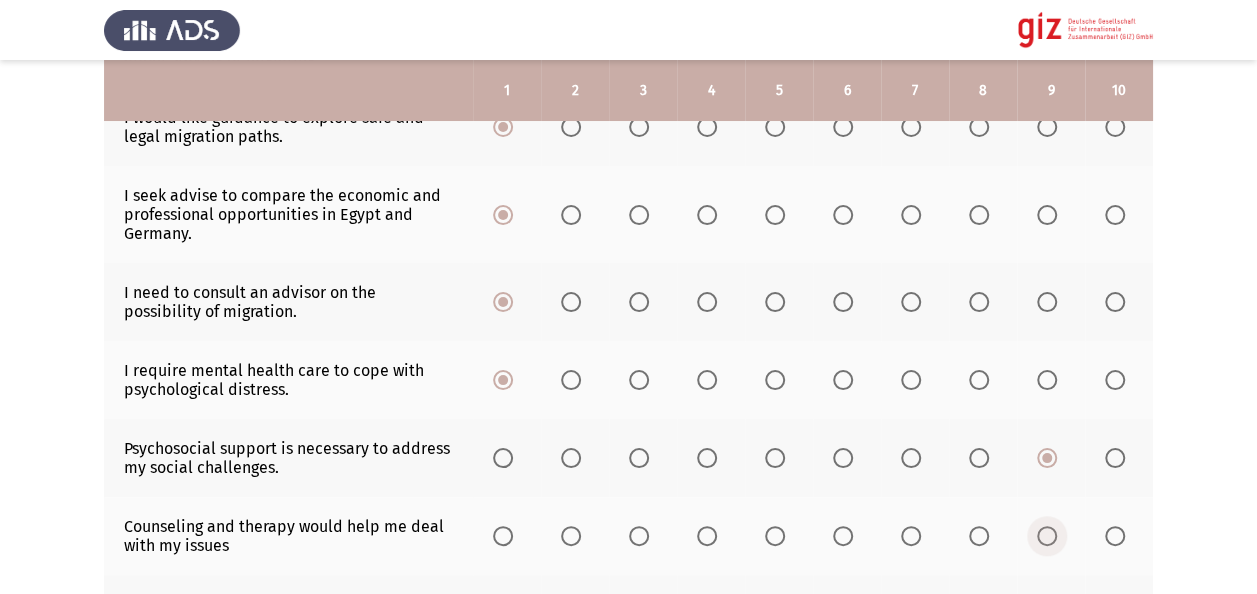 click at bounding box center (1047, 536) 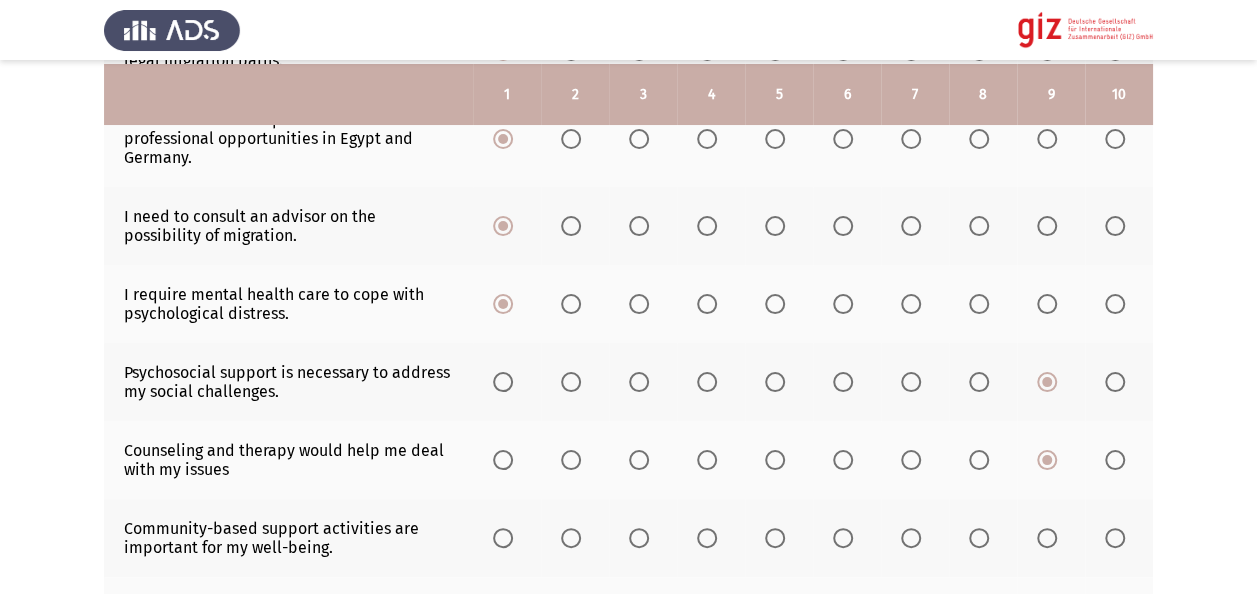 scroll, scrollTop: 520, scrollLeft: 0, axis: vertical 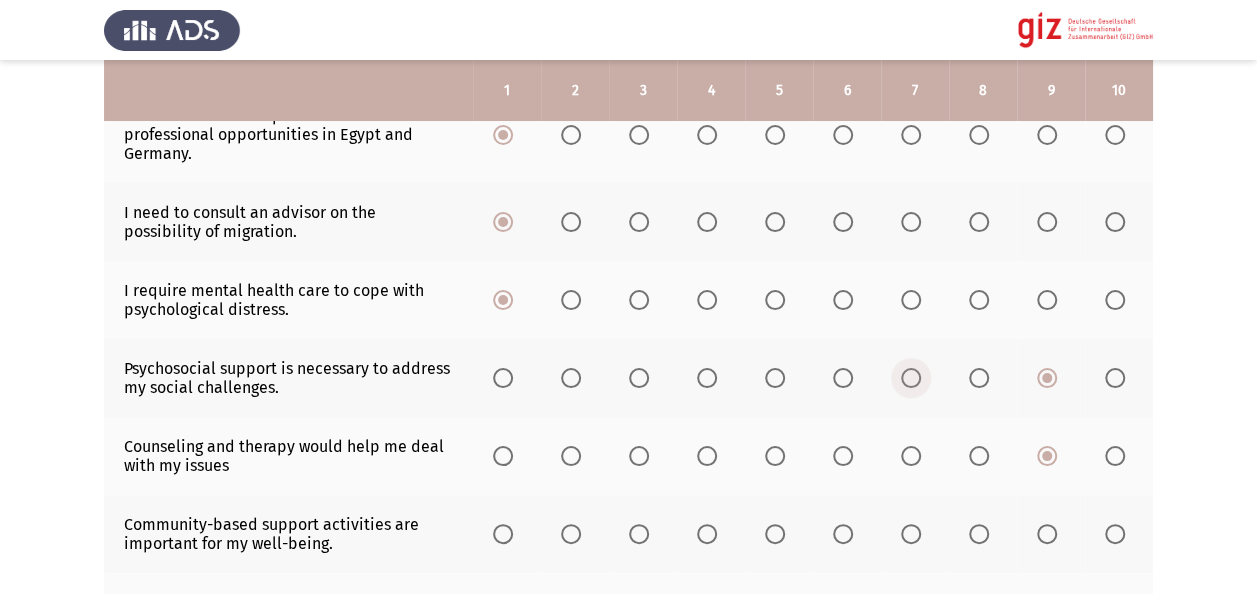 click at bounding box center (911, 378) 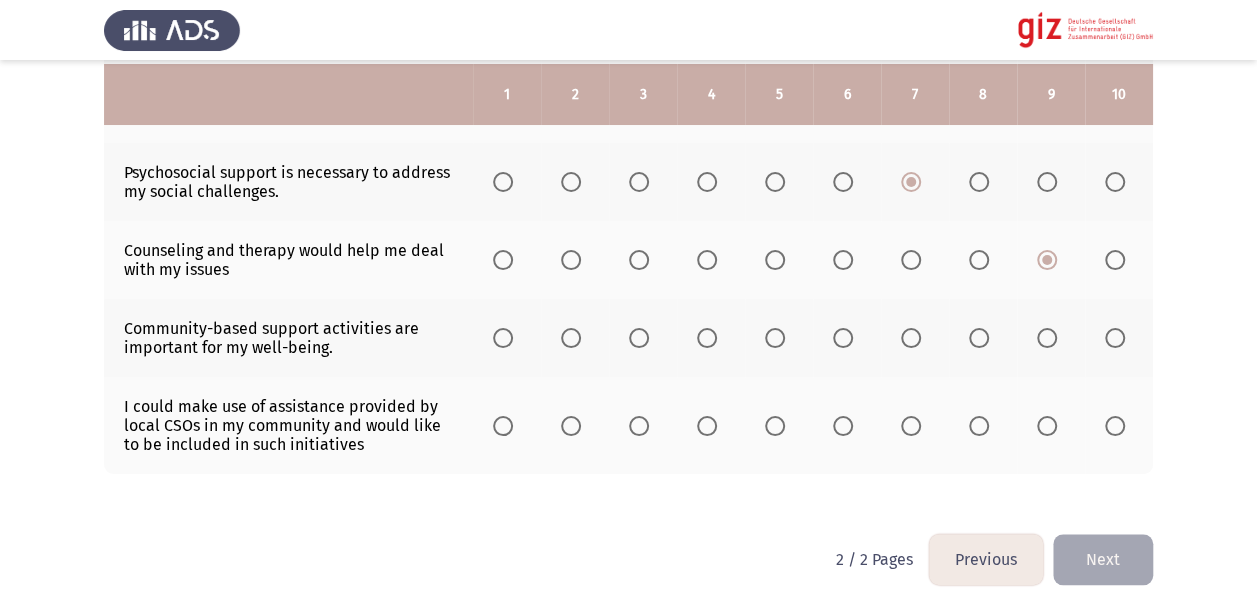 scroll, scrollTop: 720, scrollLeft: 0, axis: vertical 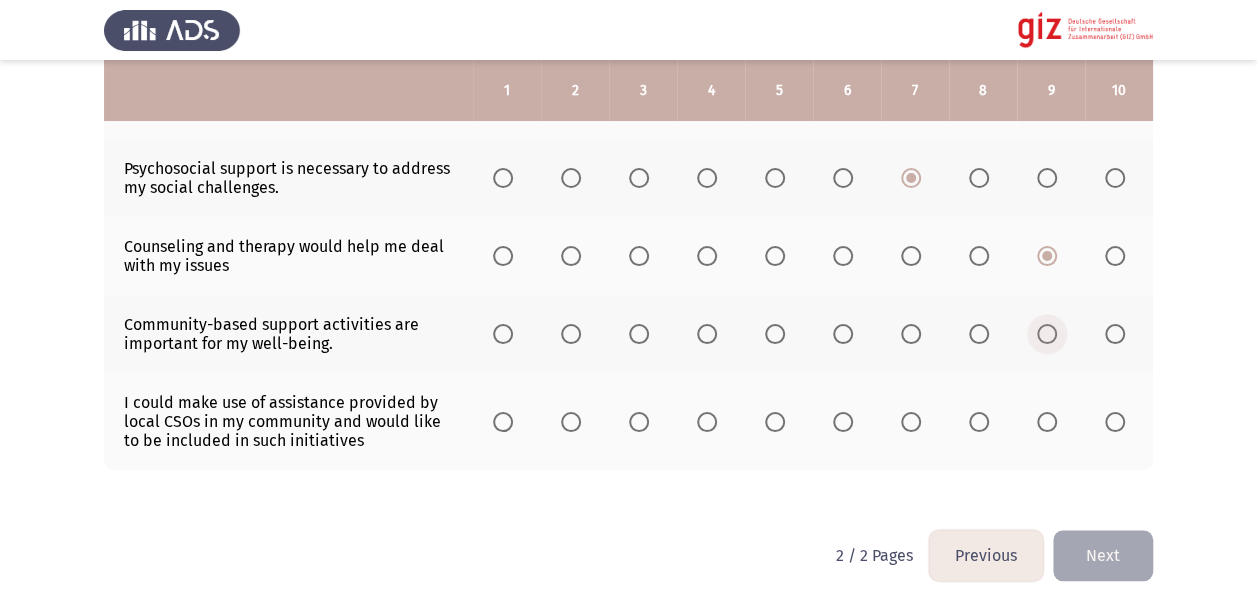 click at bounding box center [1047, 334] 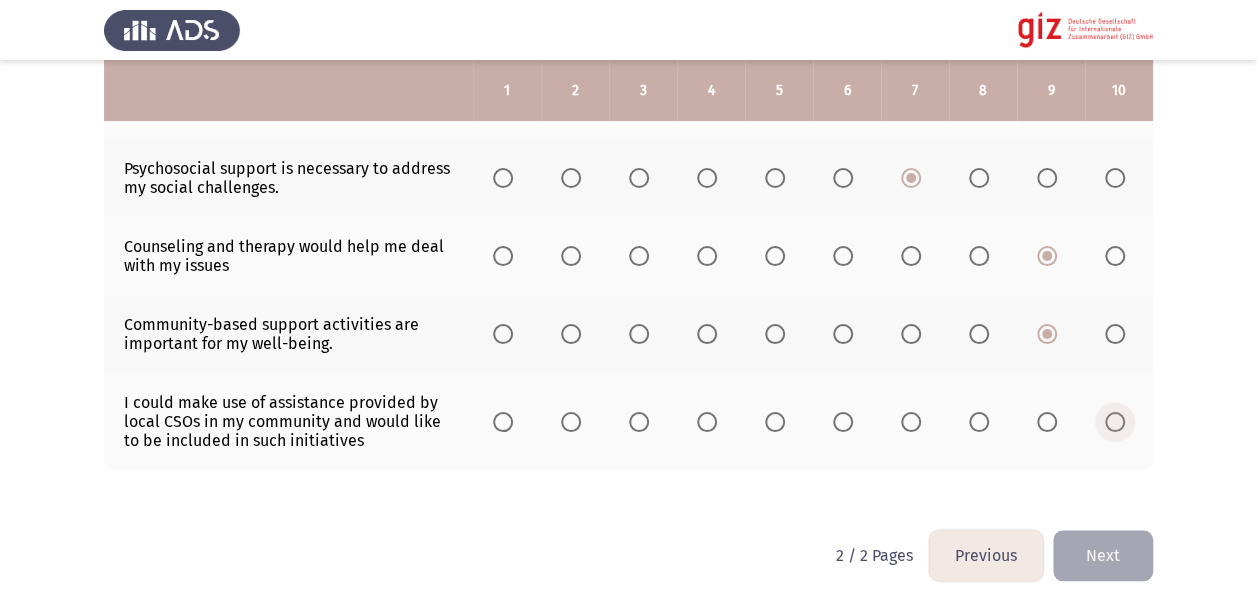 click at bounding box center [1115, 422] 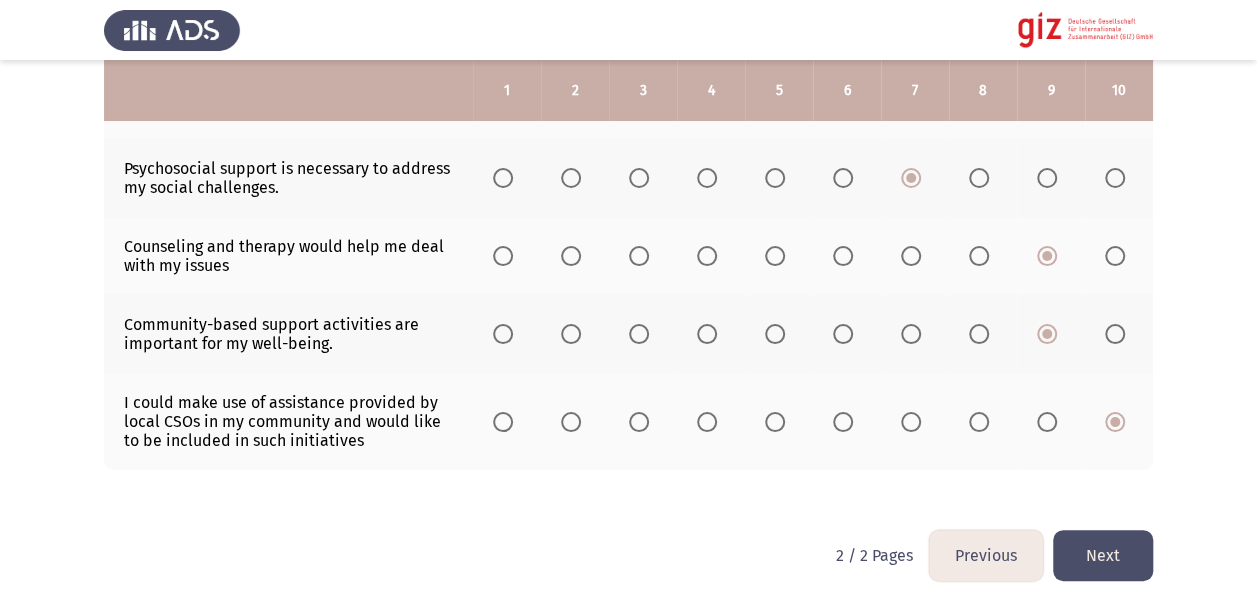 click on "Next" 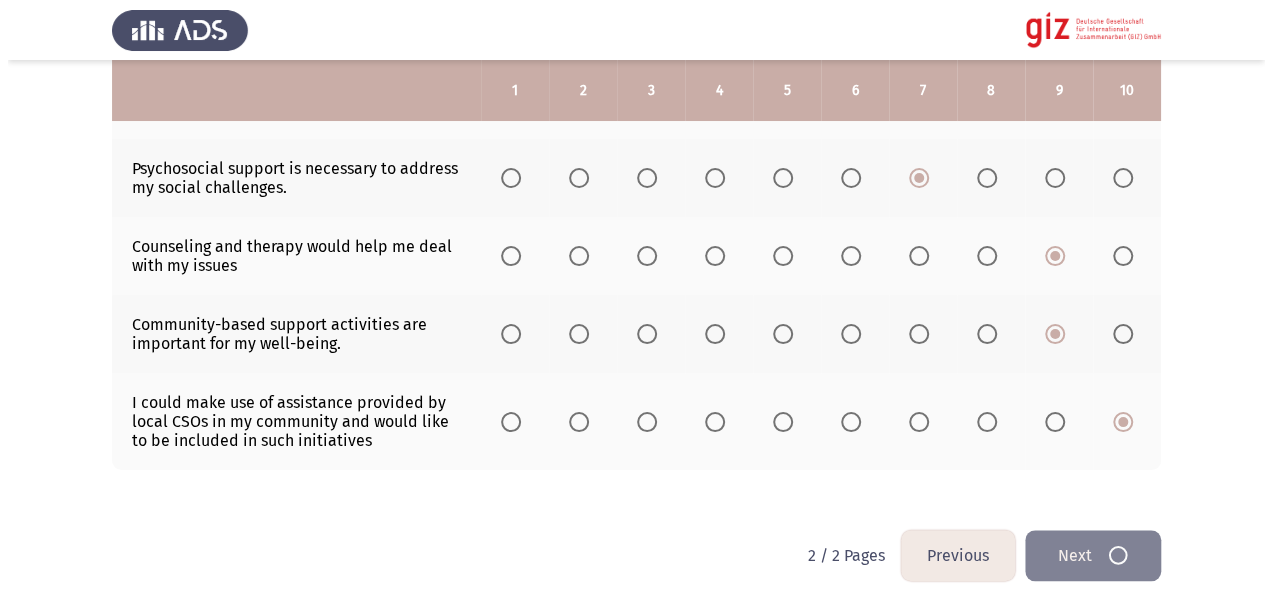 scroll, scrollTop: 0, scrollLeft: 0, axis: both 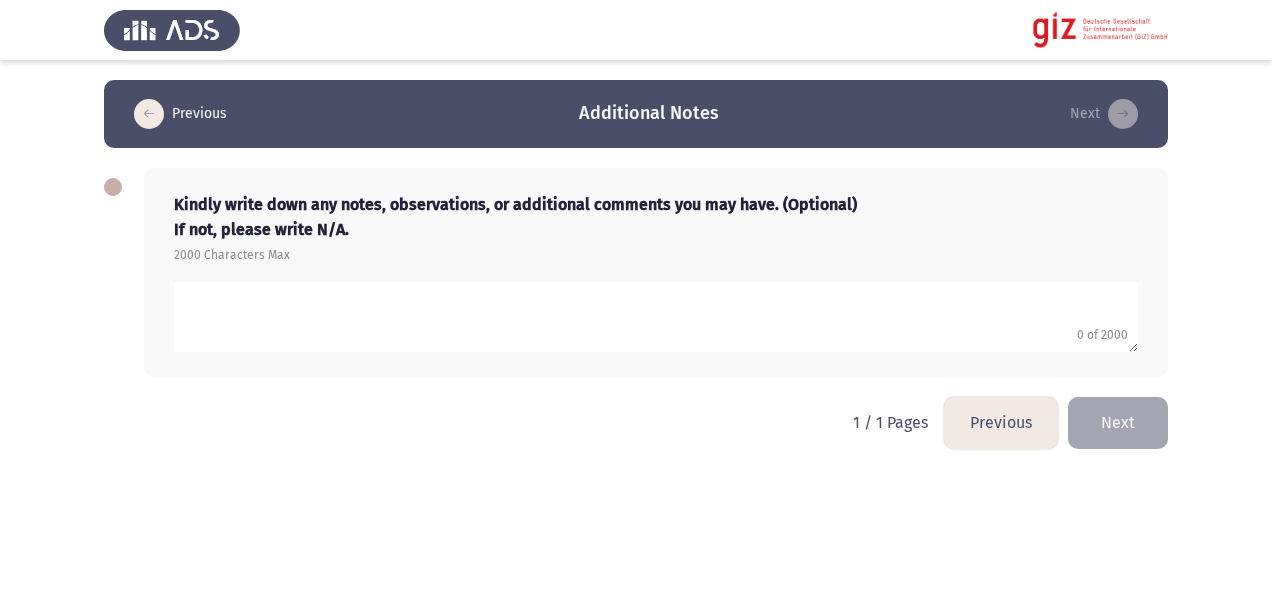 click 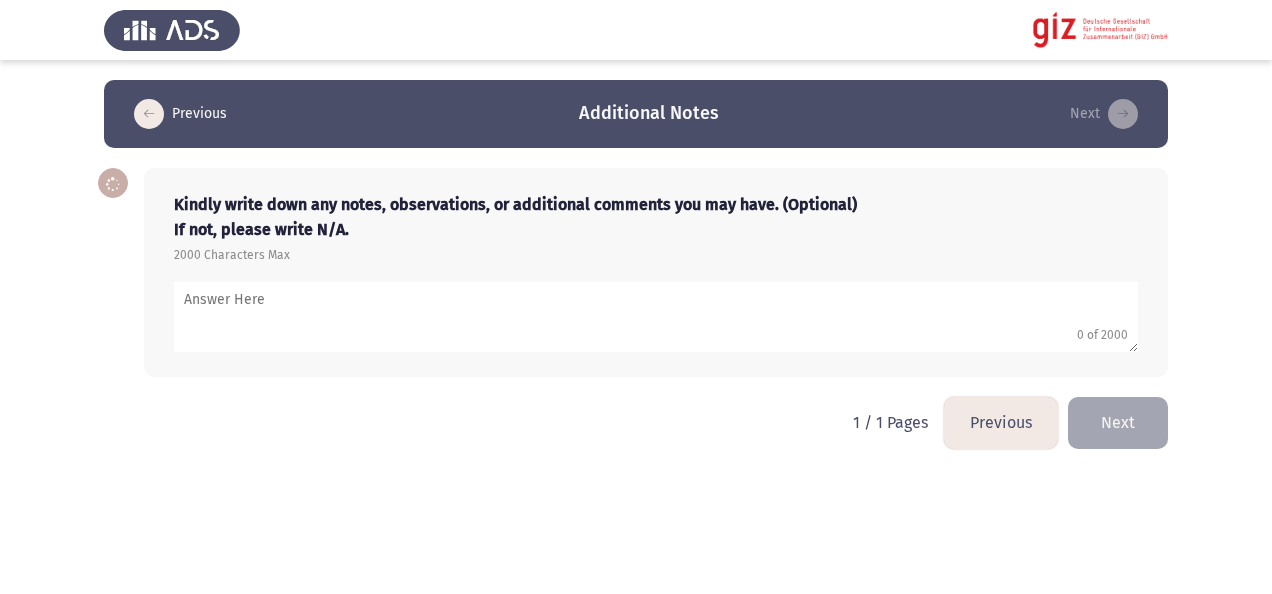 type on "f" 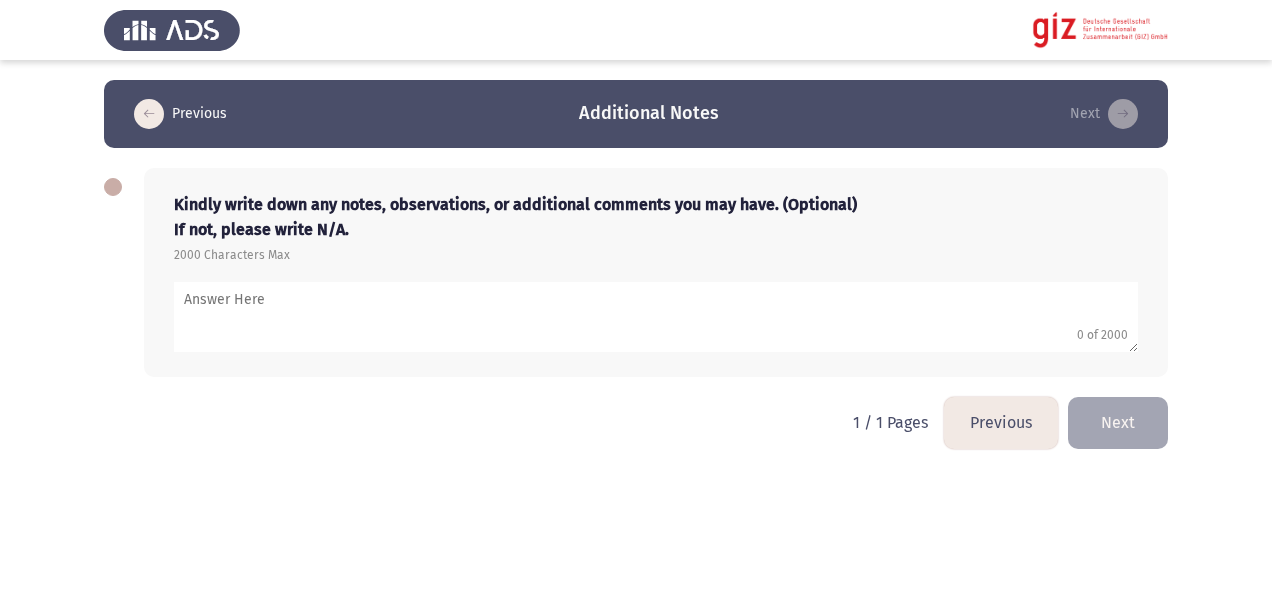type on "E" 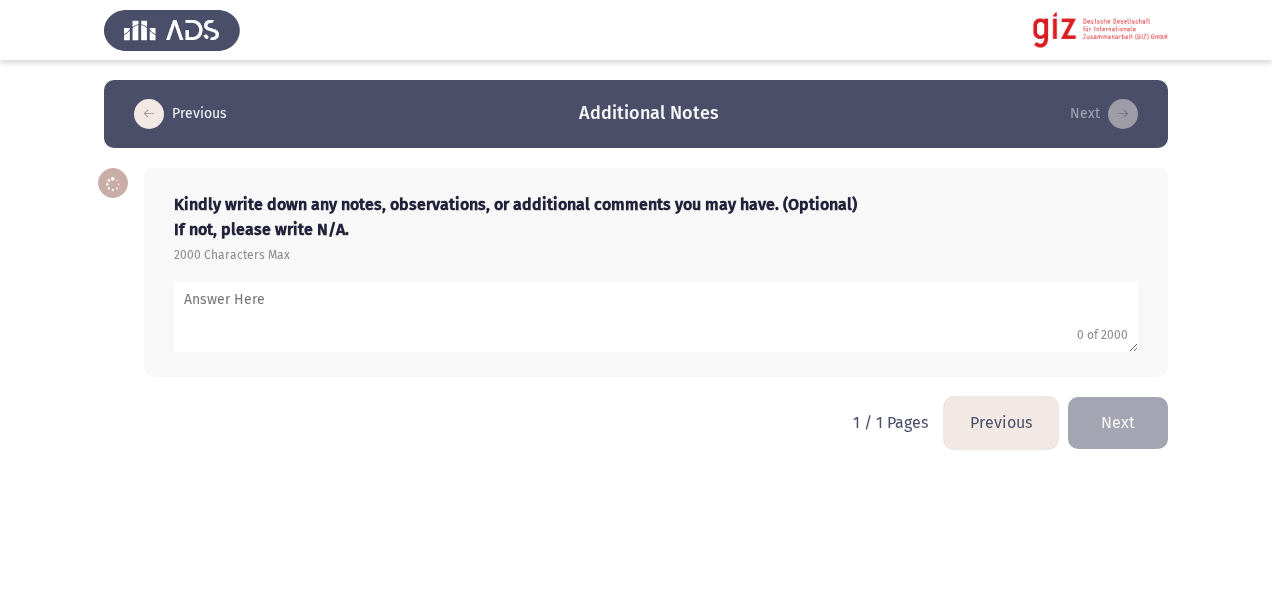 type on "F" 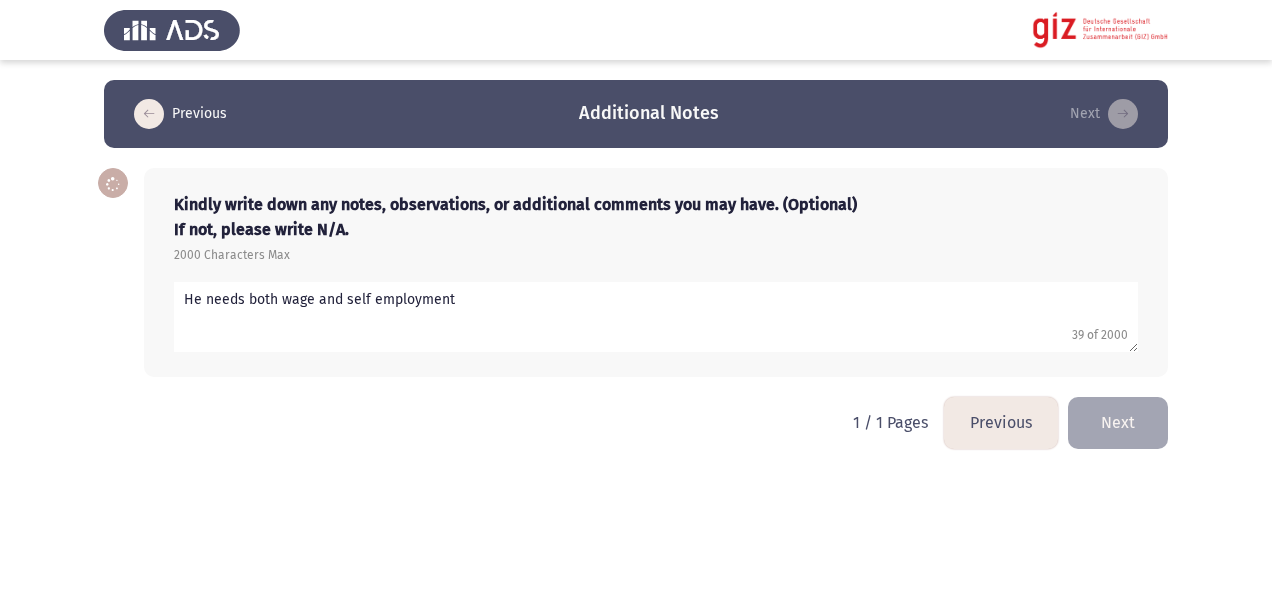 type on "He needs both wage and self employment" 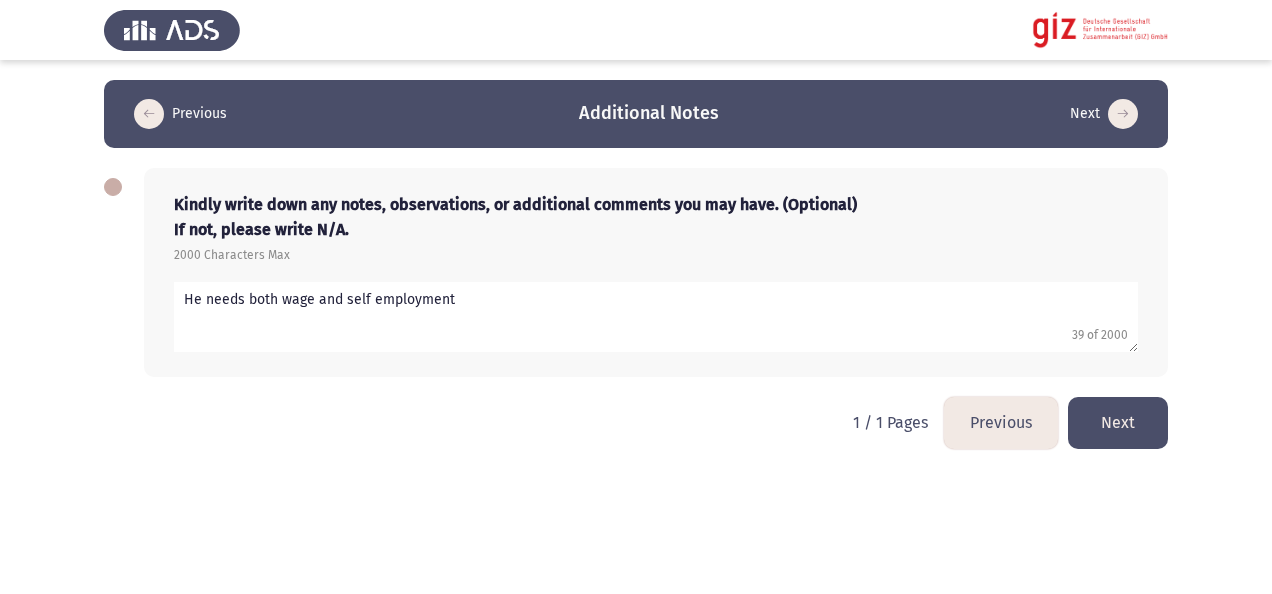 click on "Kindly write down any notes, observations, or additional comments you may have. (Optional) If not, please write N/A. 2000 Characters Max 39 of 2000 1 / 1 Pages Previous Next" at bounding box center [636, 238] 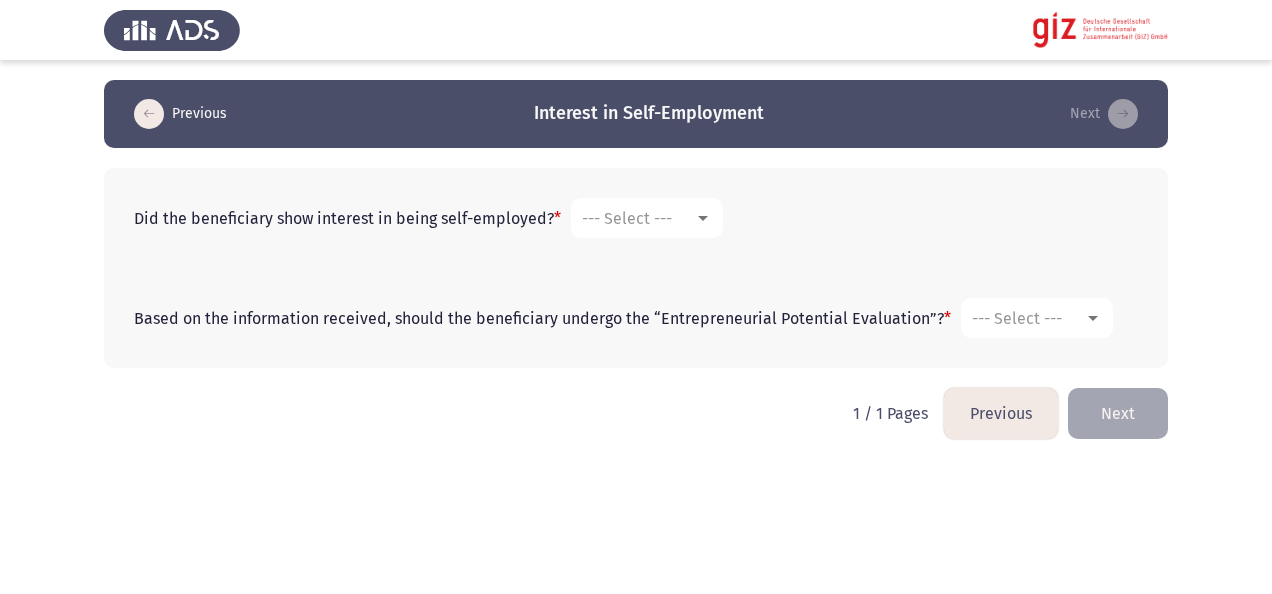 click on "Did the beneficiary show interest in being self-employed?   * --- Select ---" 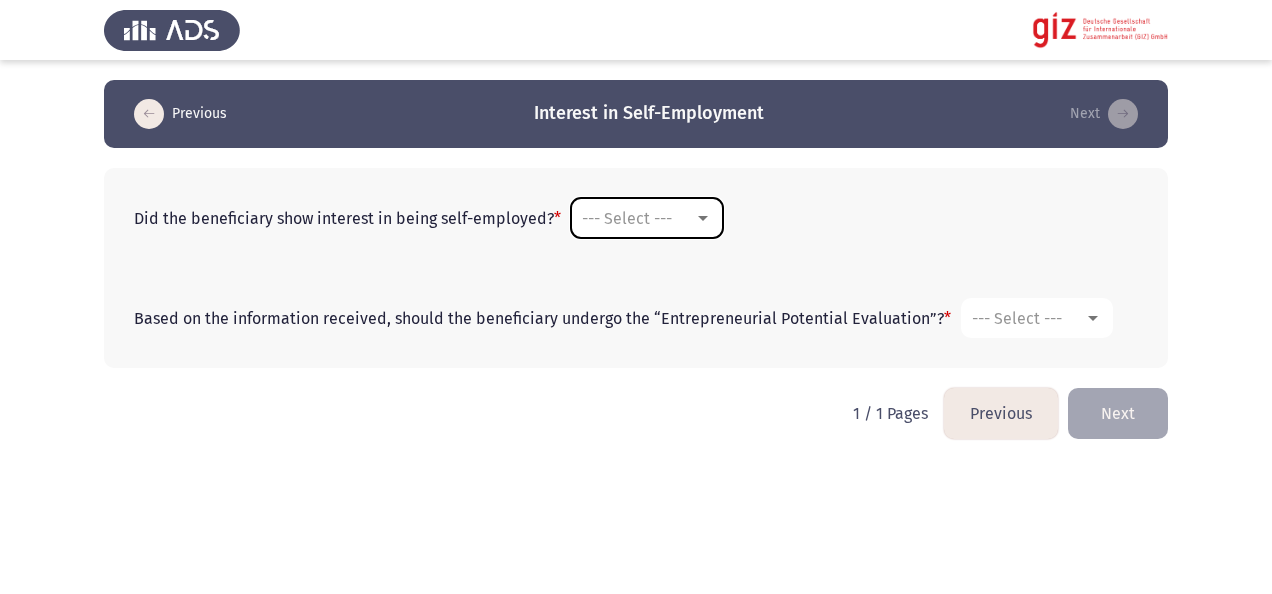 click on "--- Select ---" at bounding box center (627, 218) 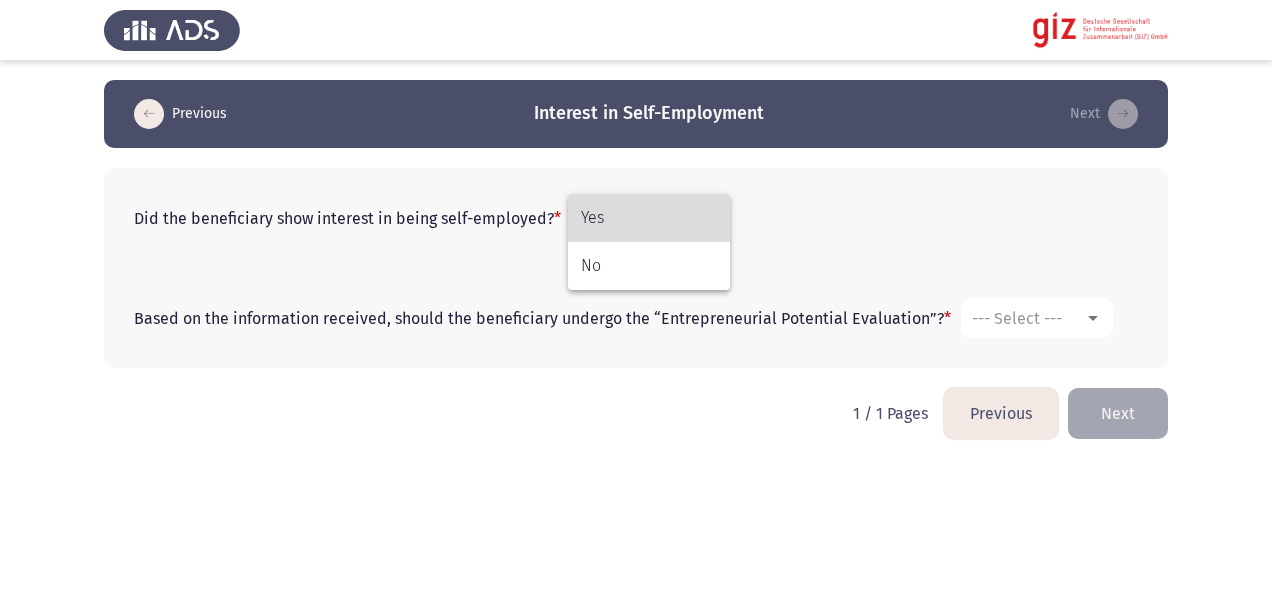 click on "Yes" at bounding box center [649, 218] 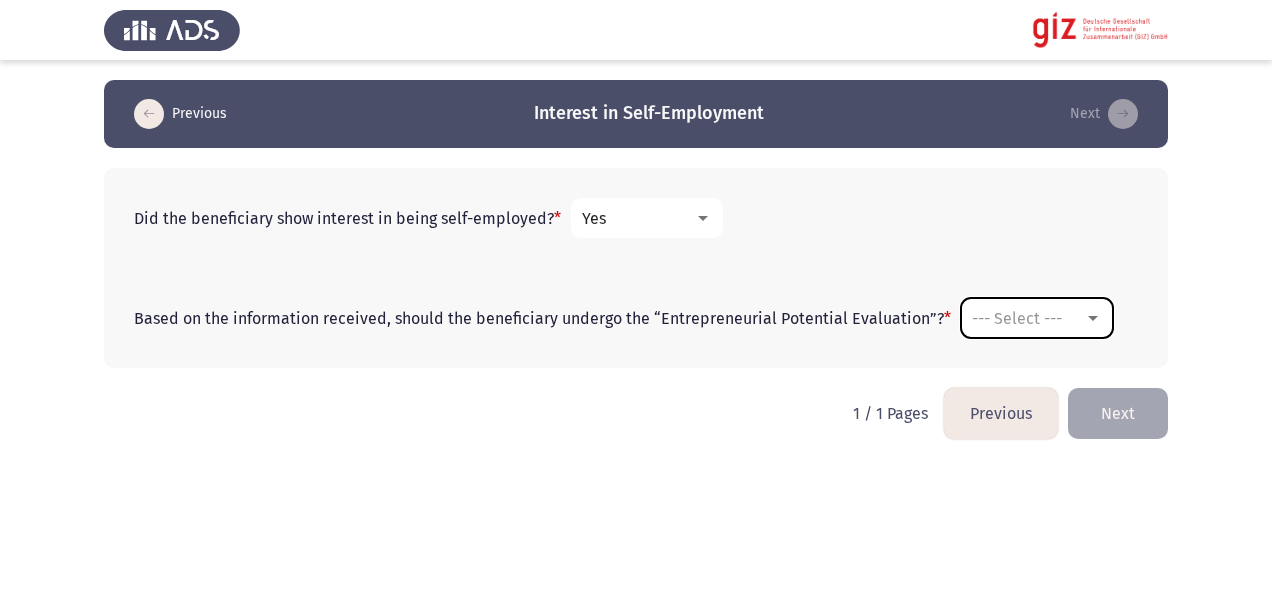 click on "--- Select ---" at bounding box center (1028, 318) 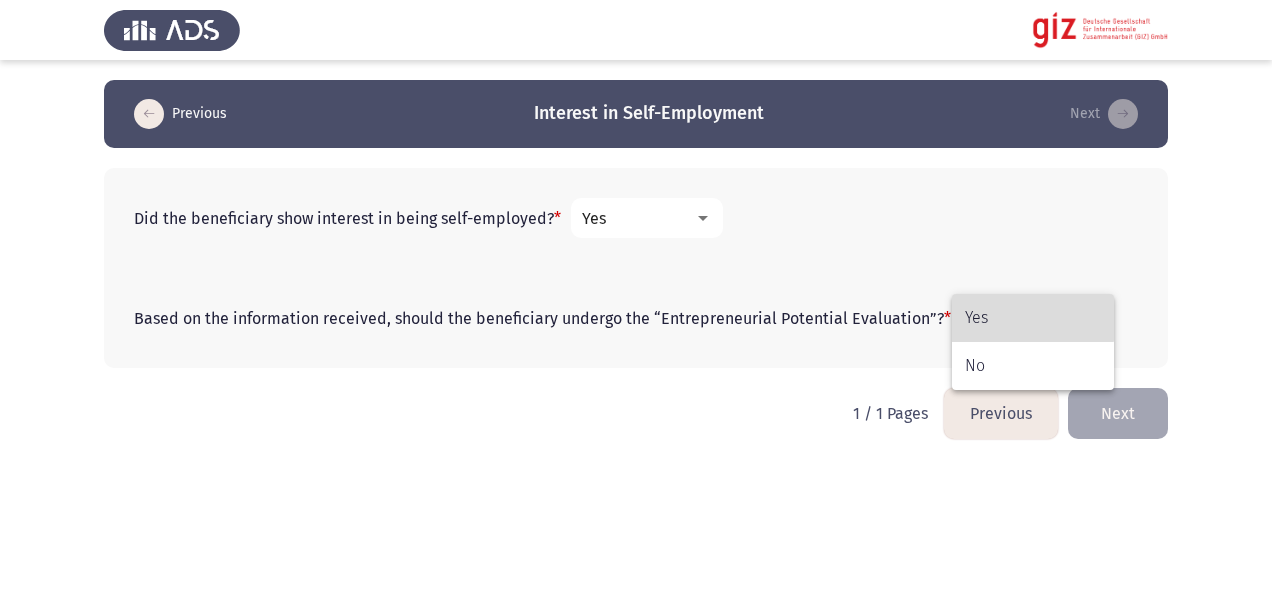 click on "Yes" at bounding box center [1033, 318] 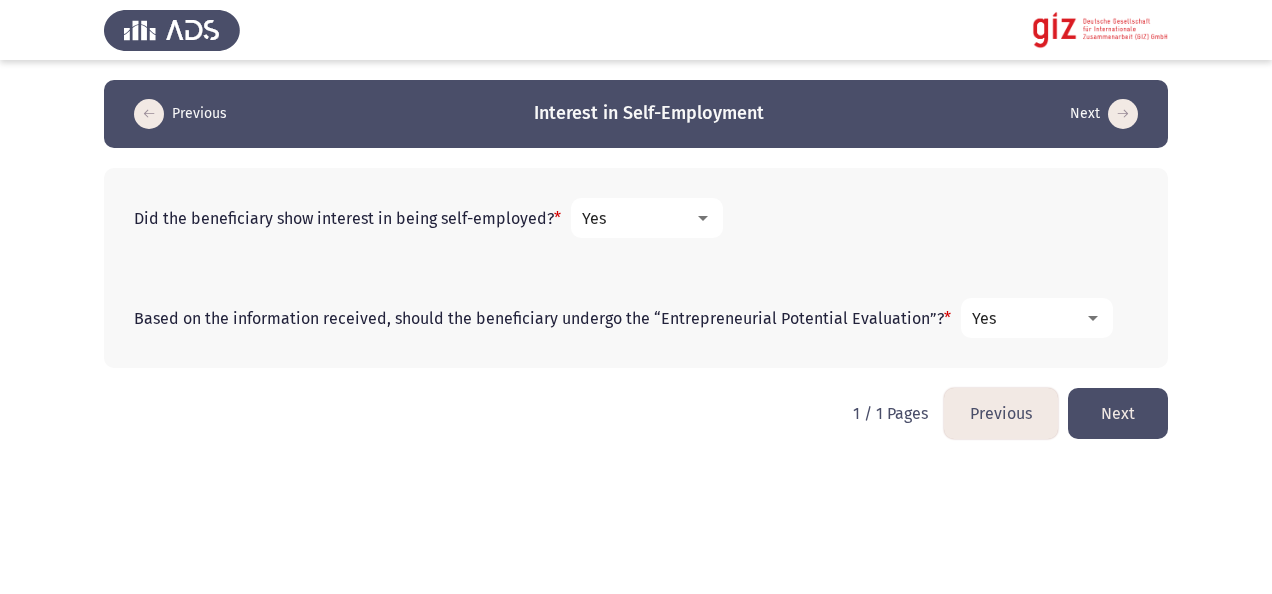 click on "Next" 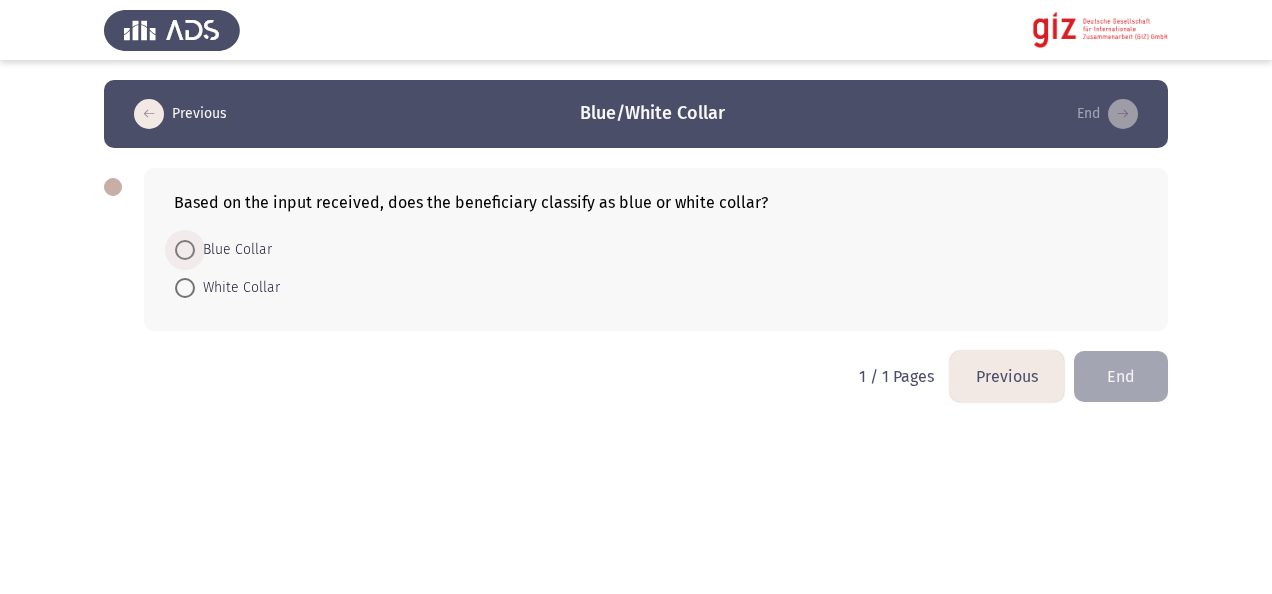 click on "Blue Collar" at bounding box center [233, 250] 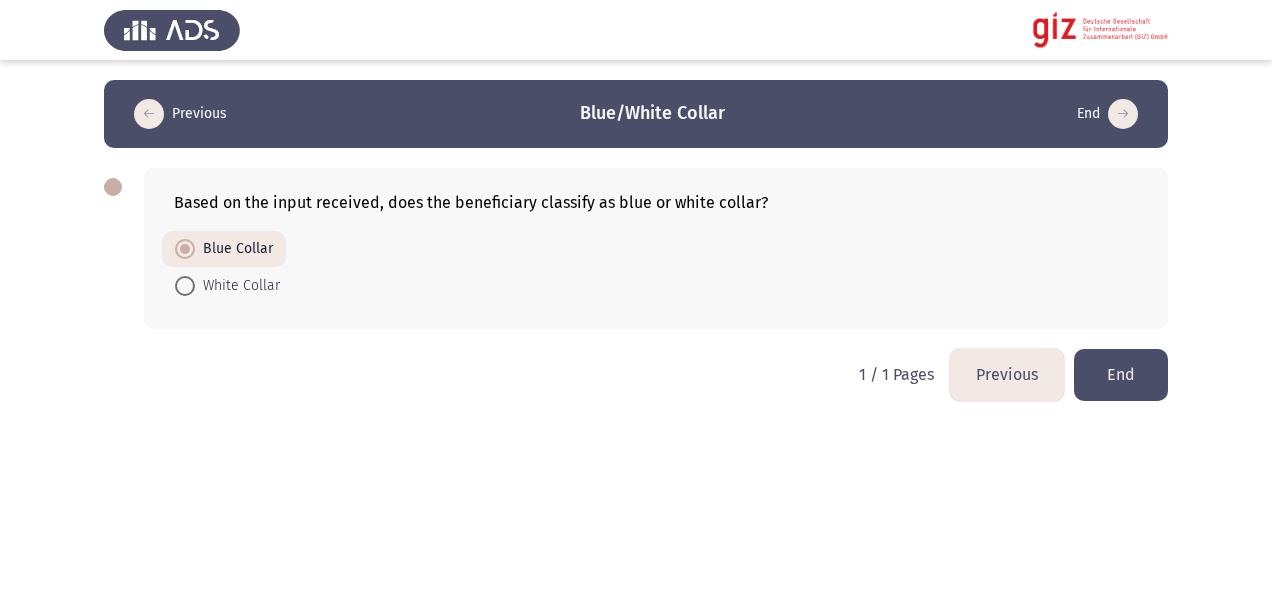 click on "End" 